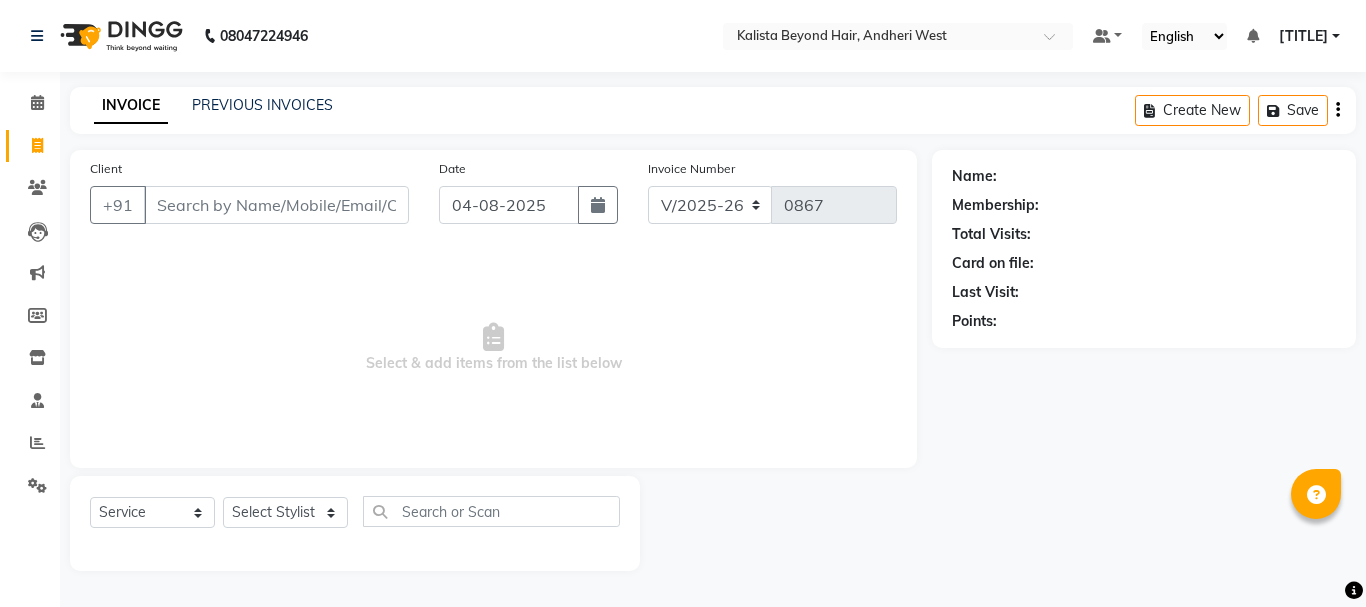 select on "6352" 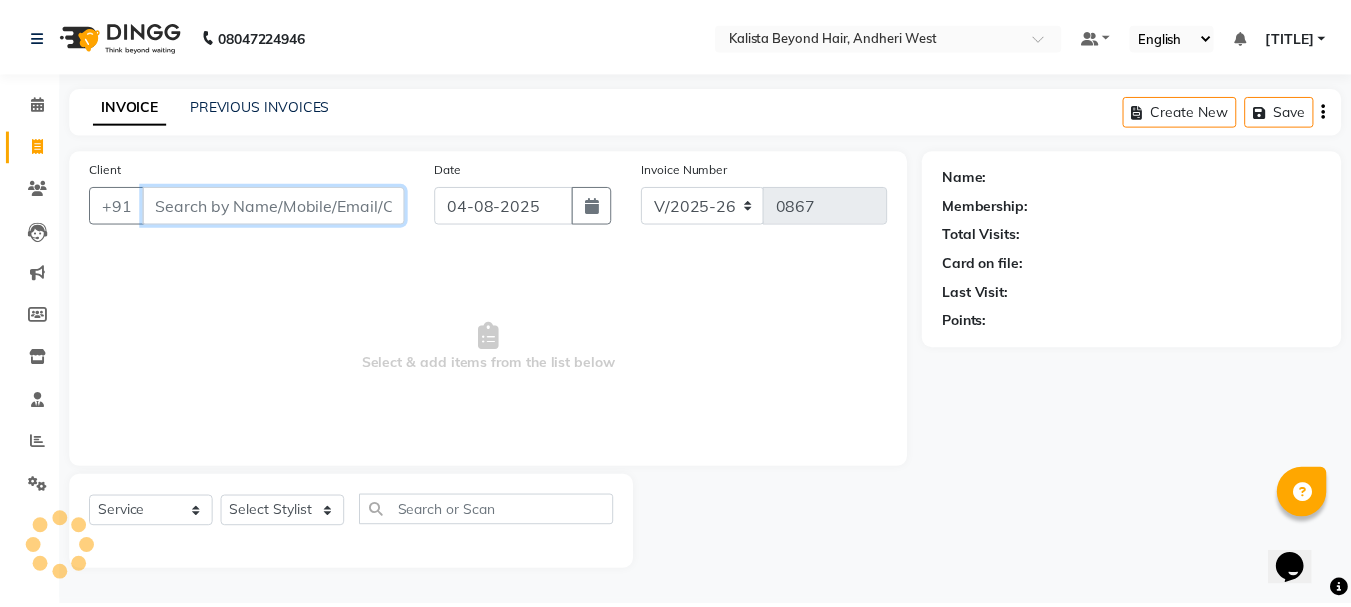 scroll, scrollTop: 0, scrollLeft: 0, axis: both 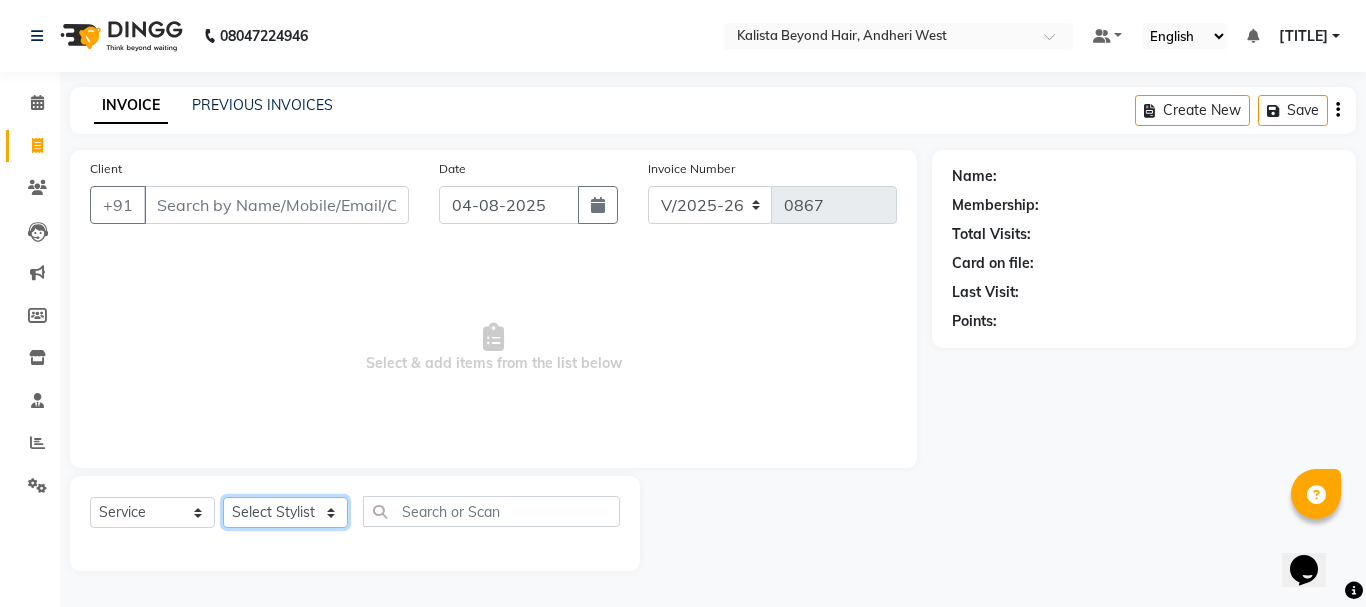 click on "Select Stylist [NAME] [NAME] [NAME] [NAME] [NAME] [NAME] [NAME] [NAME] [NAME] [NAME] [NAME] [NAME] [NAME] [NAME] [NAME] [NAME] [NAME] [NAME] [NAME] [NAME] [NAME] [NAME] [NAME] Hair Colour - Root Touch Up 1 Inch x Women Hair - Hair Cut/Fringe Women Hair - Hair Trim Women Hair - Hair Cut ,Wash,Blowdry Finish/Creative Women Hair - Director Hair Cut & Style Women Hair - Only Hair Wash Women Hair - Paddle Dry Hair Wash Straight Blowdry - Medium Hair Straight Blowdry - Long Hair Straight Blowdry - Extra Long Hair Curls Blowdry - Medium Hair Curls Blowdry - Long Hair Curls Blowdry - Extra Long Hair Ironing - Short To Shoulder Hair Ironing - Long Hair Ironing - Extra Long Hair Iron Curls & Tongs - Medium Hair Iron Curls & Tongs - Long Hair Iron Curls & Tongs - Extra Long Hair Iron Curls & Tongs - Up Style Hair Colour - Root Touch Up 1 Inch Hair Colour - Short Hair Hair Colour - Medium Hair Hair Colour - Long Hair Hair Colour - Extra Long Hair Hair Colour - 1 Chunk 1 0 F" 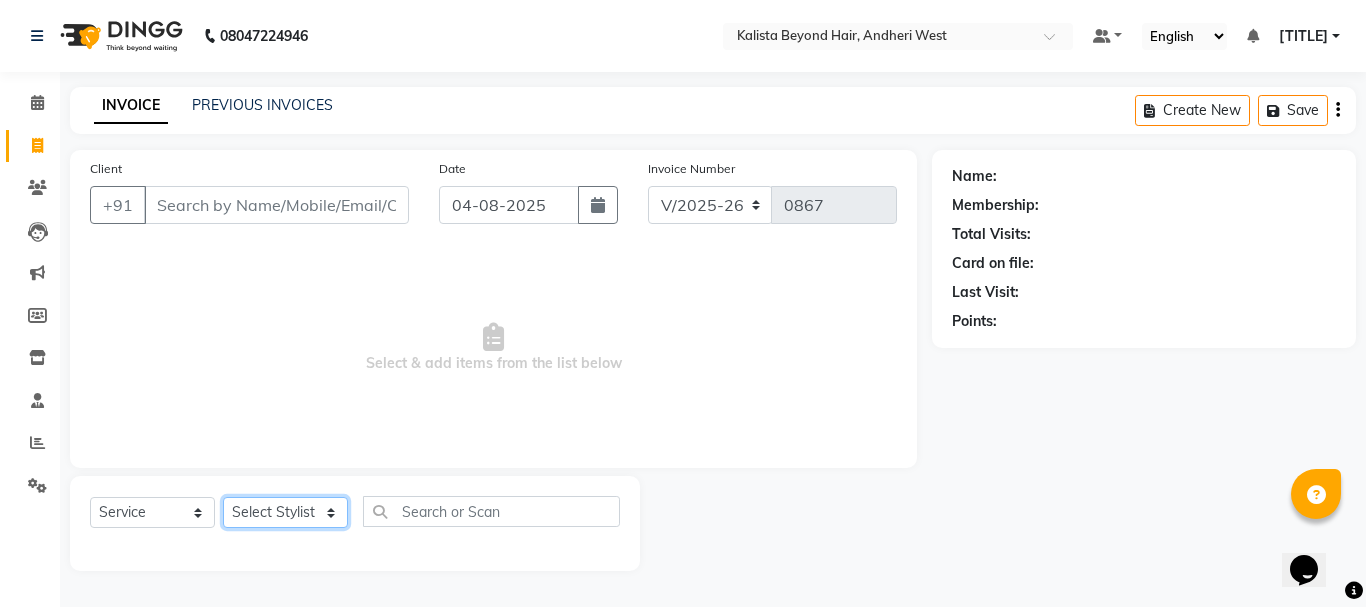 select on "[PHONE]" 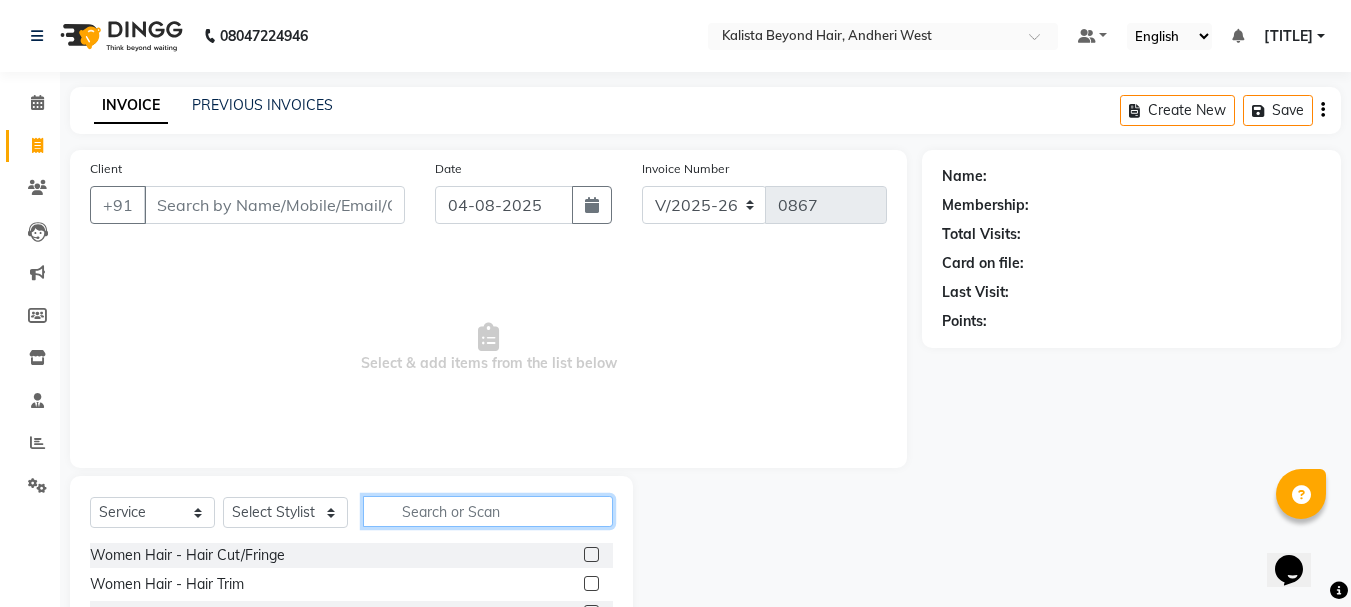 click 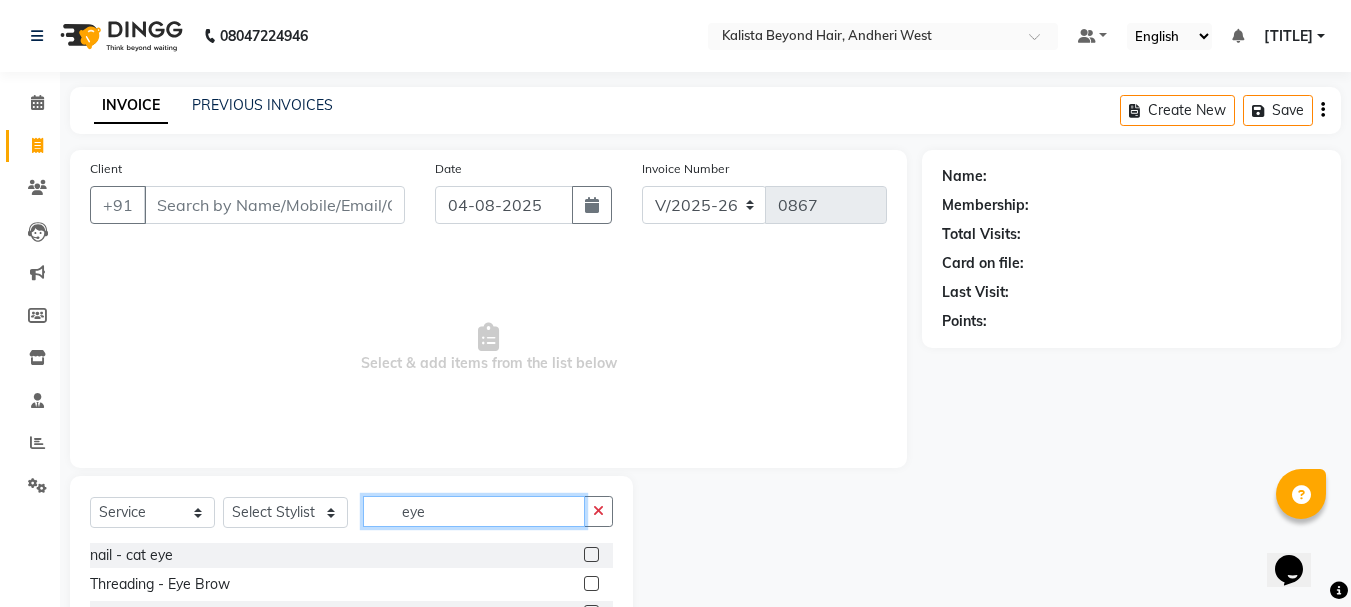 scroll, scrollTop: 81, scrollLeft: 0, axis: vertical 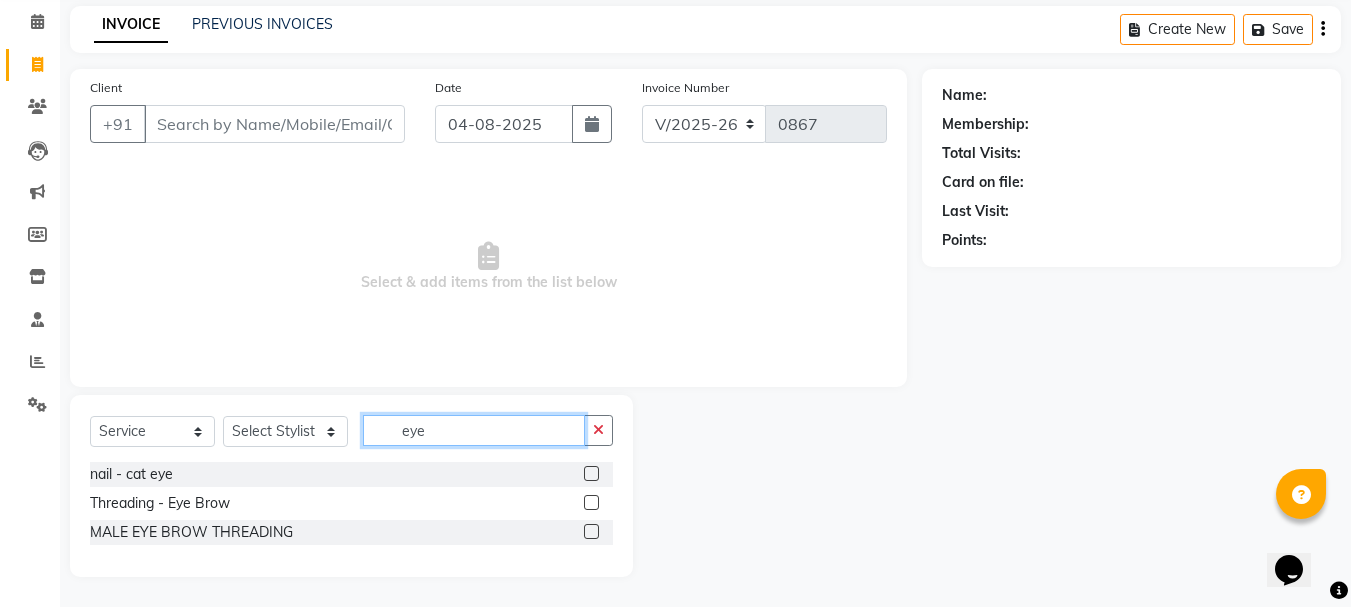 type on "eye" 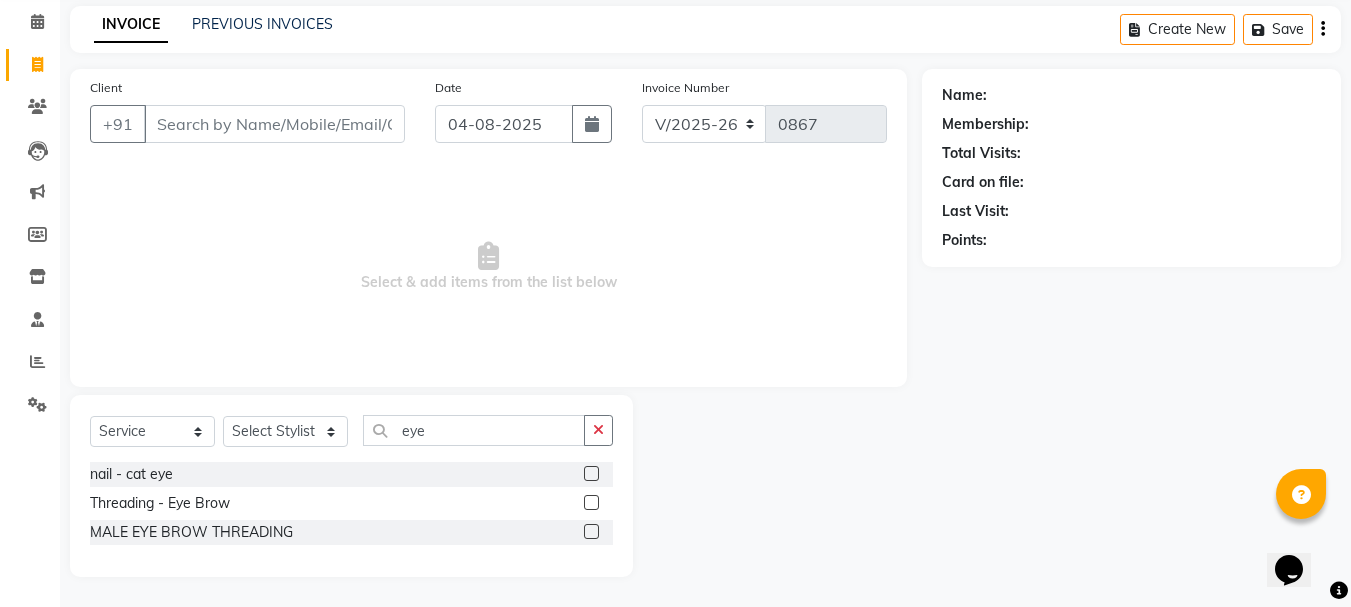 click 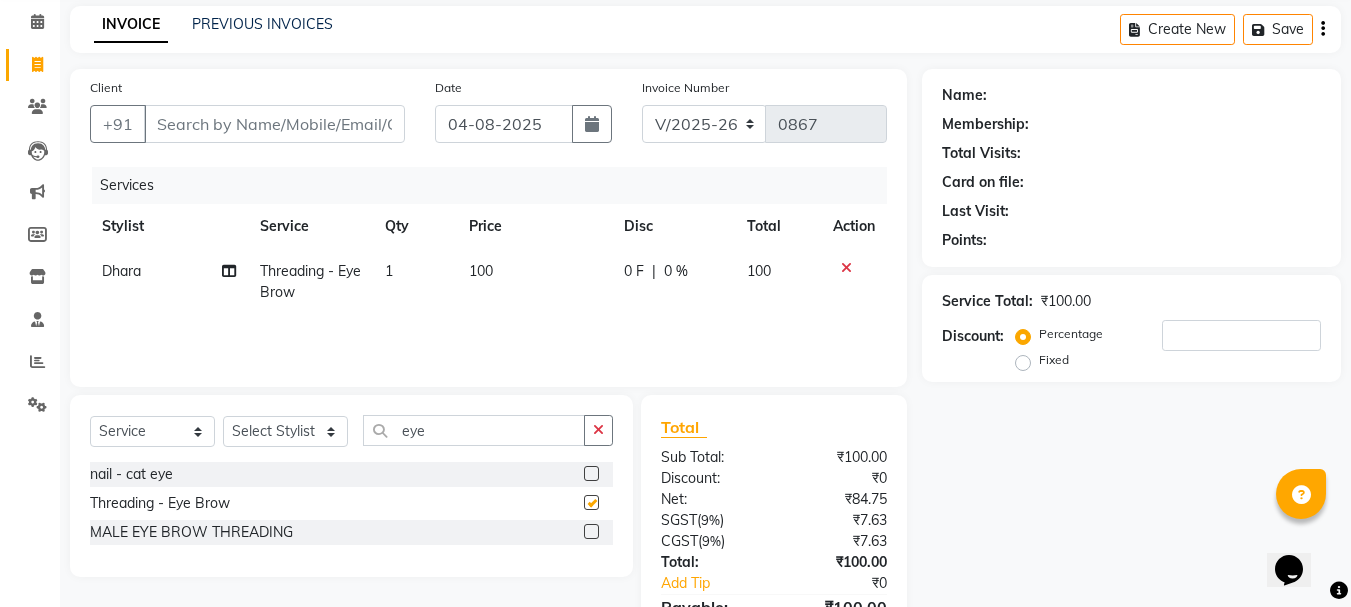 checkbox on "false" 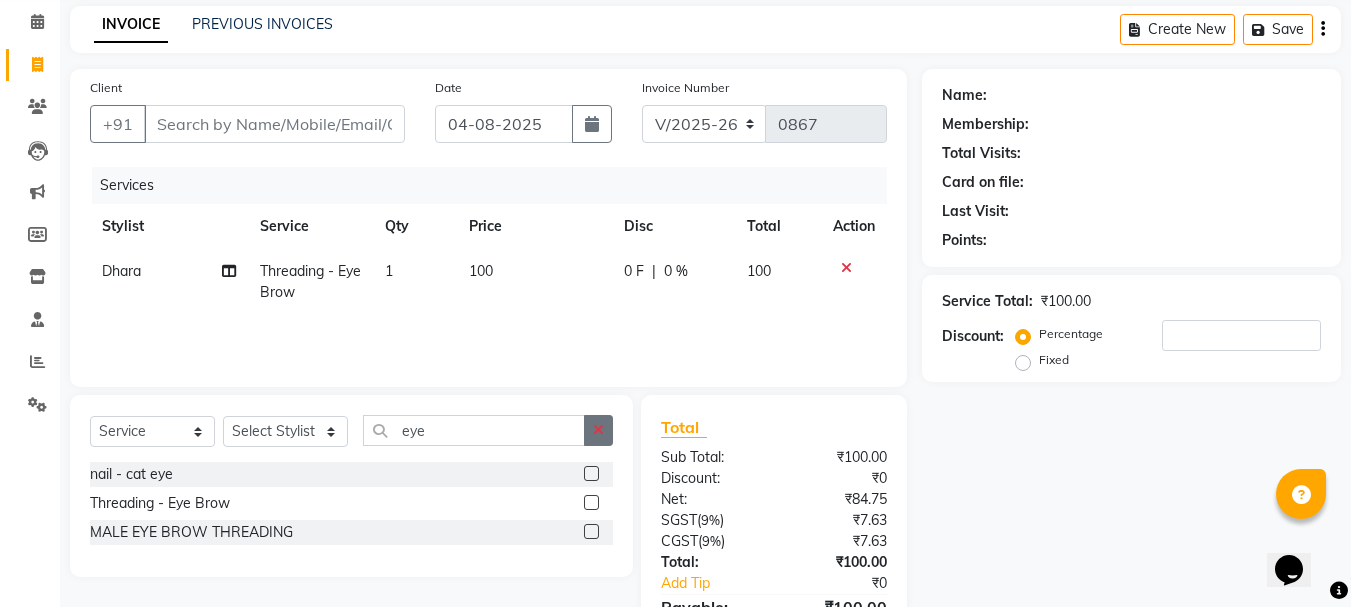 click 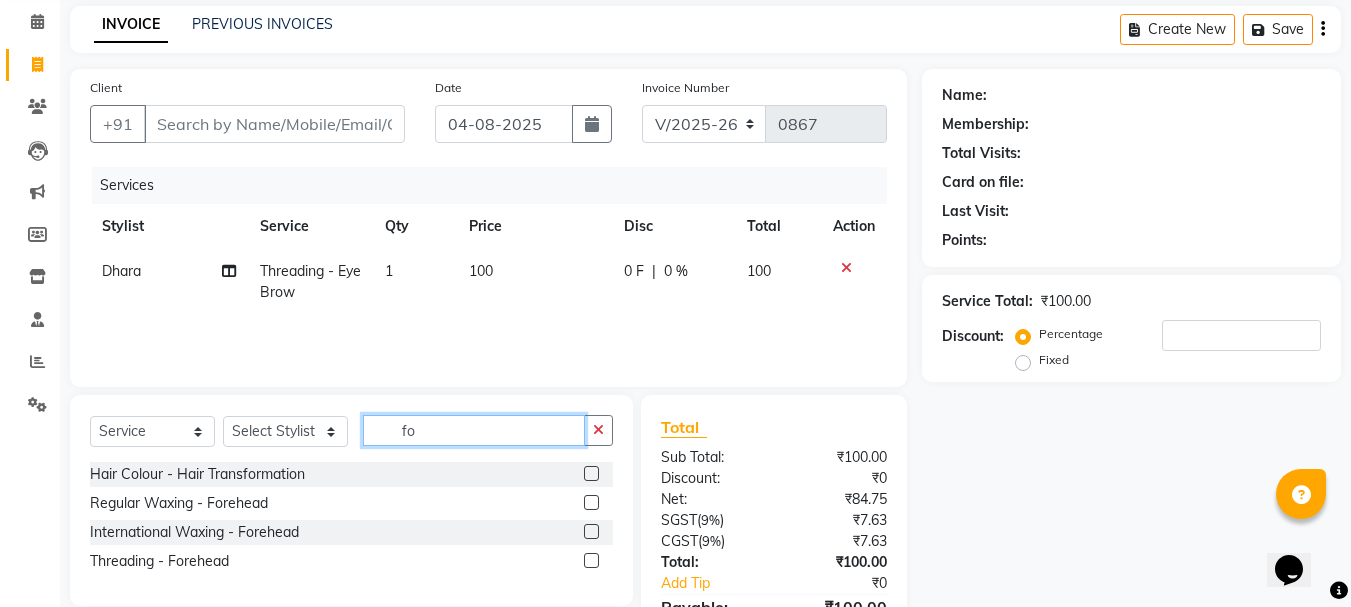 type on "f" 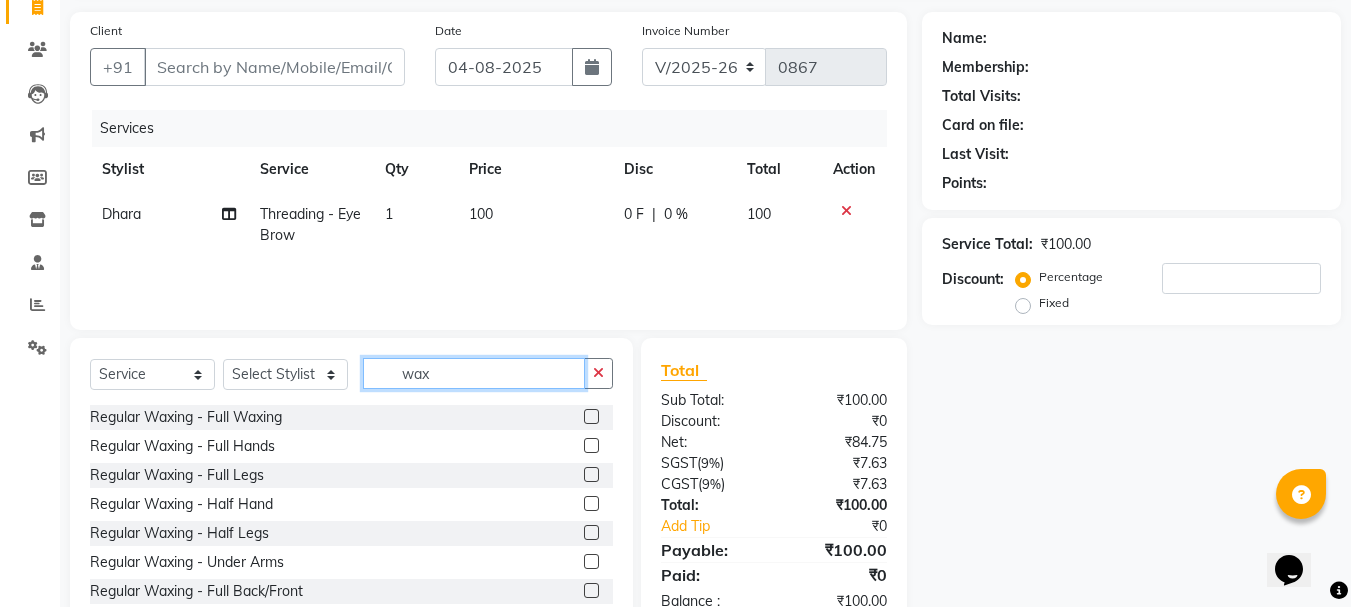 scroll, scrollTop: 194, scrollLeft: 0, axis: vertical 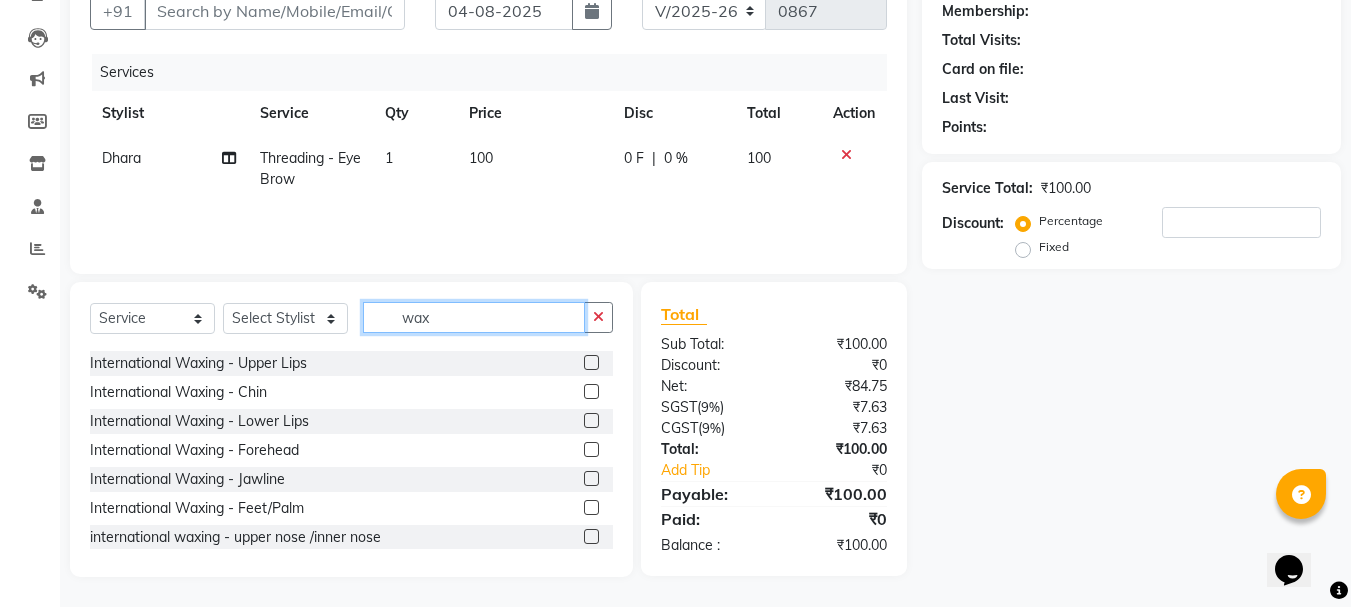 type on "wax" 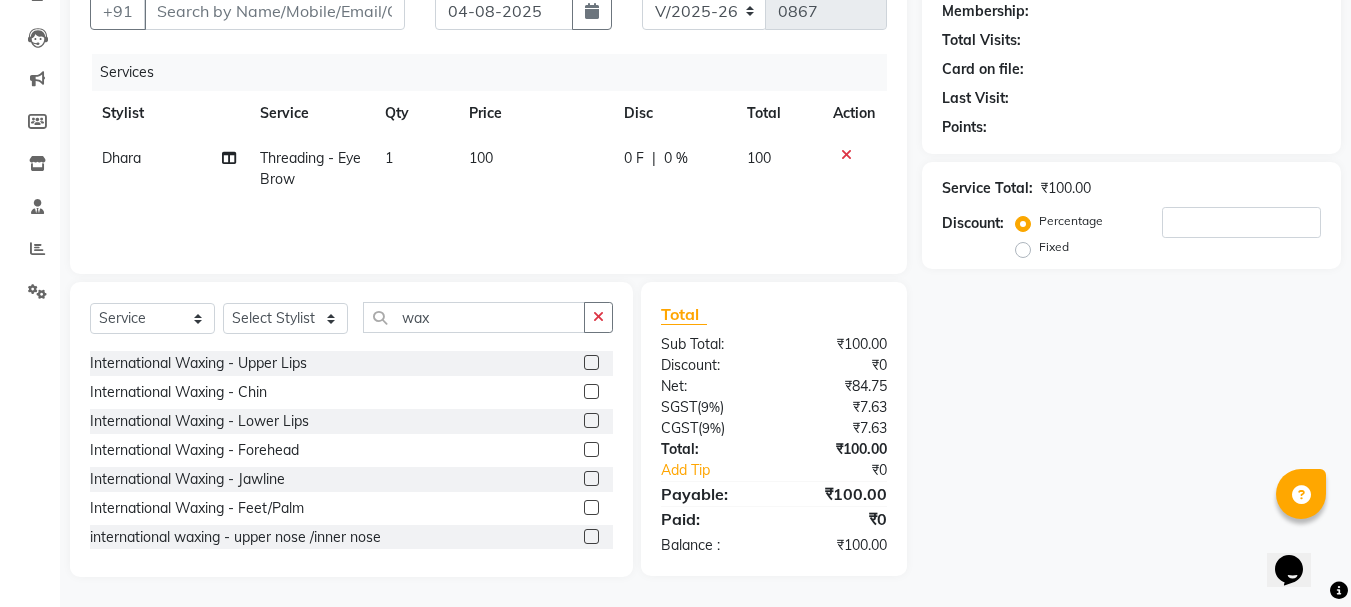 click 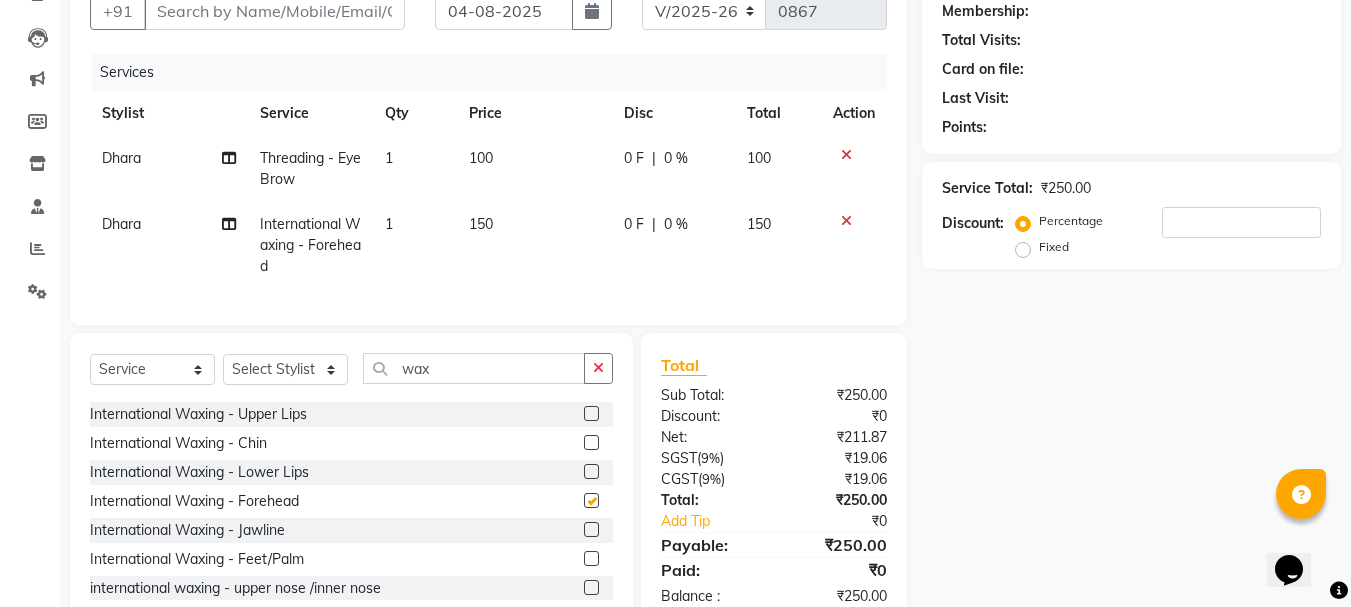 checkbox on "false" 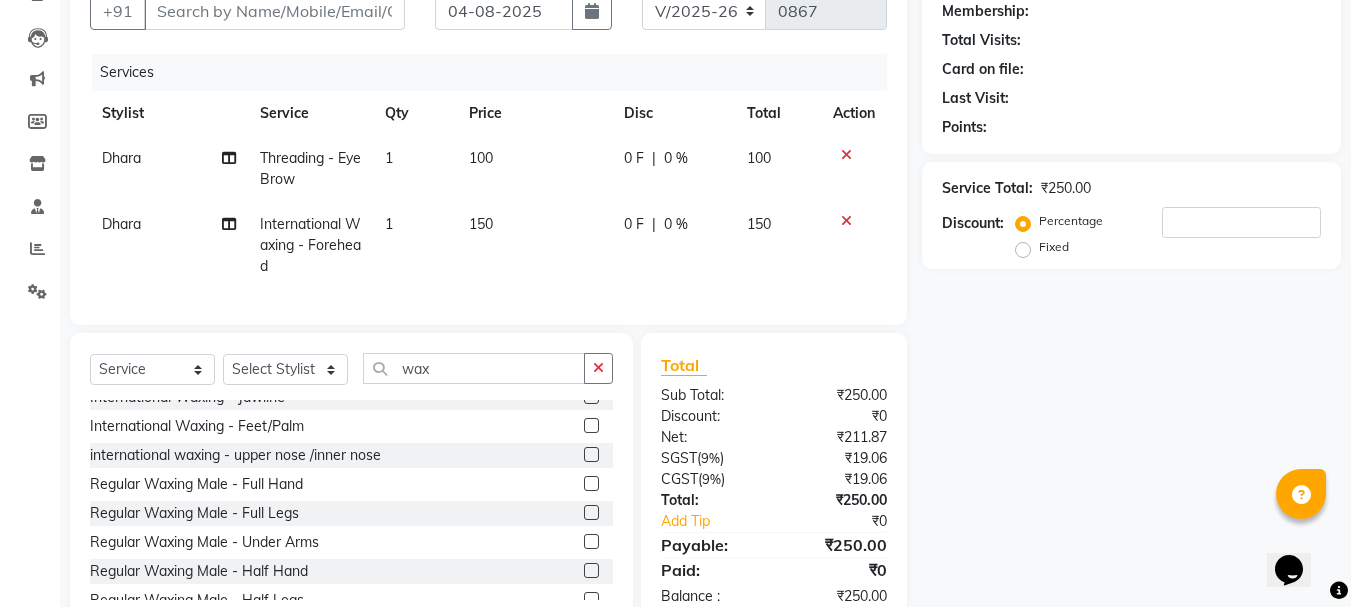 scroll, scrollTop: 1250, scrollLeft: 0, axis: vertical 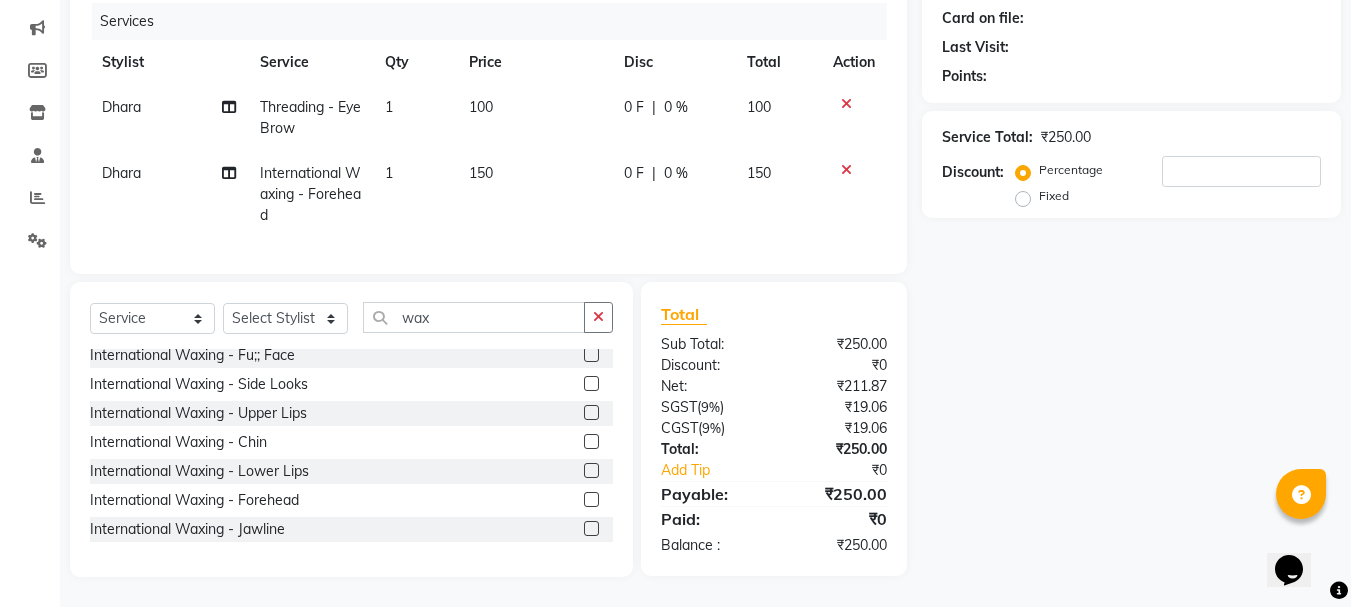 click 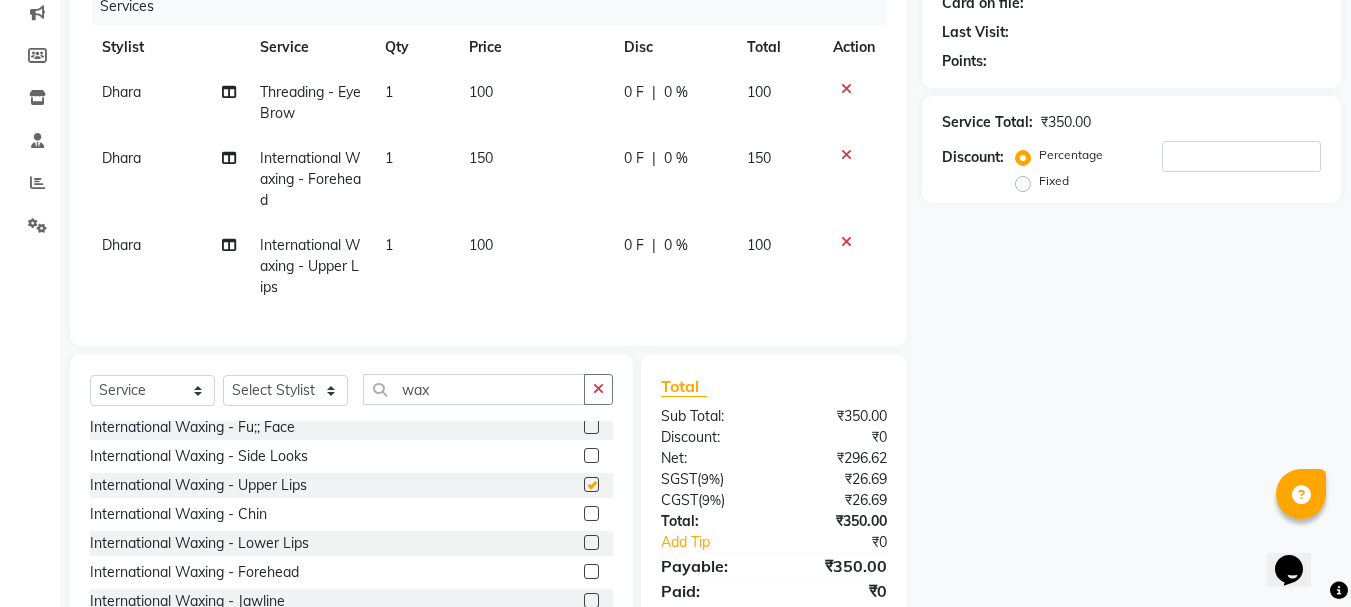 checkbox on "false" 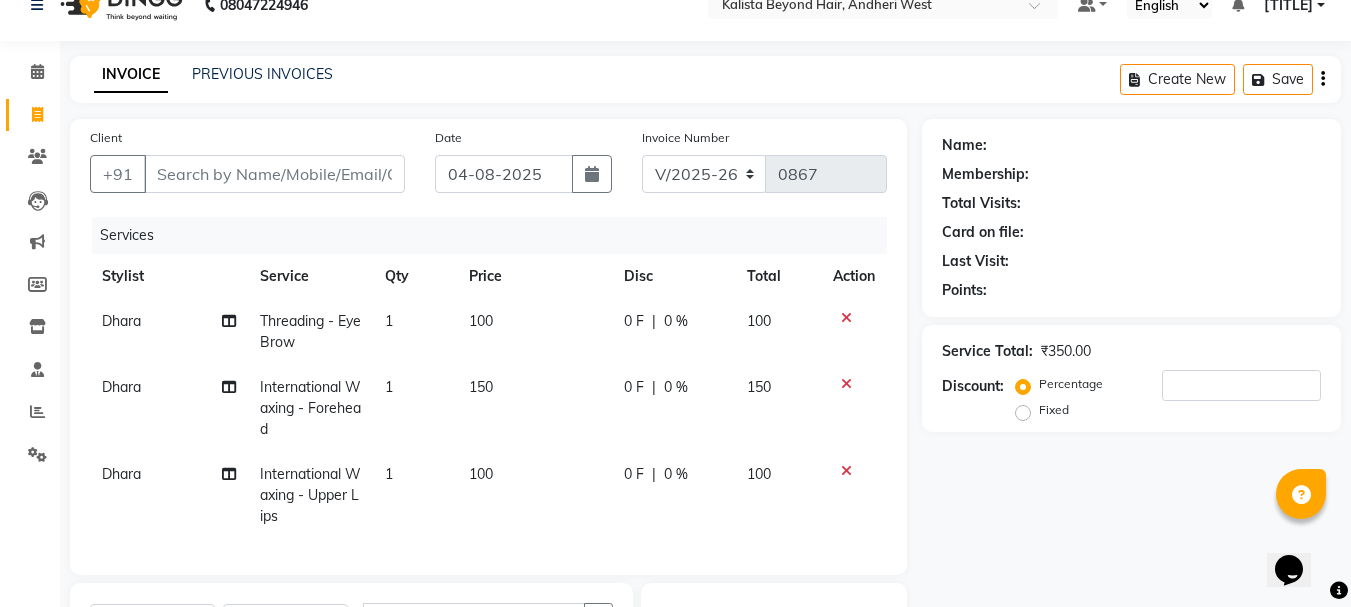 scroll, scrollTop: 0, scrollLeft: 0, axis: both 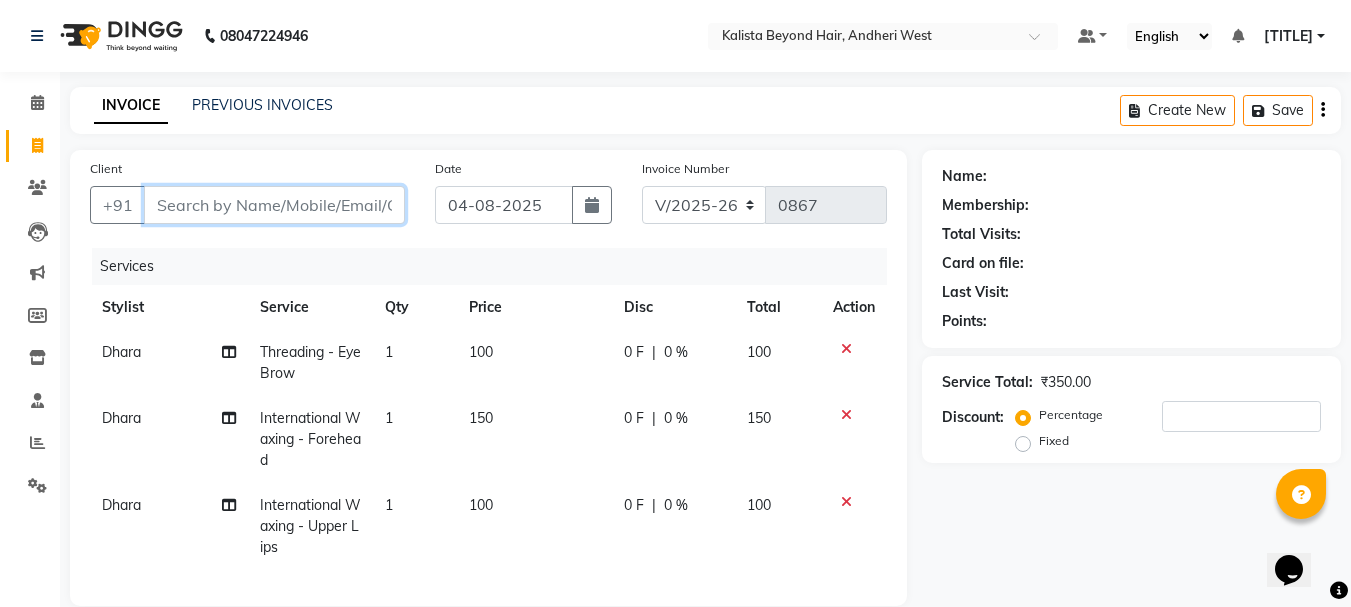 click on "Client" at bounding box center (274, 205) 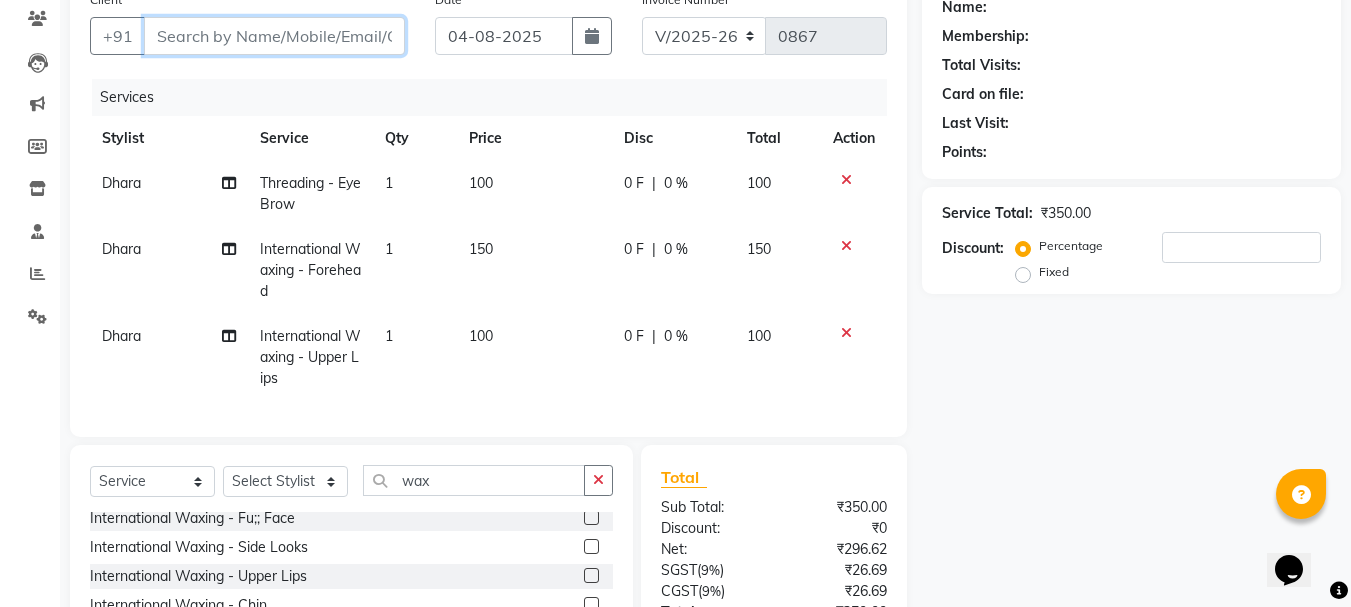 scroll, scrollTop: 0, scrollLeft: 0, axis: both 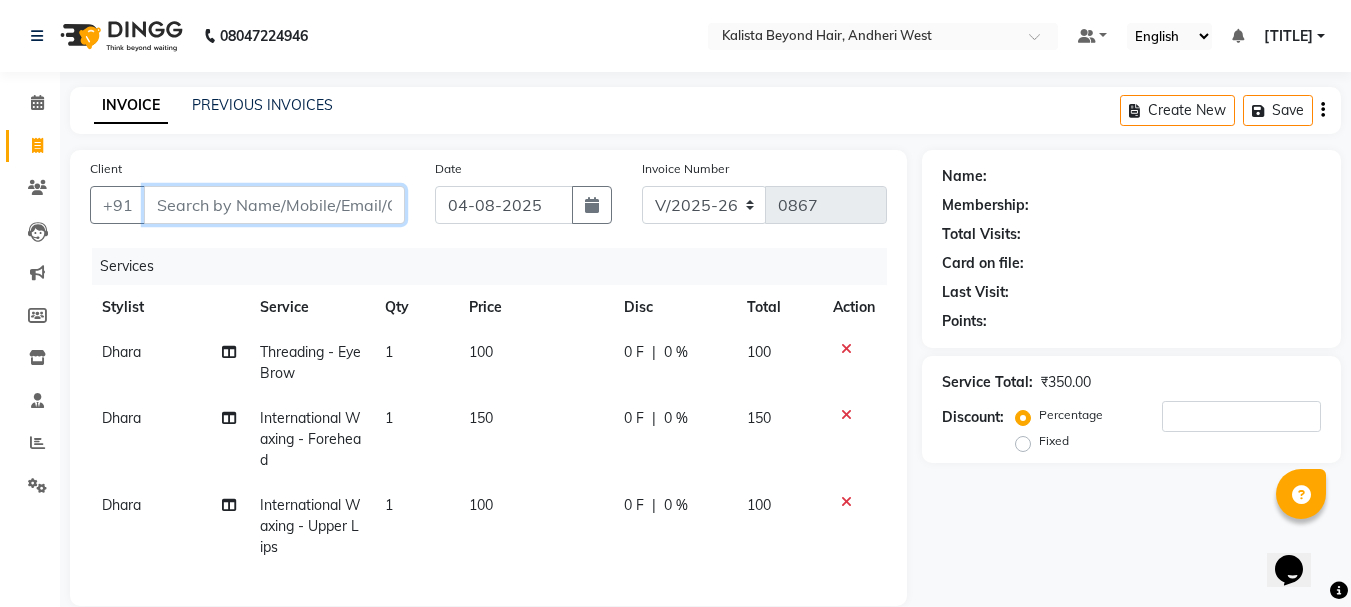 click on "Client" at bounding box center (274, 205) 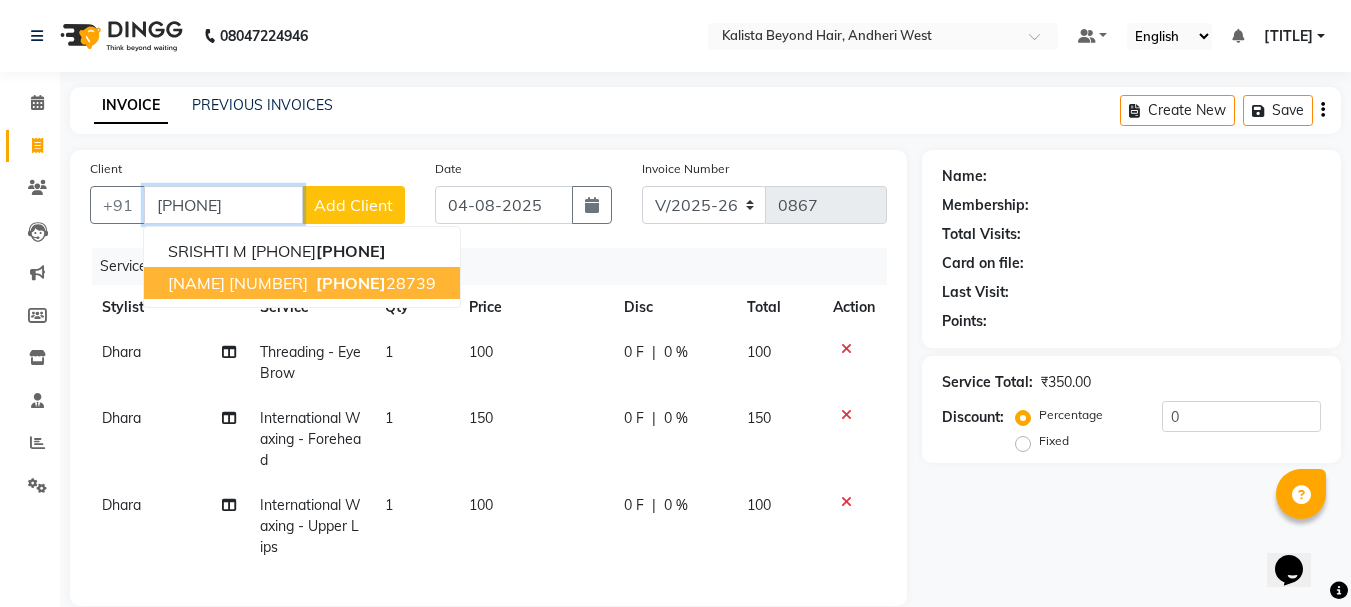 click on "[NAME] [NUMBER]" at bounding box center (238, 283) 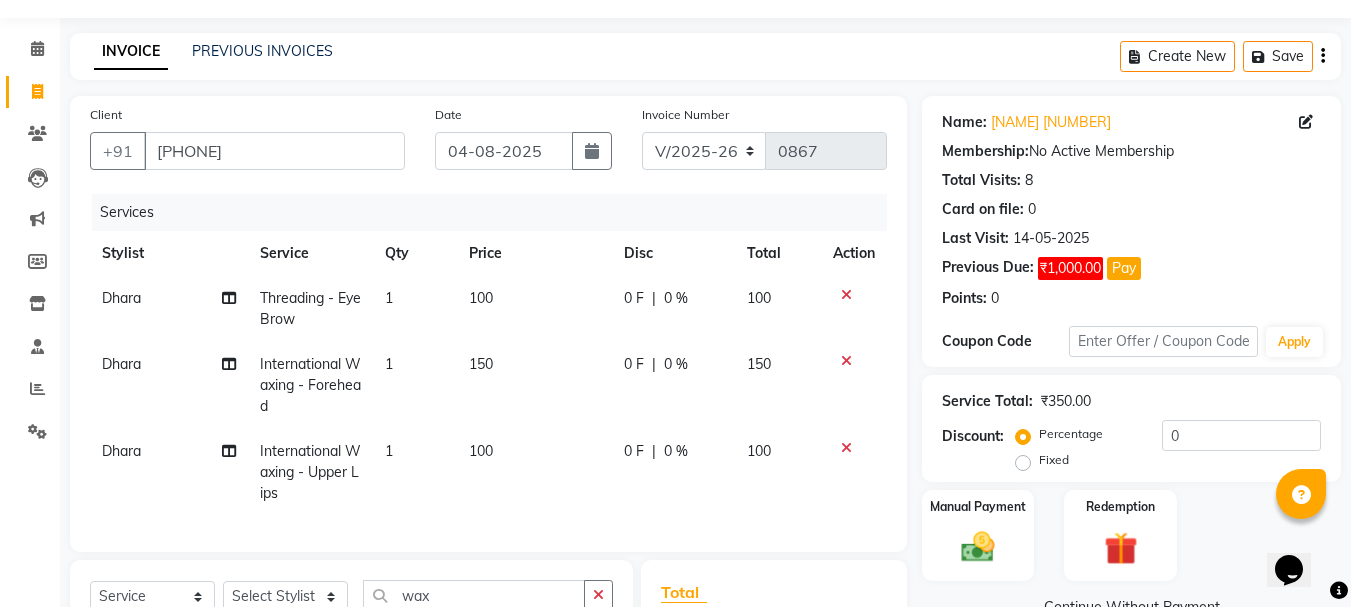 scroll, scrollTop: 100, scrollLeft: 0, axis: vertical 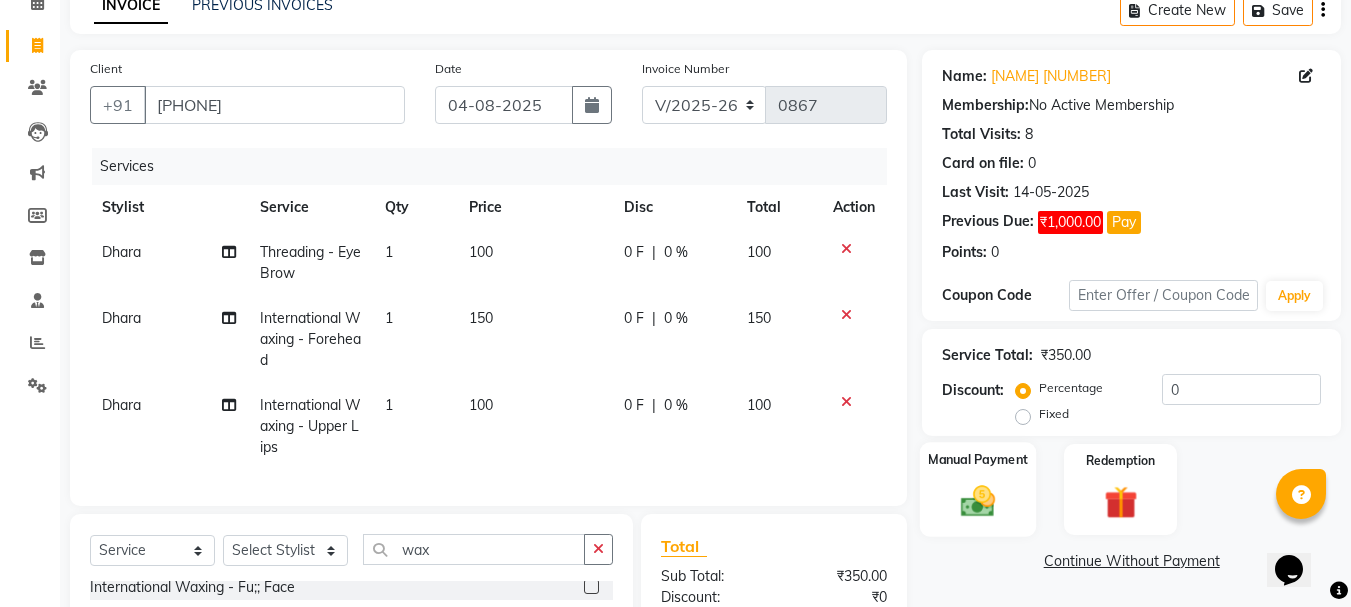 click 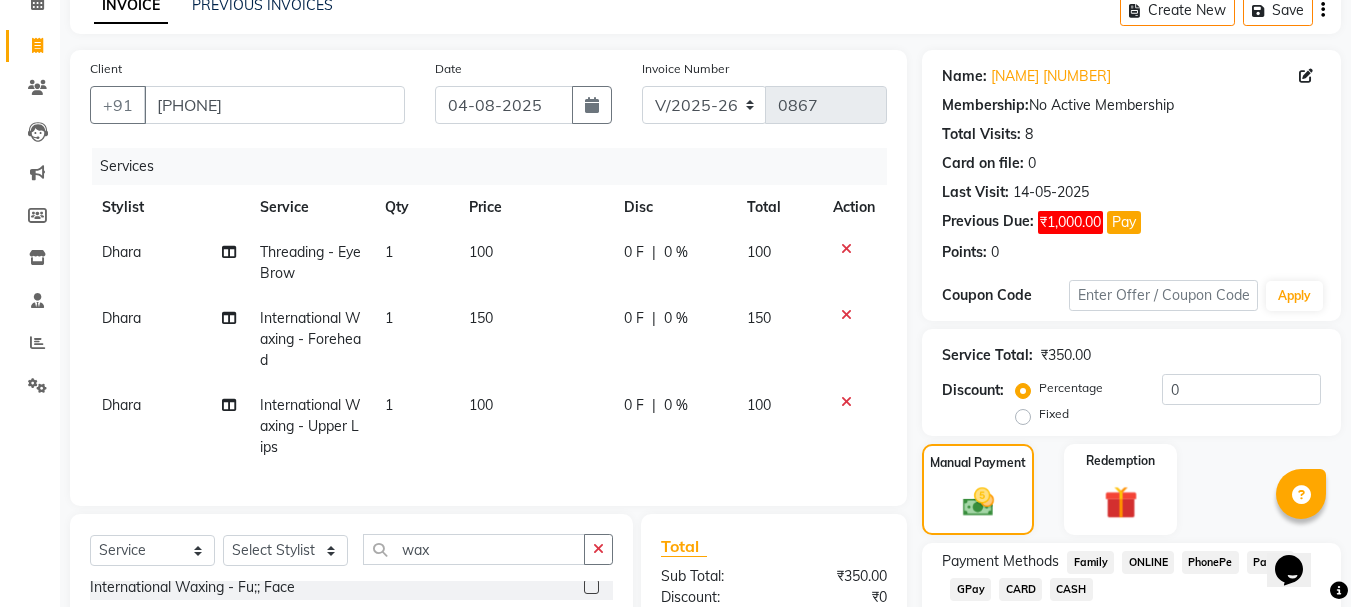 scroll, scrollTop: 200, scrollLeft: 0, axis: vertical 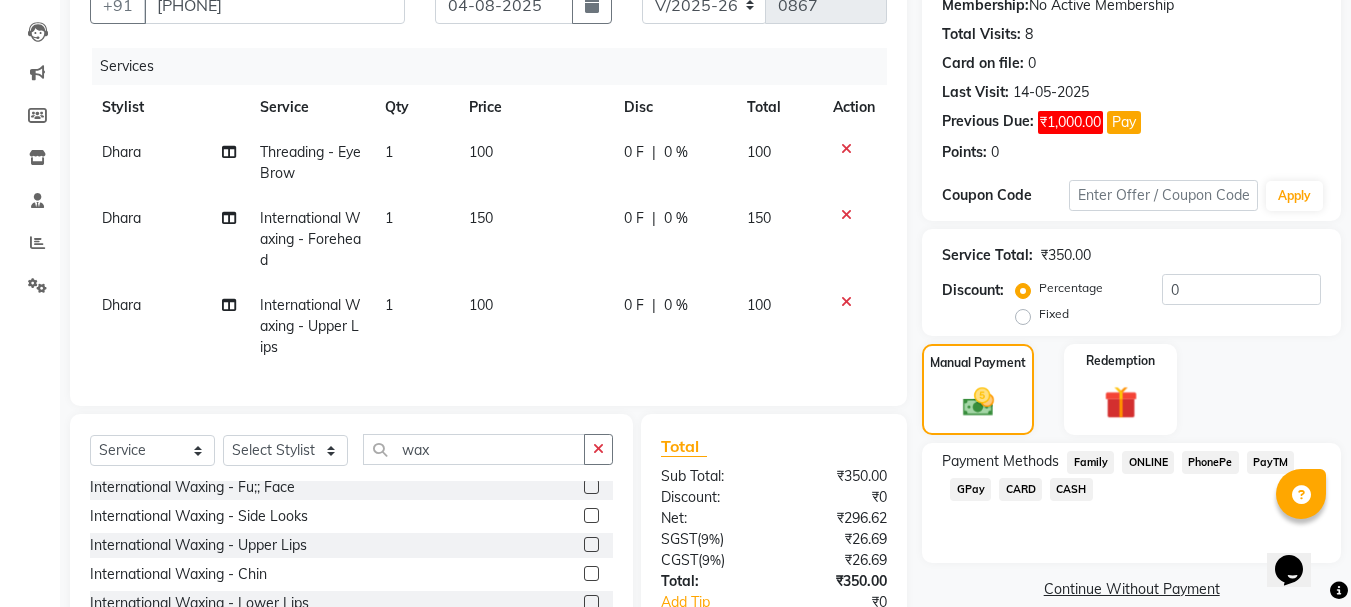 click on "GPay" 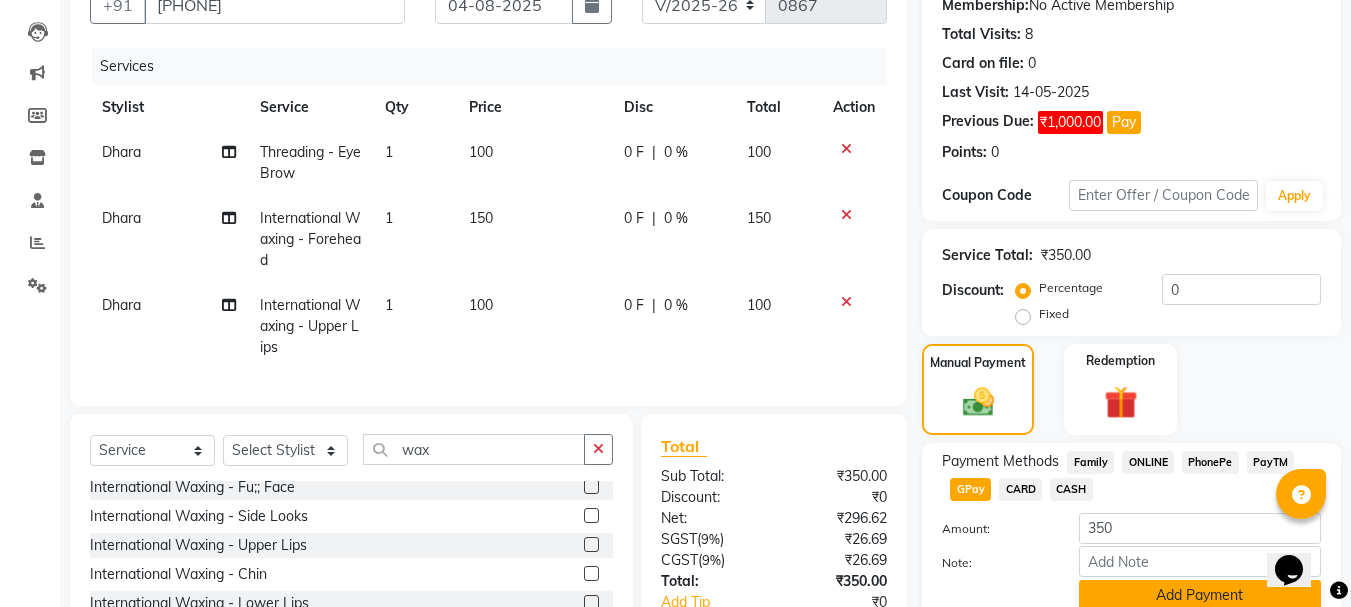 click on "Add Payment" 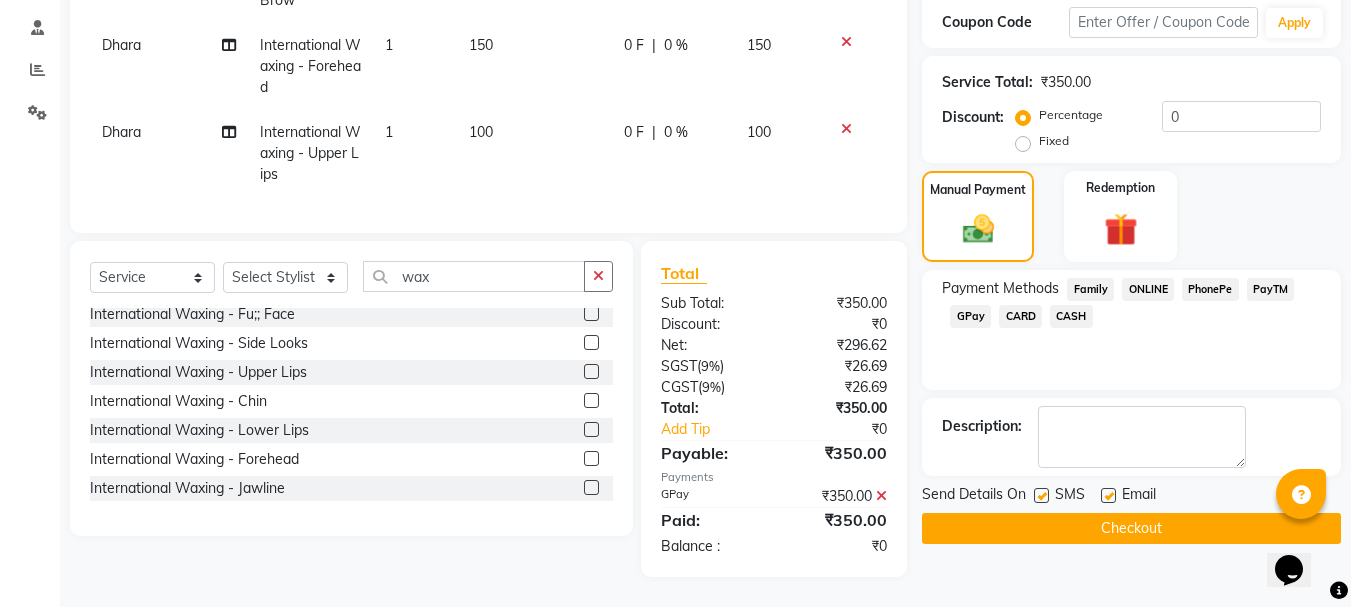 scroll, scrollTop: 388, scrollLeft: 0, axis: vertical 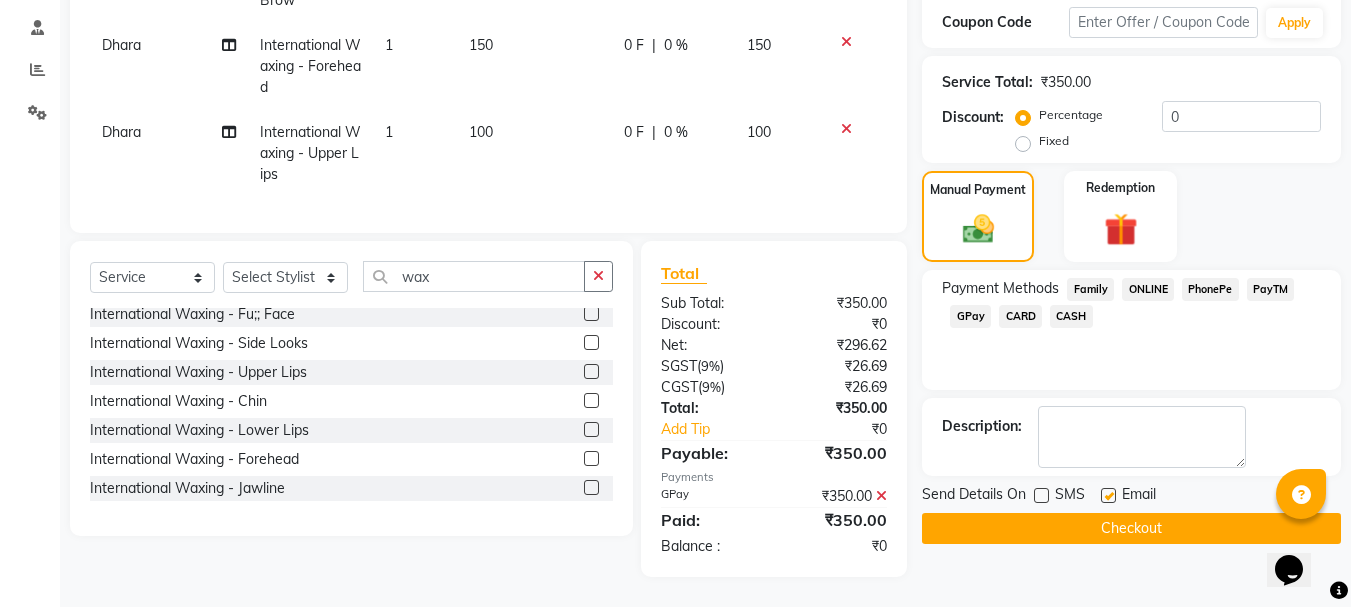 click 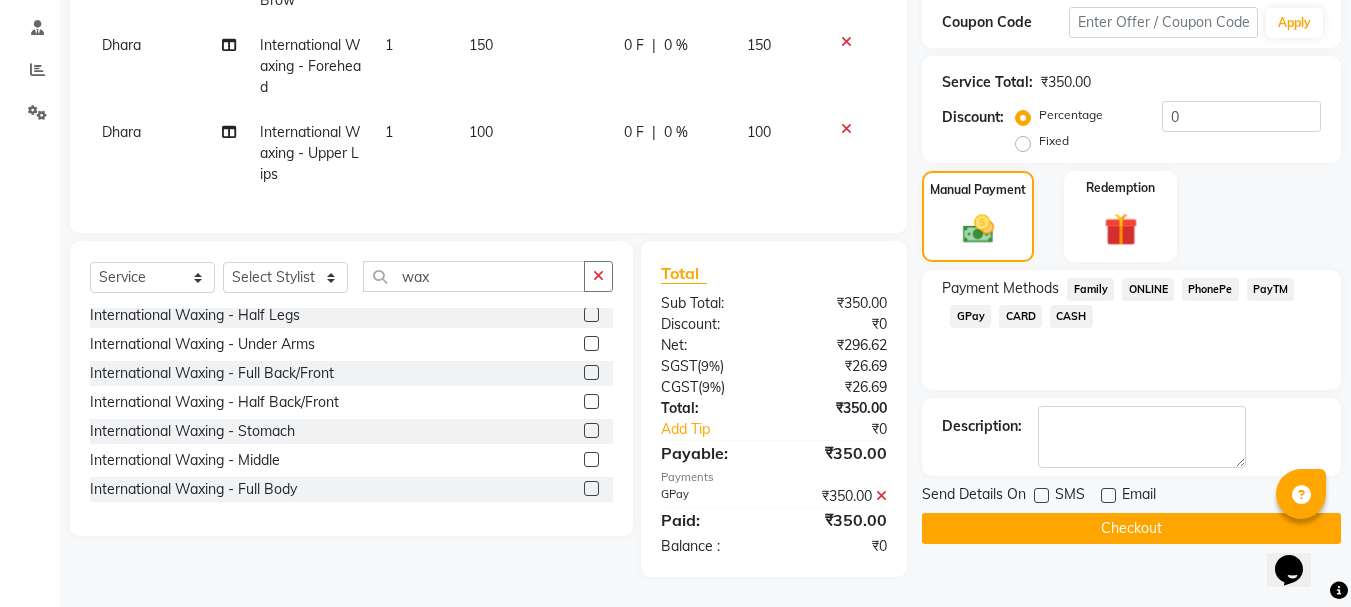 scroll, scrollTop: 750, scrollLeft: 0, axis: vertical 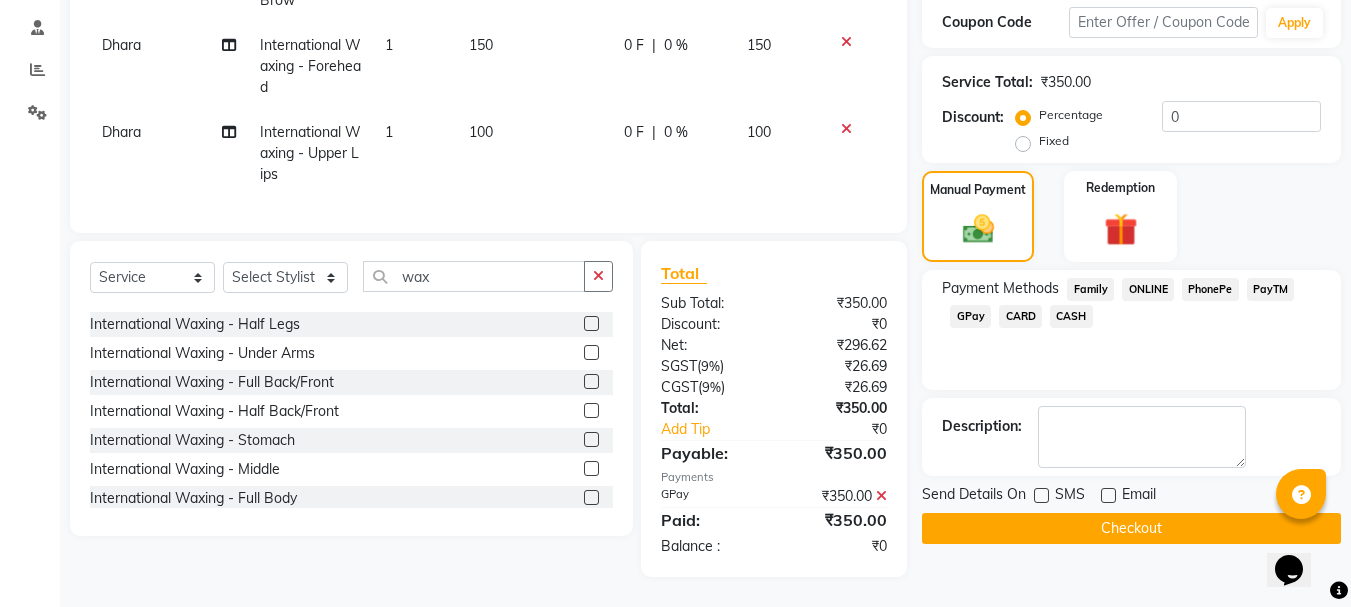 click on "Checkout" 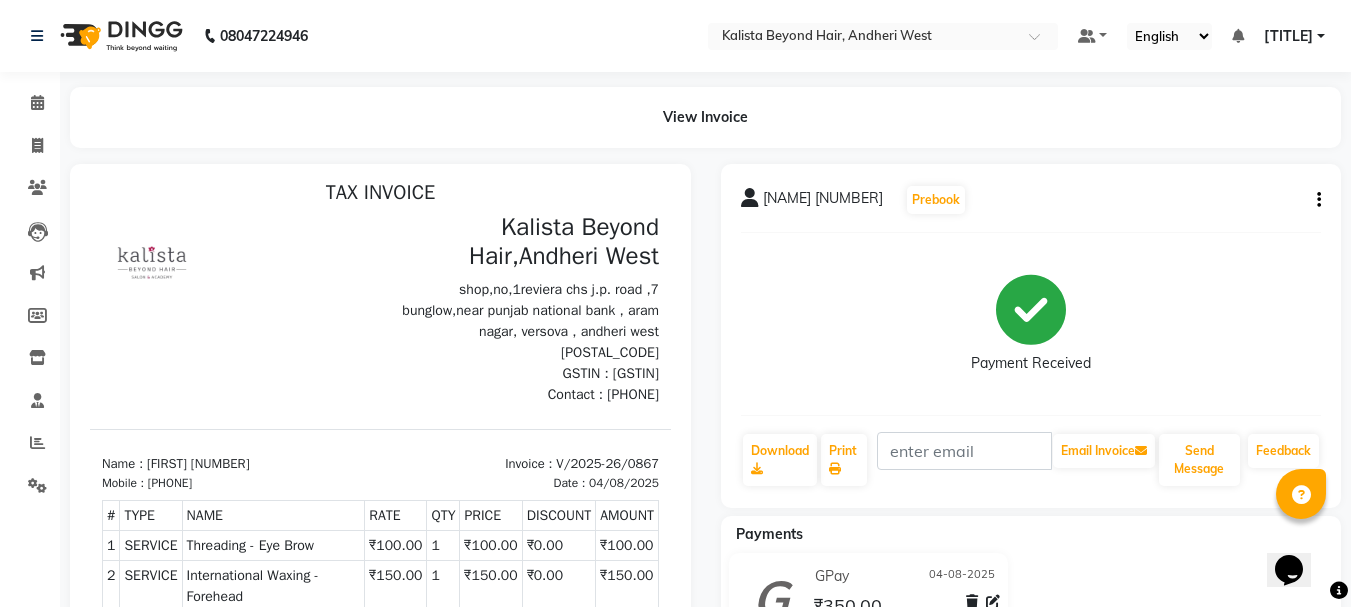 scroll, scrollTop: 16, scrollLeft: 0, axis: vertical 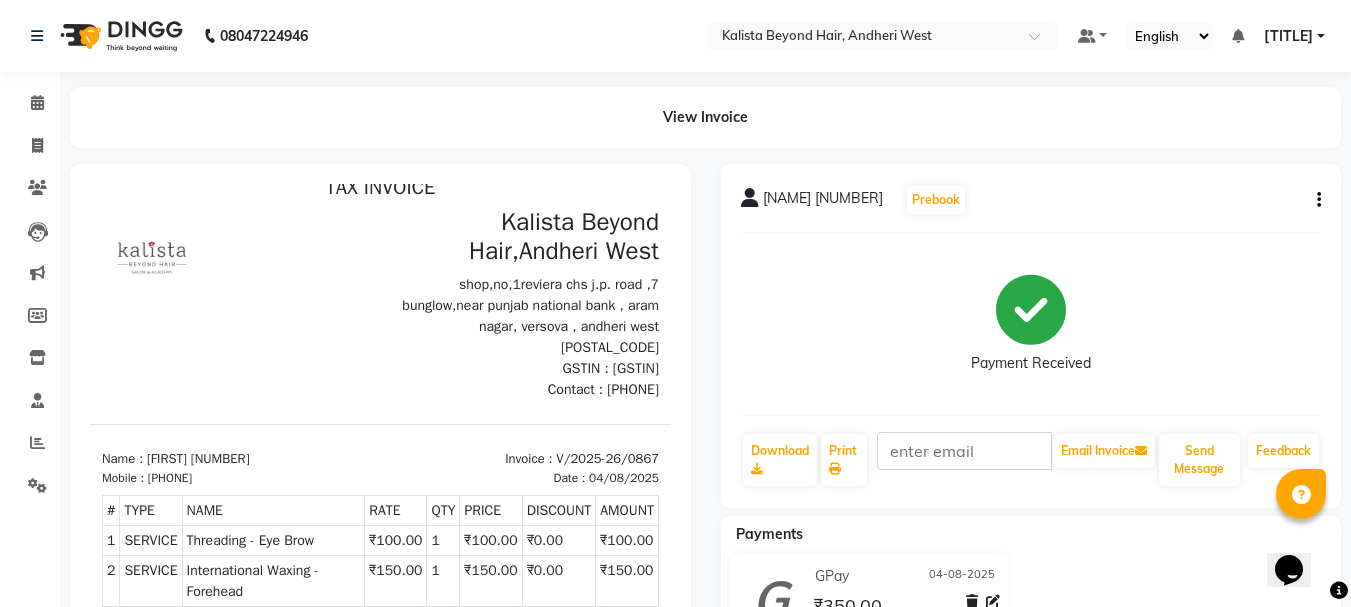 select on "service" 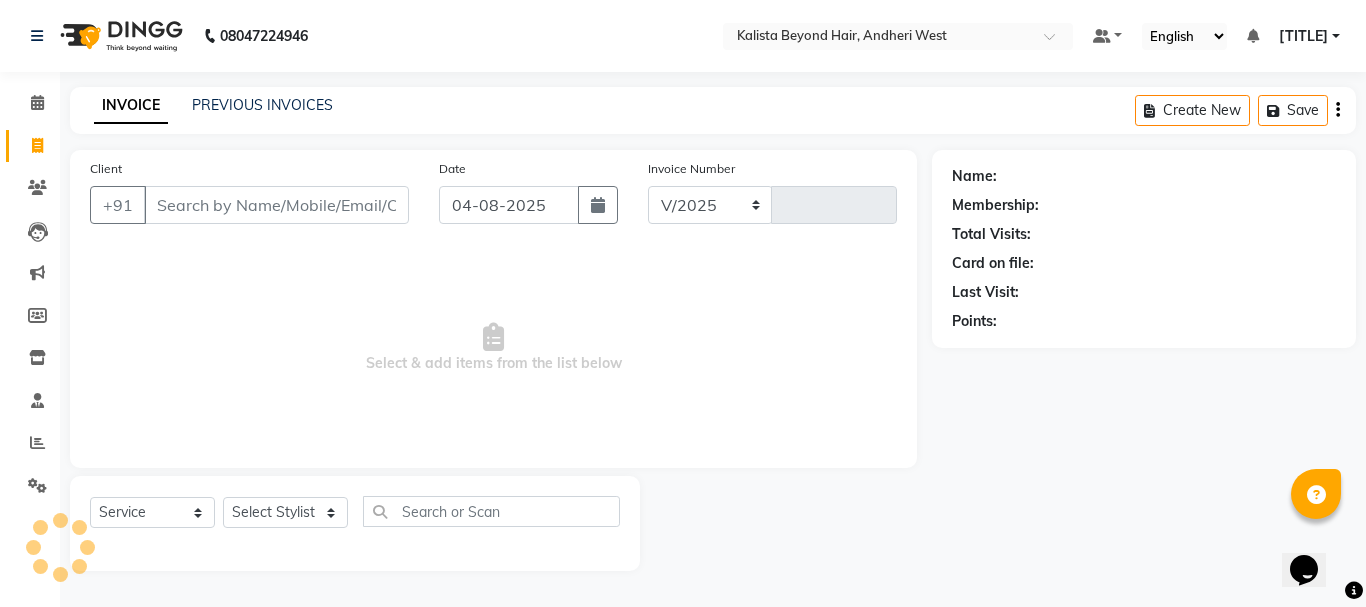 select on "6352" 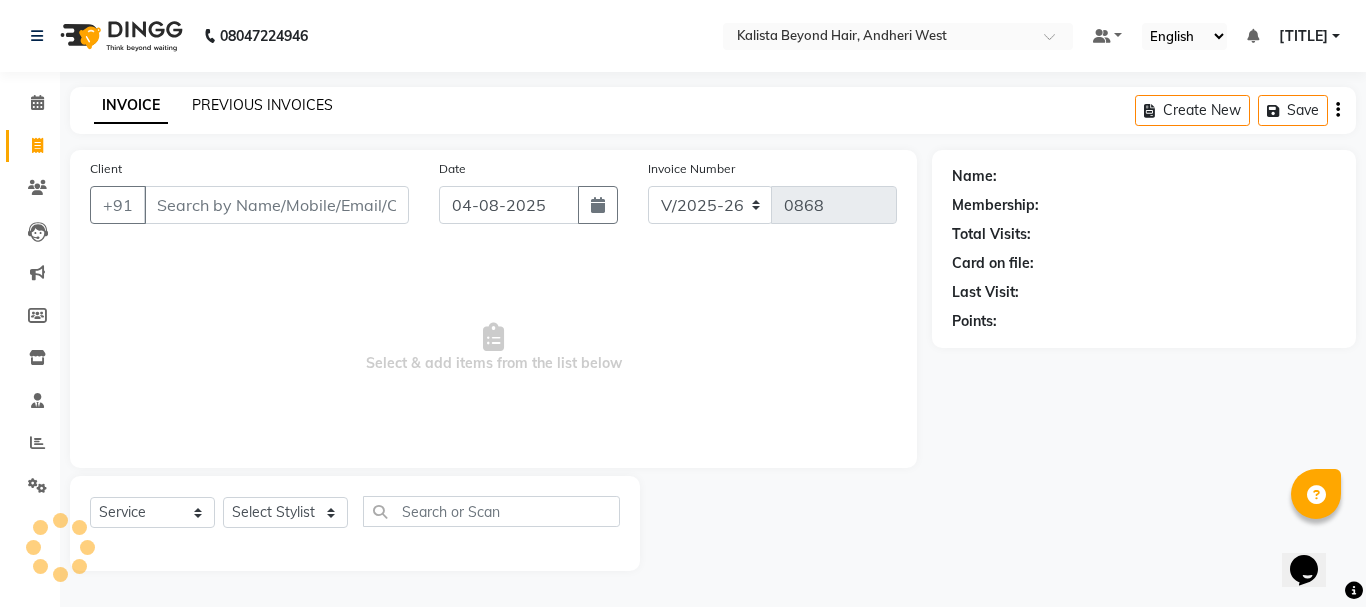 click on "PREVIOUS INVOICES" 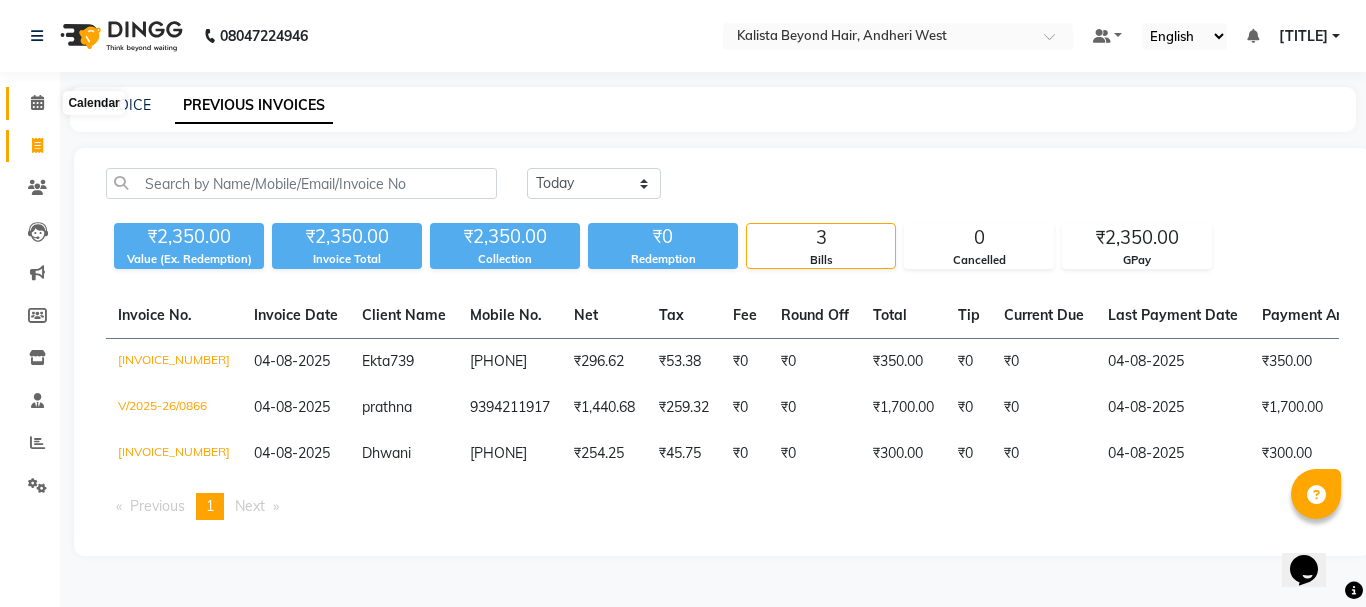 click 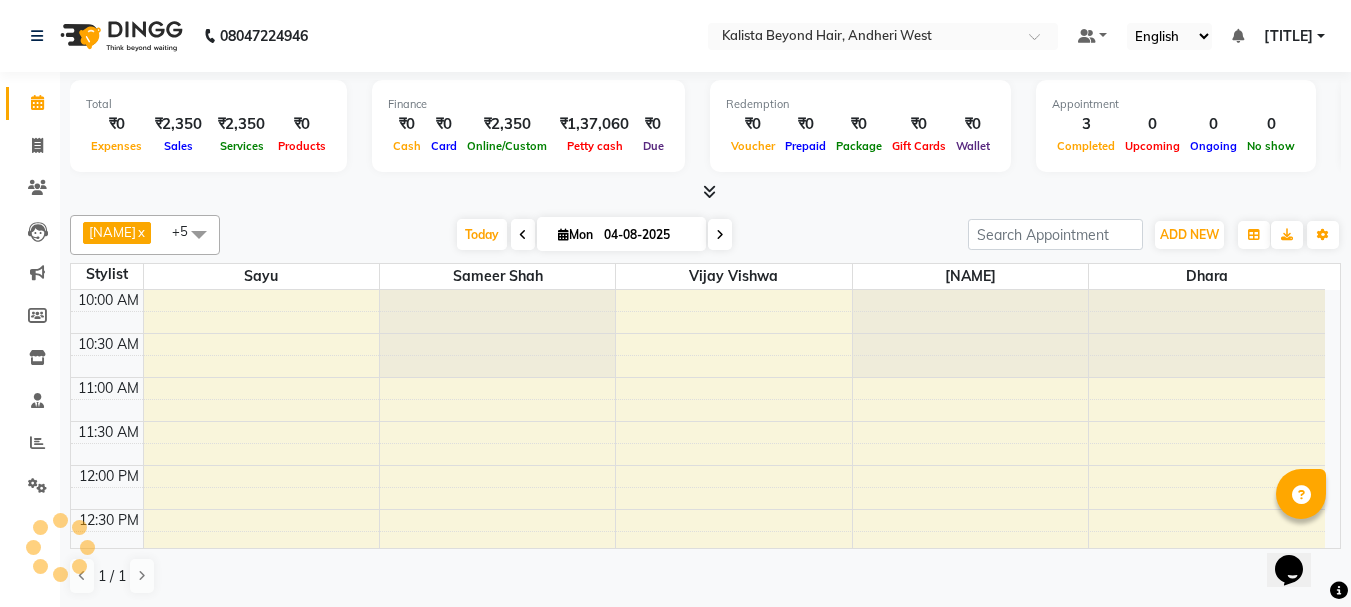 scroll, scrollTop: 0, scrollLeft: 0, axis: both 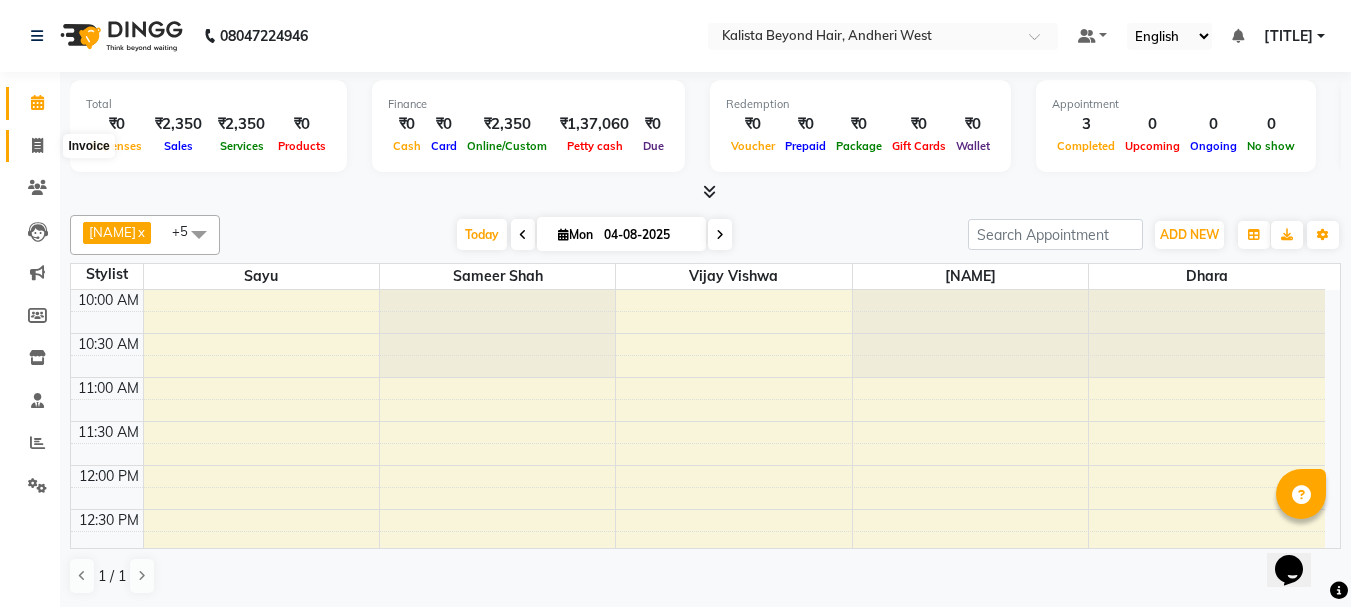 click 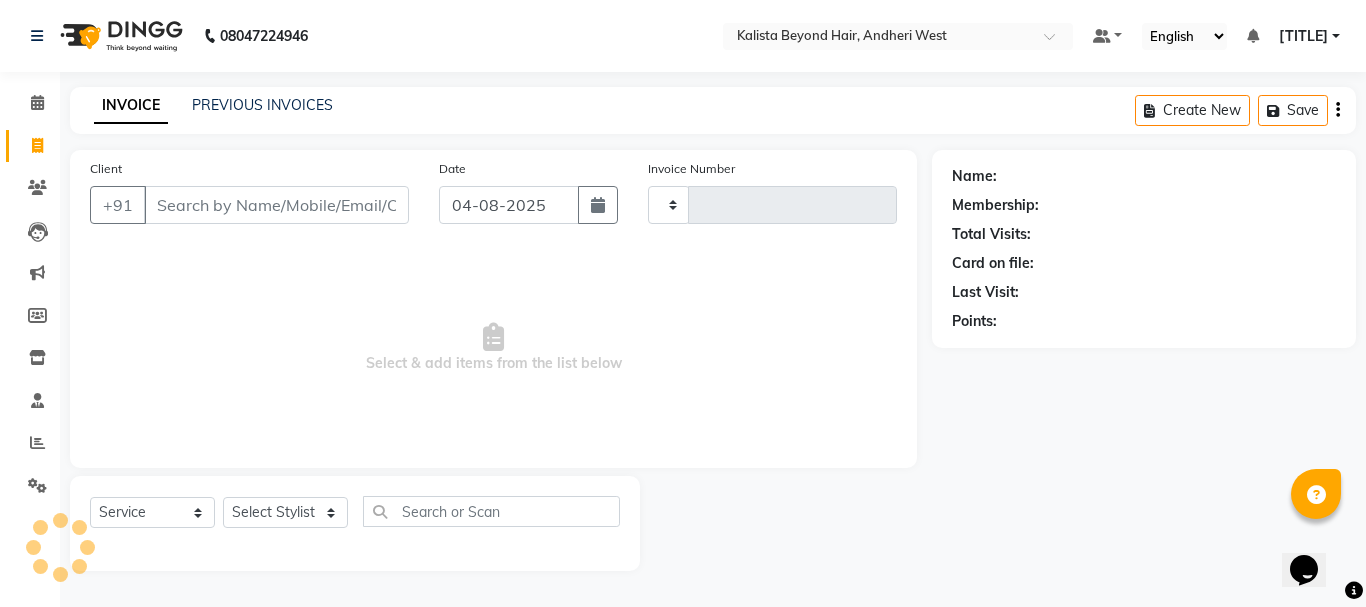 type on "0868" 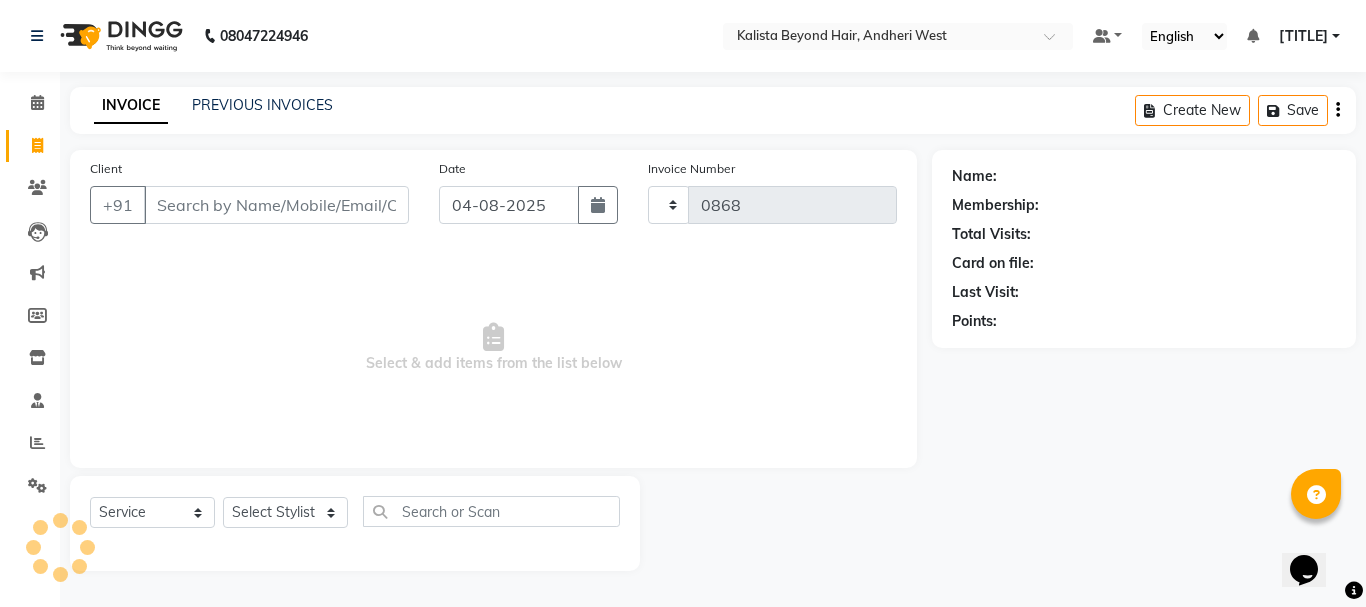 select on "6352" 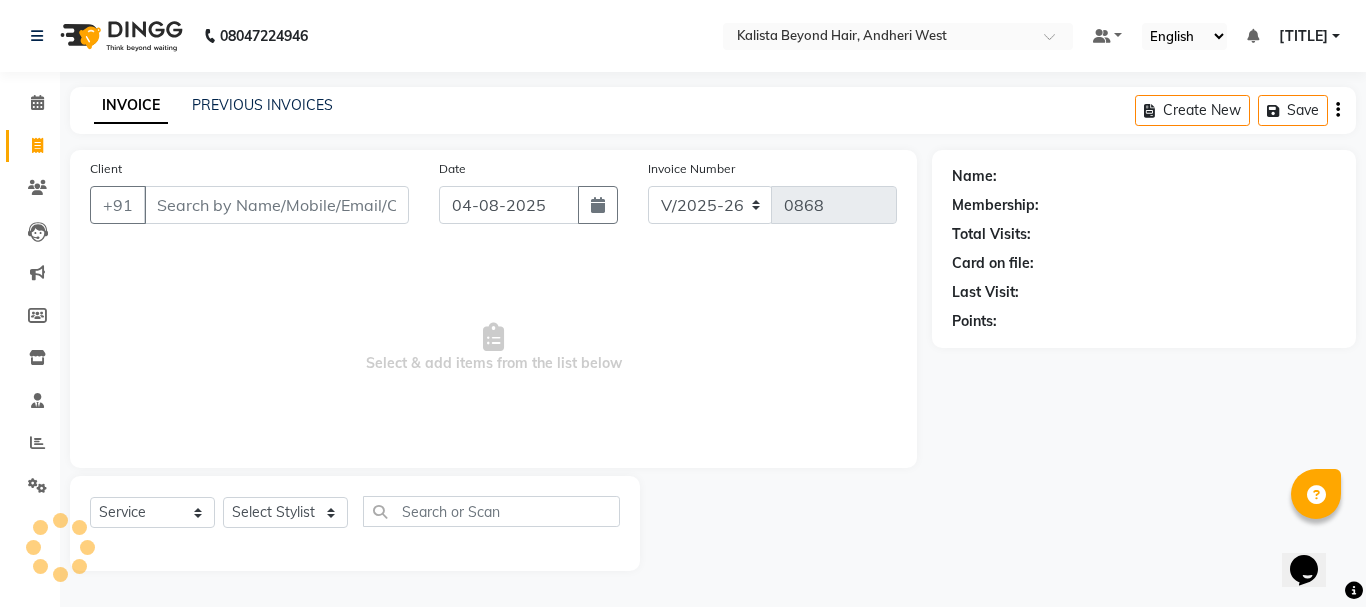 select on "[PHONE]" 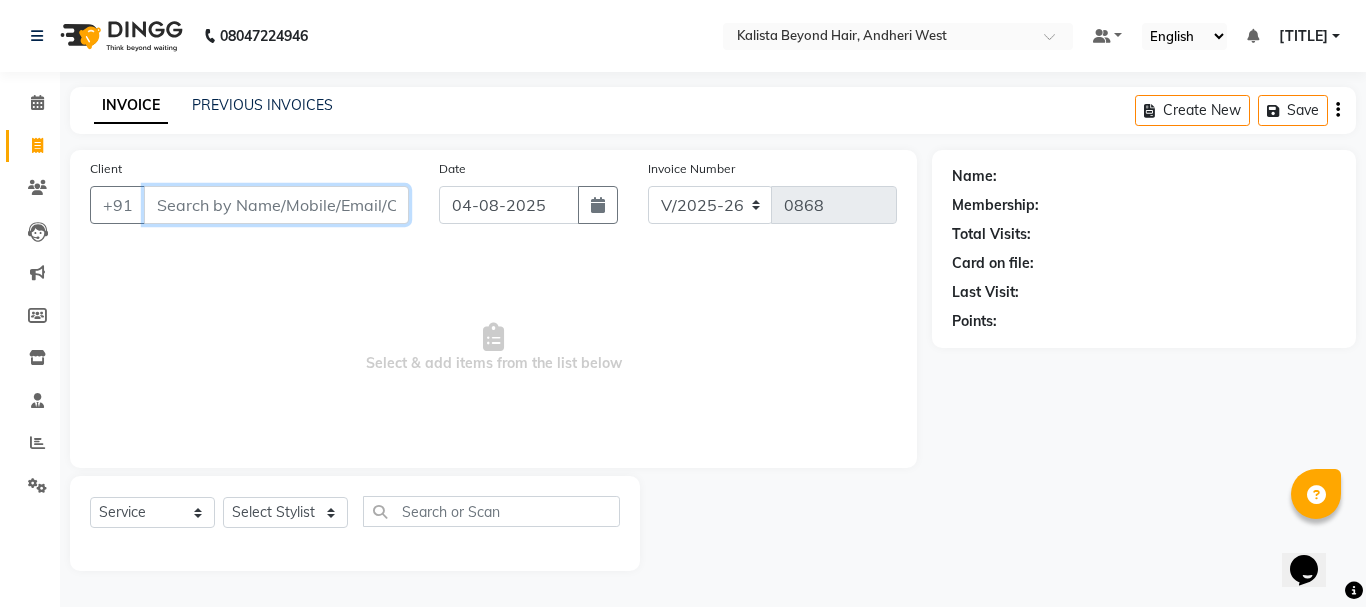 click on "Client" at bounding box center (276, 205) 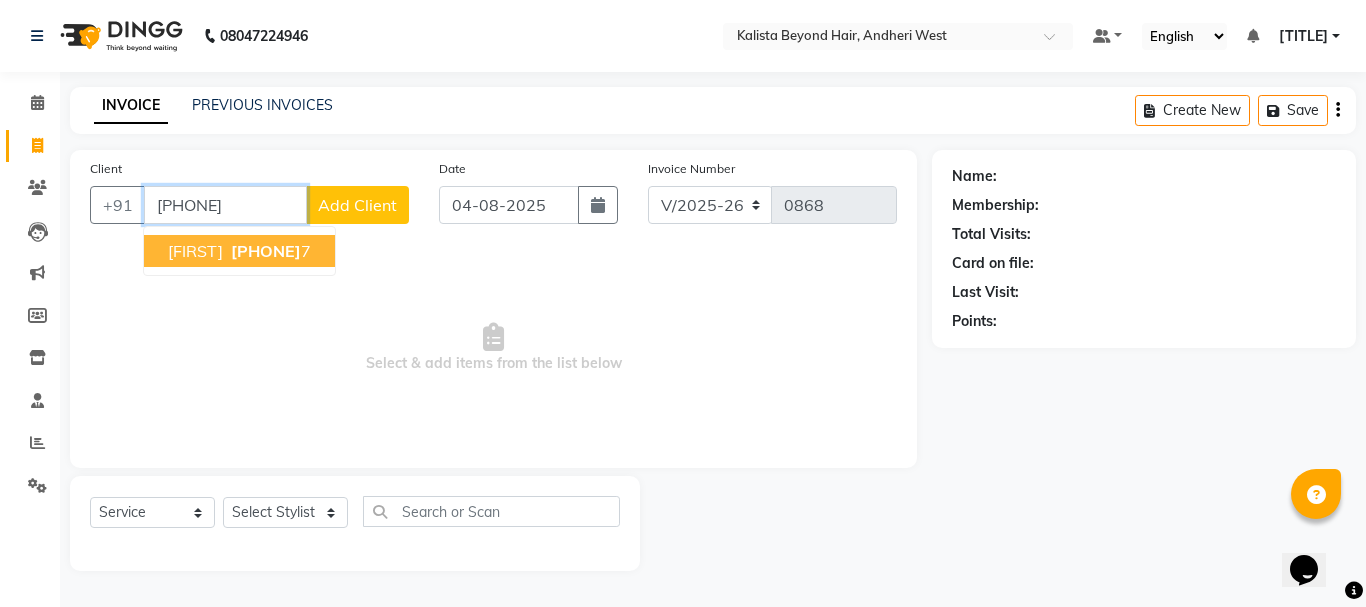 click on "[PHONE]" at bounding box center (269, 251) 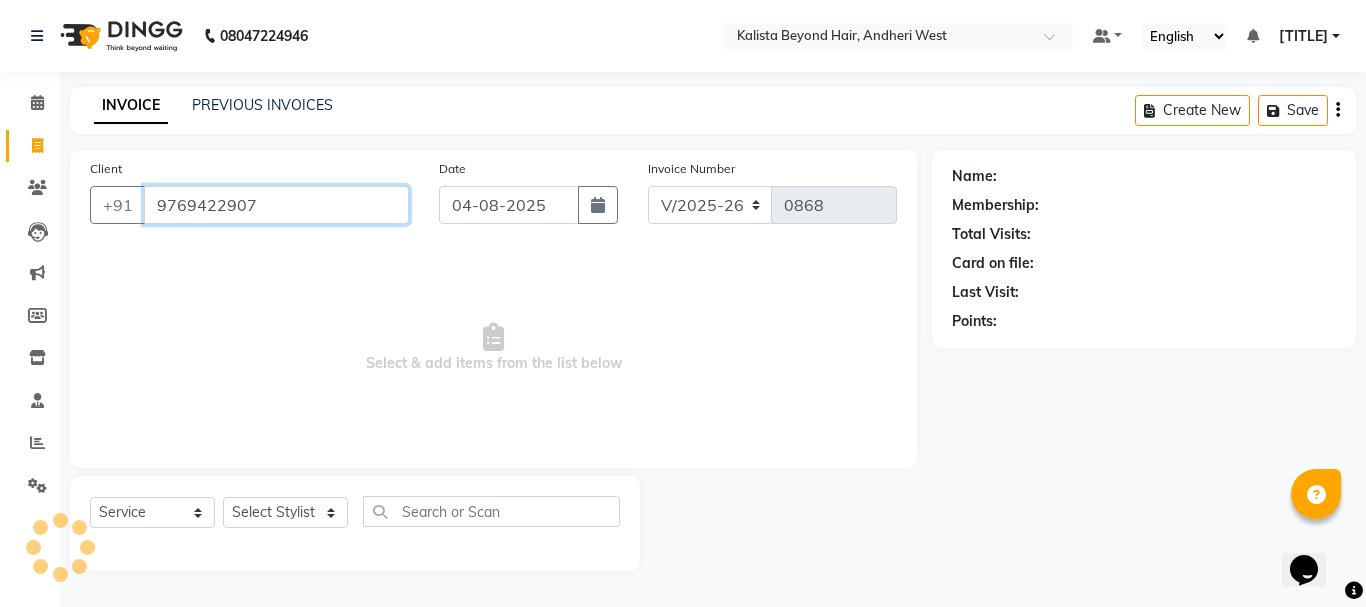 type on "9769422907" 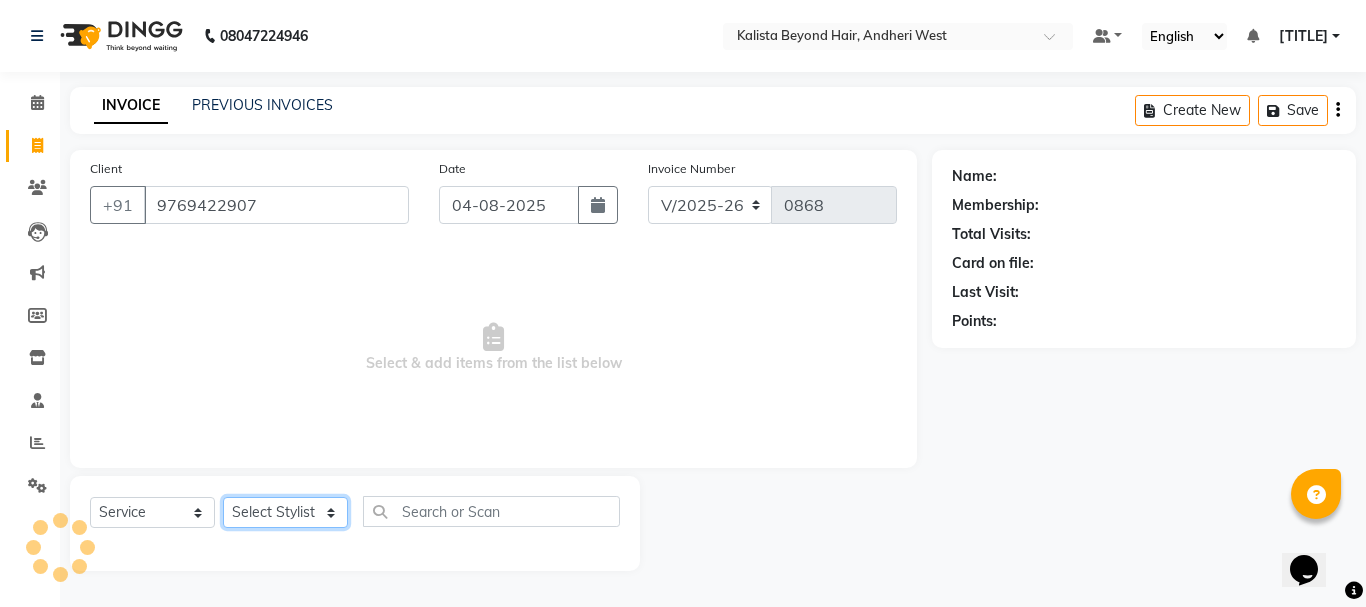 click on "Select Stylist [NAME] [NAME] [NAME] [NAME] [NAME] [NAME] [NAME] [NAME] [NAME] [NAME] [NAME] [NAME] [NAME] [NAME] [NAME] [NAME] [NAME] [NAME] [NAME] [NAME] [NAME] [NAME] [NAME] Hair Colour - Root Touch Up 1 Inch x Women Hair - Hair Cut/Fringe Women Hair - Hair Trim Women Hair - Hair Cut ,Wash,Blowdry Finish/Creative Women Hair - Director Hair Cut & Style Women Hair - Only Hair Wash Women Hair - Paddle Dry Hair Wash Straight Blowdry - Medium Hair Straight Blowdry - Long Hair Straight Blowdry - Extra Long Hair Curls Blowdry - Medium Hair Curls Blowdry - Long Hair Curls Blowdry - Extra Long Hair Ironing - Short To Shoulder Hair Ironing - Long Hair Ironing - Extra Long Hair Iron Curls & Tongs - Medium Hair Iron Curls & Tongs - Long Hair Iron Curls & Tongs - Extra Long Hair Iron Curls & Tongs - Up Style Hair Colour - Root Touch Up 1 Inch Hair Colour - Short Hair Hair Colour - Medium Hair Hair Colour - Long Hair Hair Colour - Extra Long Hair Hair Colour - 1 Chunk 1 0 F" 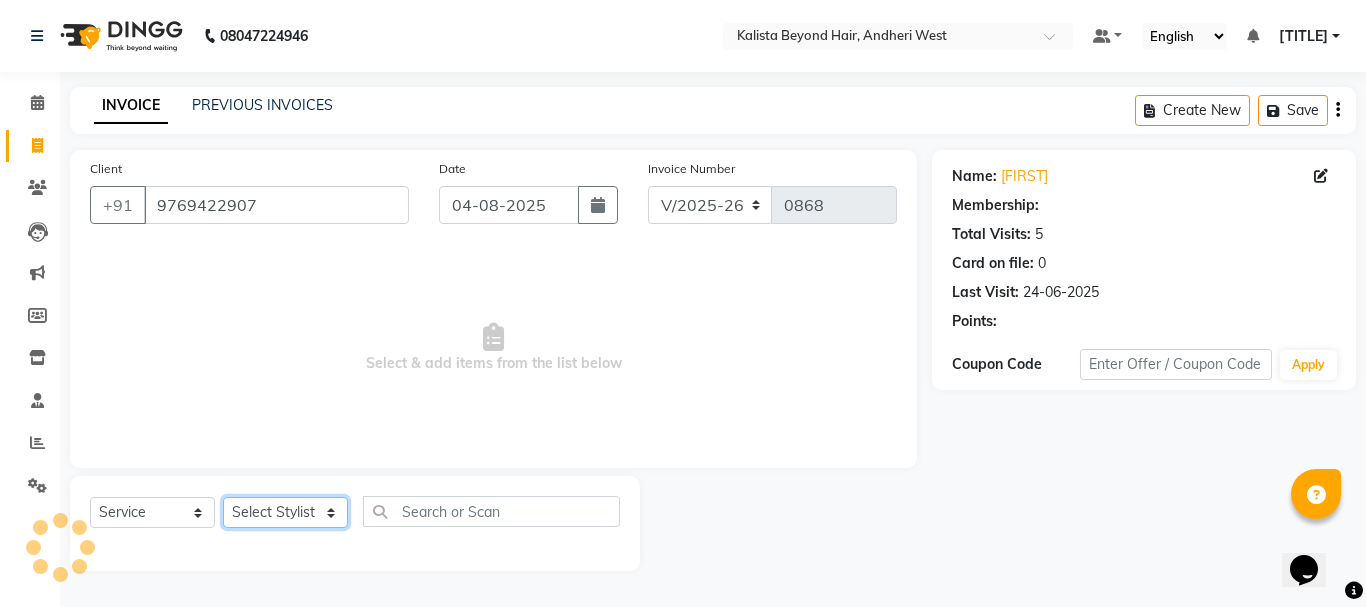 select on "59568" 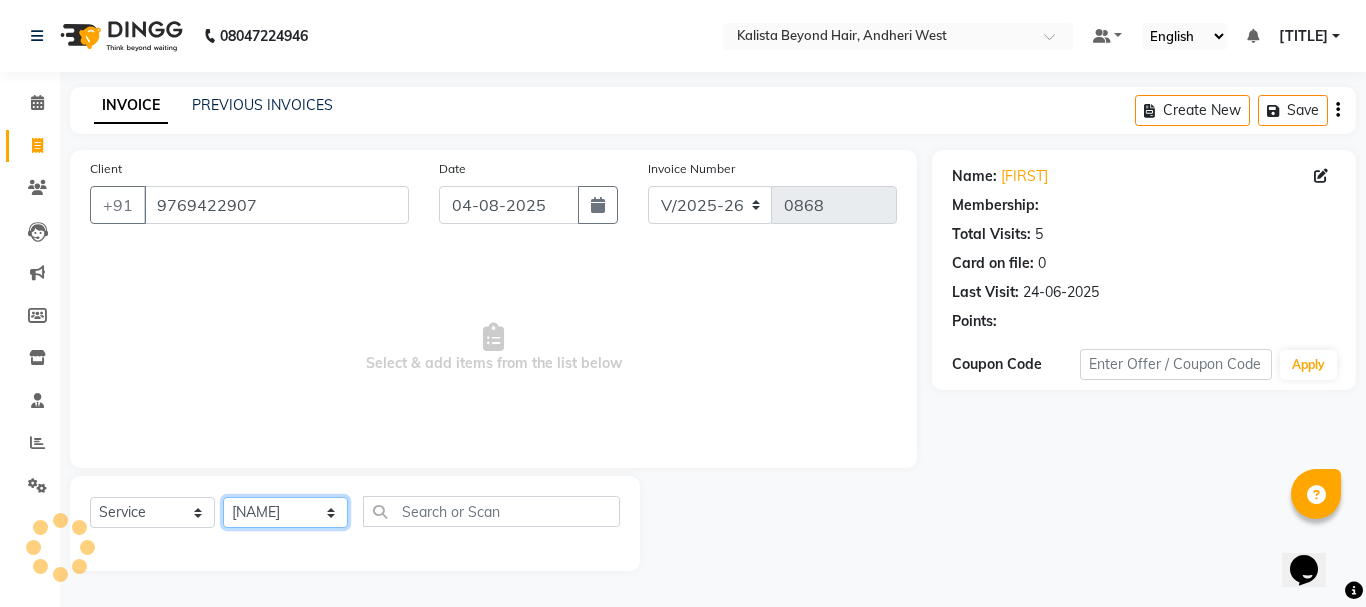 click on "Select Stylist [NAME] [NAME] [NAME] [NAME] [NAME] [NAME] [NAME] [NAME] [NAME] [NAME] [NAME] [NAME] [NAME] [NAME] [NAME] [NAME] [NAME] [NAME] [NAME] [NAME] [NAME] [NAME] [NAME] Hair Colour - Root Touch Up 1 Inch x Women Hair - Hair Cut/Fringe Women Hair - Hair Trim Women Hair - Hair Cut ,Wash,Blowdry Finish/Creative Women Hair - Director Hair Cut & Style Women Hair - Only Hair Wash Women Hair - Paddle Dry Hair Wash Straight Blowdry - Medium Hair Straight Blowdry - Long Hair Straight Blowdry - Extra Long Hair Curls Blowdry - Medium Hair Curls Blowdry - Long Hair Curls Blowdry - Extra Long Hair Ironing - Short To Shoulder Hair Ironing - Long Hair Ironing - Extra Long Hair Iron Curls & Tongs - Medium Hair Iron Curls & Tongs - Long Hair Iron Curls & Tongs - Extra Long Hair Iron Curls & Tongs - Up Style Hair Colour - Root Touch Up 1 Inch Hair Colour - Short Hair Hair Colour - Medium Hair Hair Colour - Long Hair Hair Colour - Extra Long Hair Hair Colour - 1 Chunk 1 0 F" 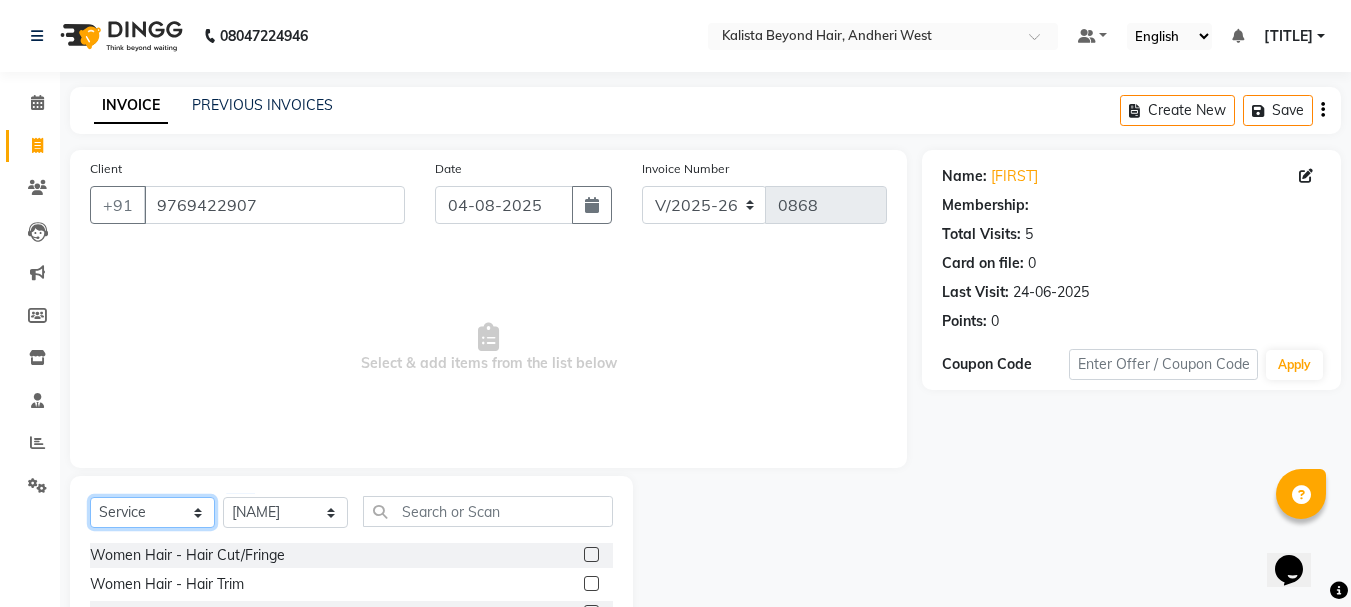 click on "Select  Service  Product  Membership  Package Voucher Prepaid Gift Card" 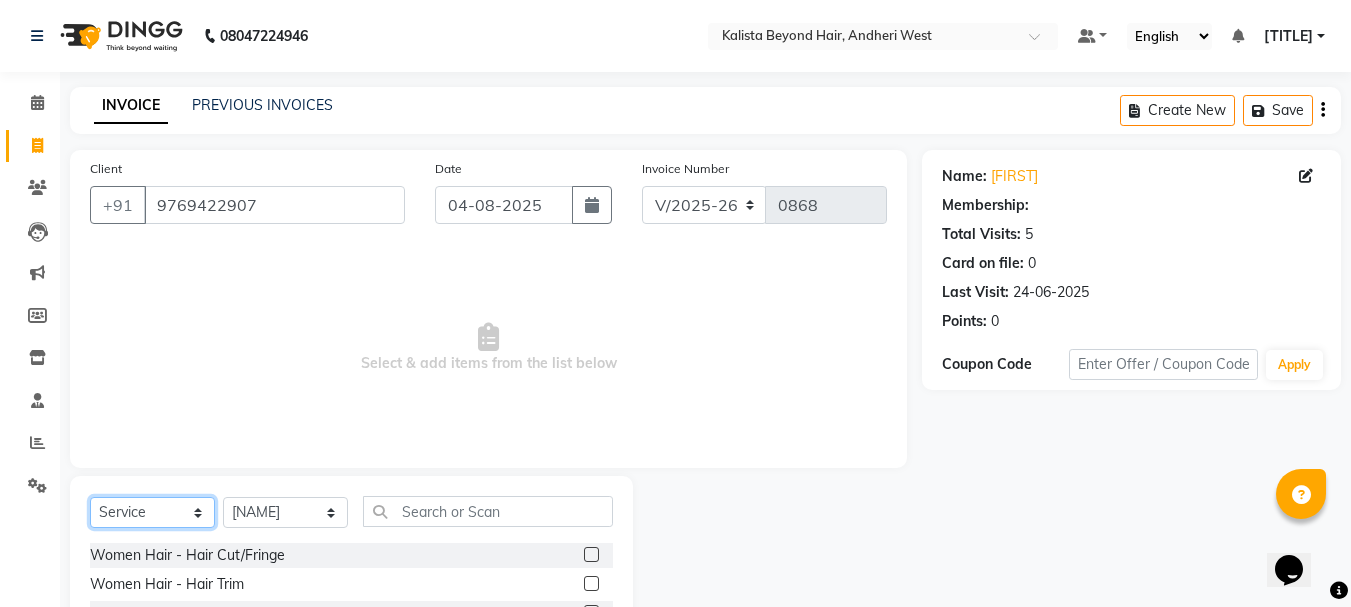 select on "P" 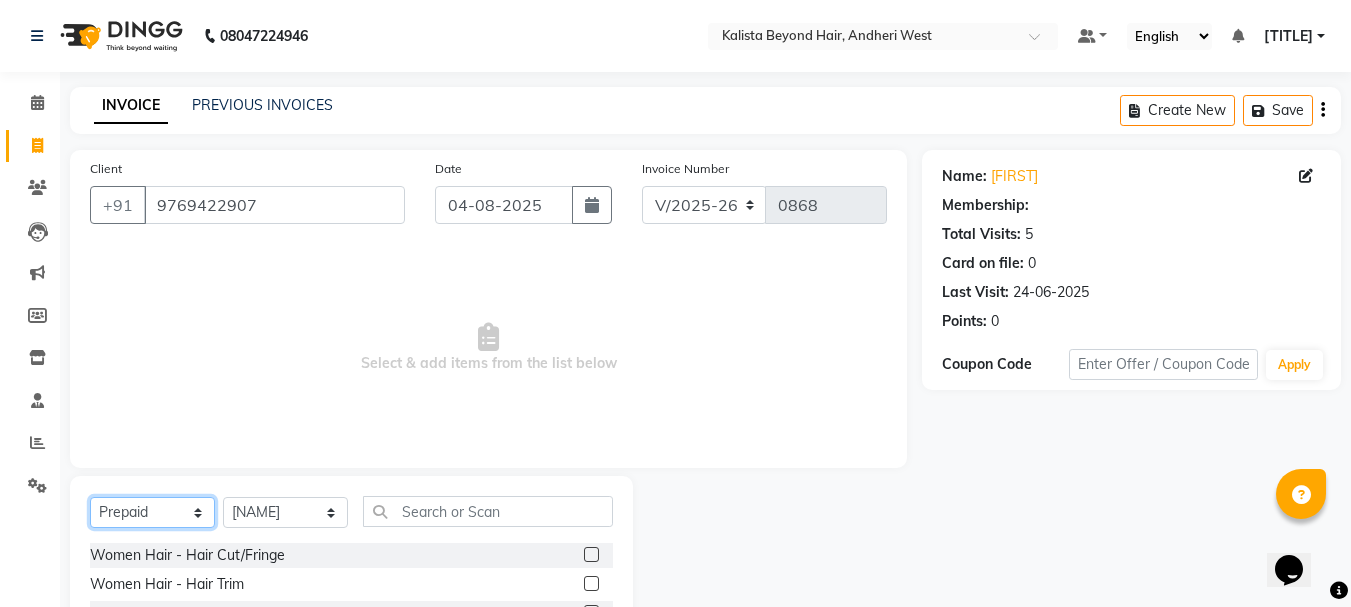click on "Select  Service  Product  Membership  Package Voucher Prepaid Gift Card" 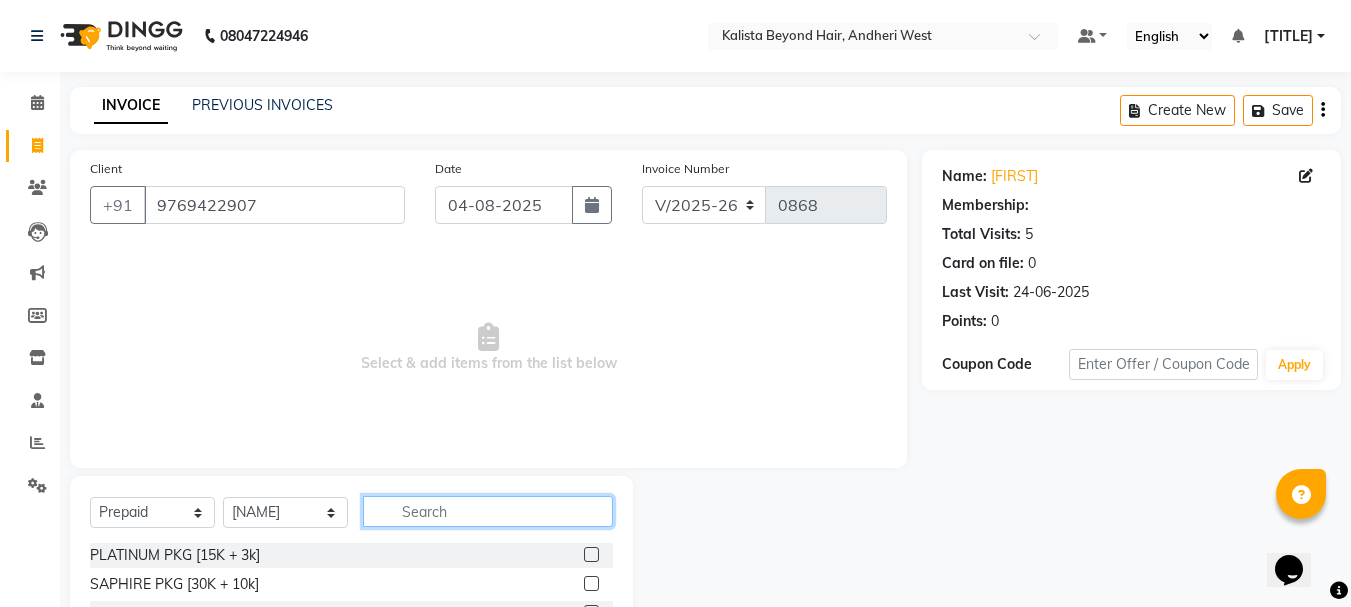 click 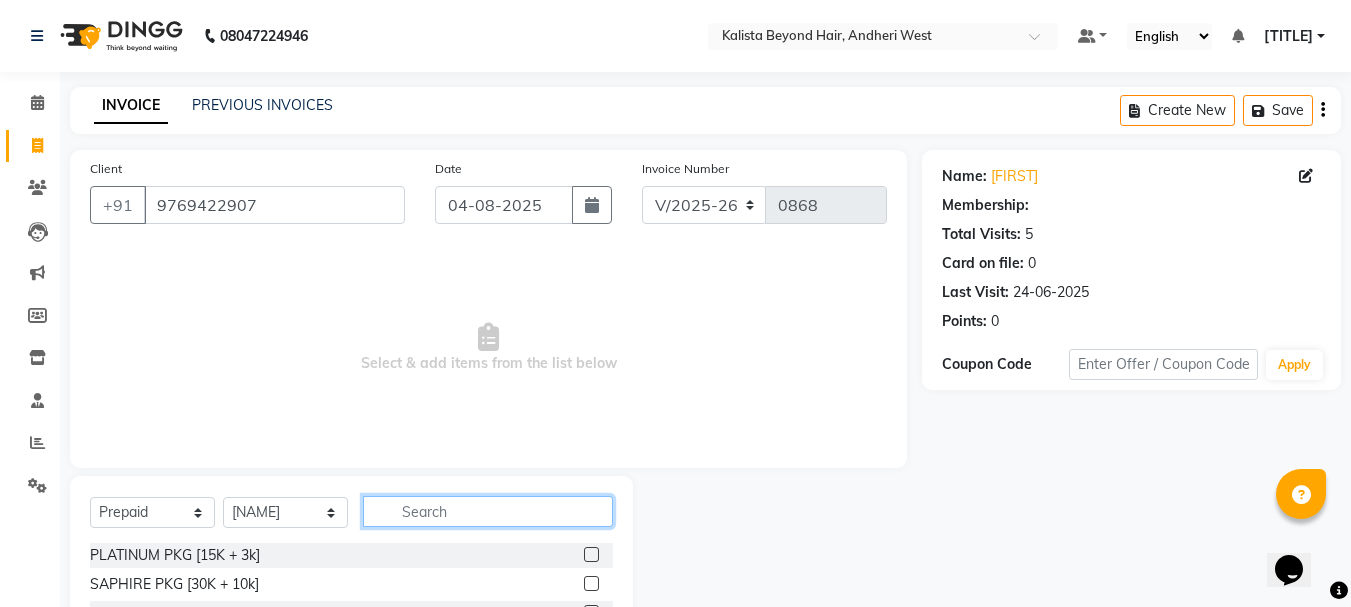 scroll, scrollTop: 100, scrollLeft: 0, axis: vertical 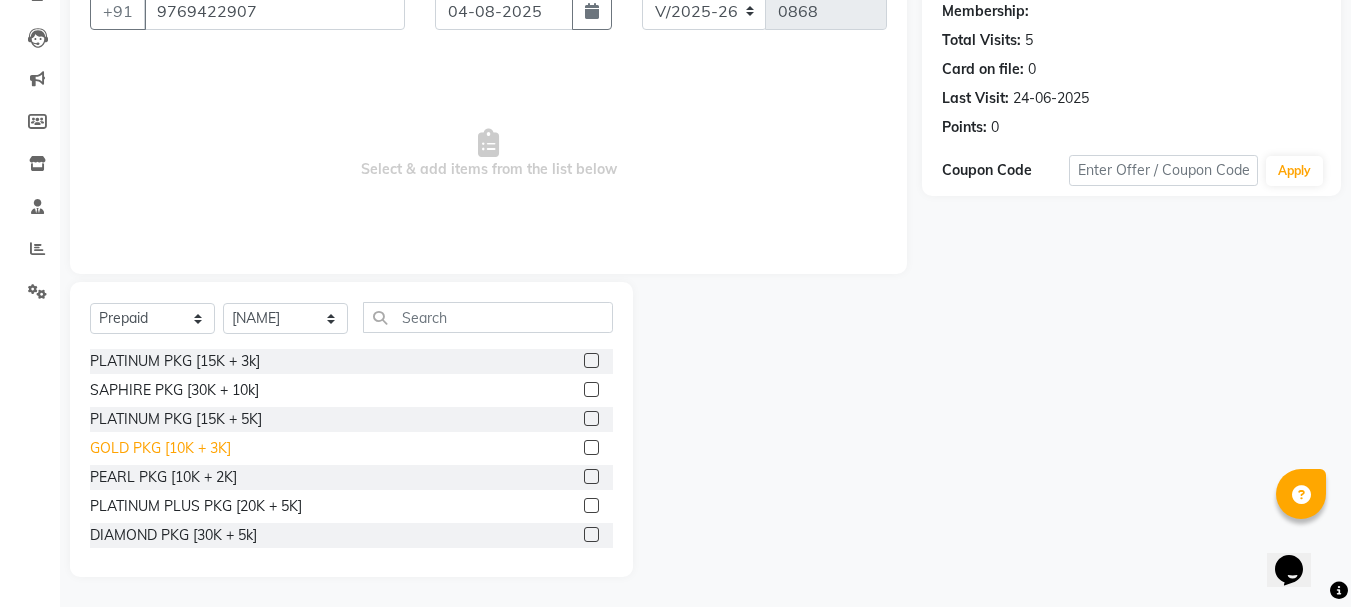 click on "GOLD PKG [10K + 3K]" 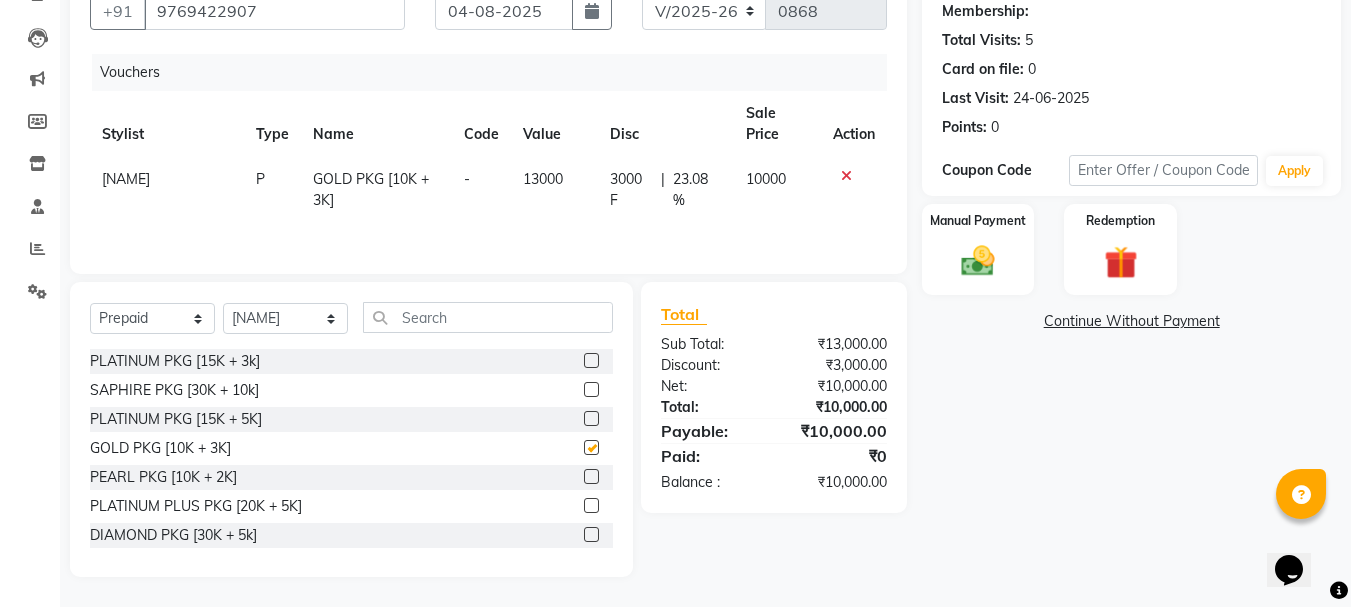 checkbox on "false" 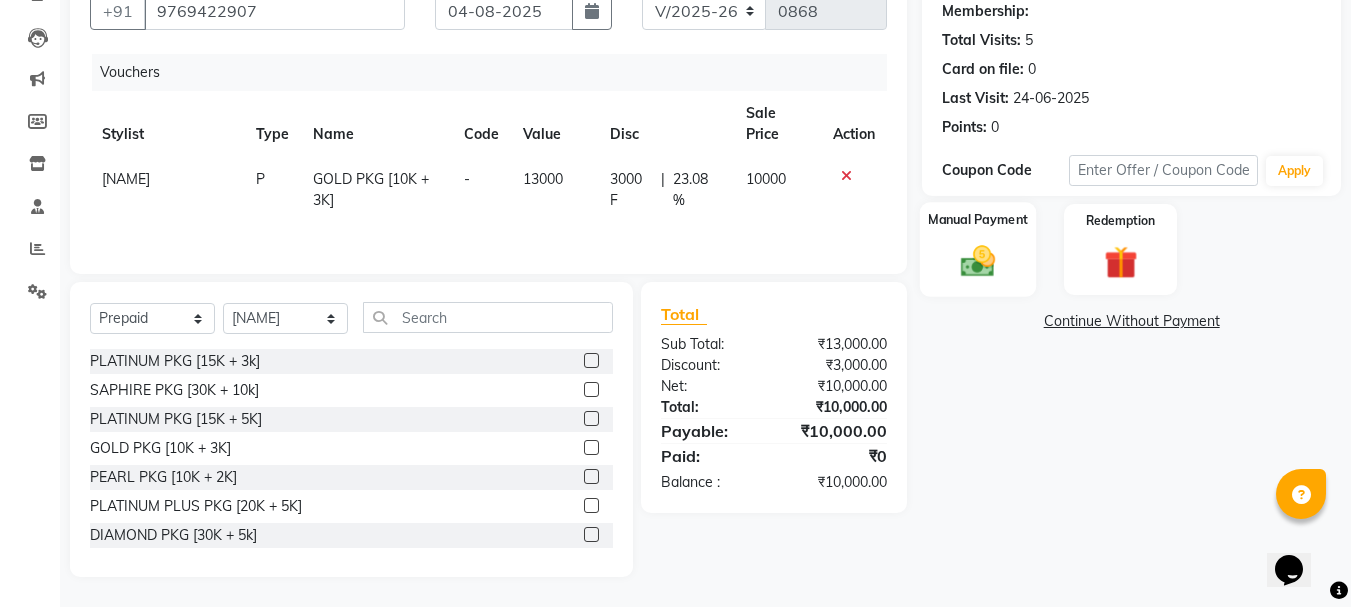 click 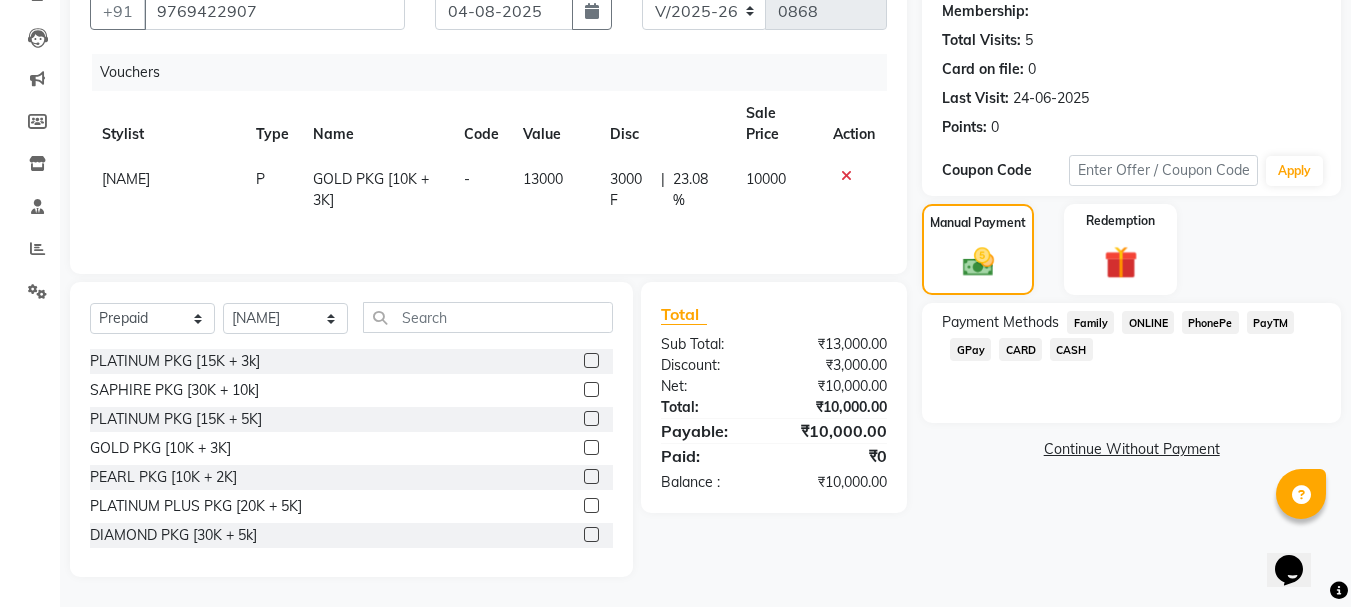 click on "GPay" 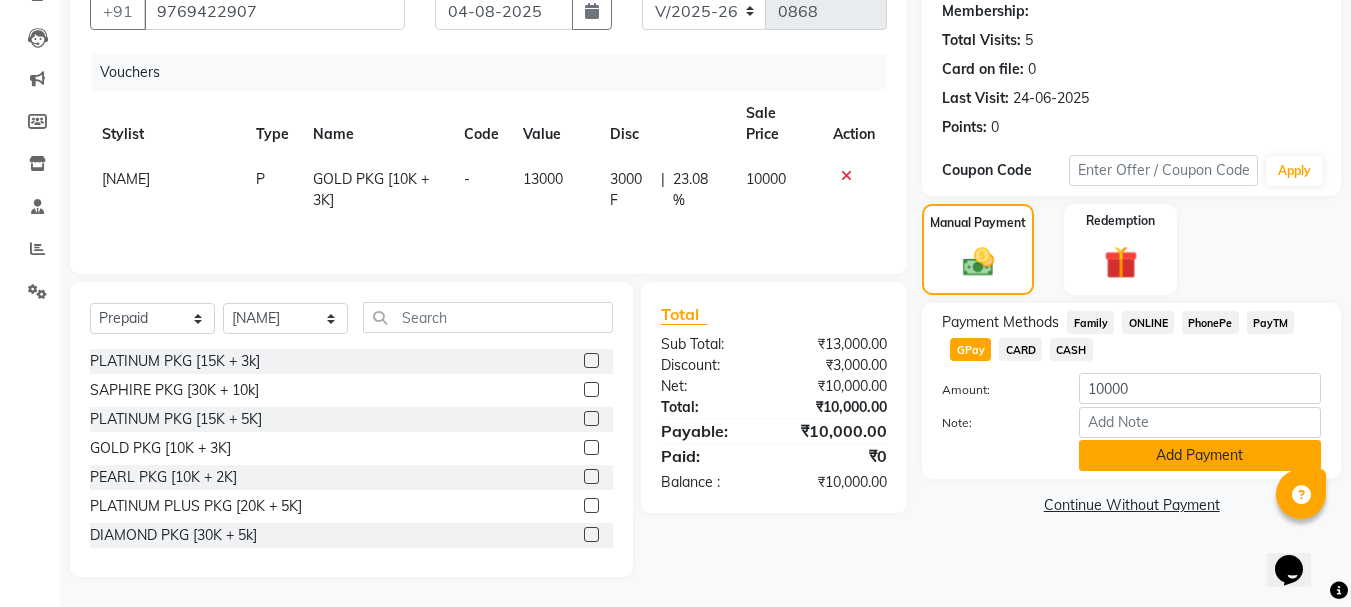 click on "Add Payment" 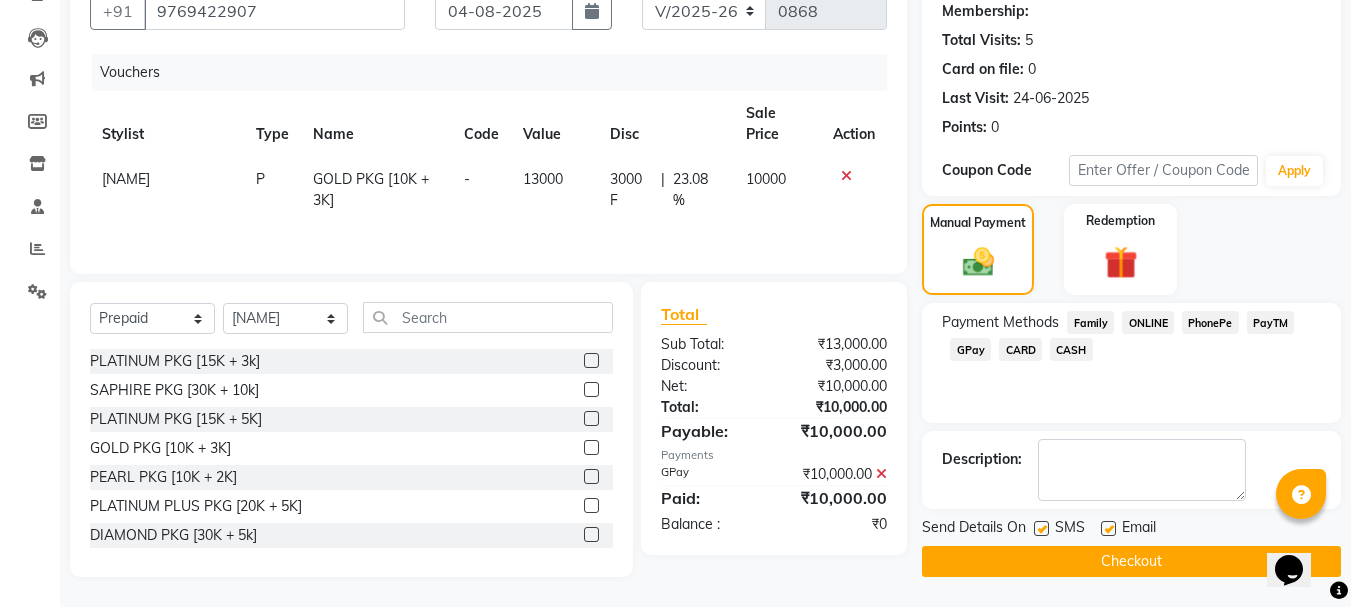drag, startPoint x: 1045, startPoint y: 532, endPoint x: 1048, endPoint y: 567, distance: 35.128338 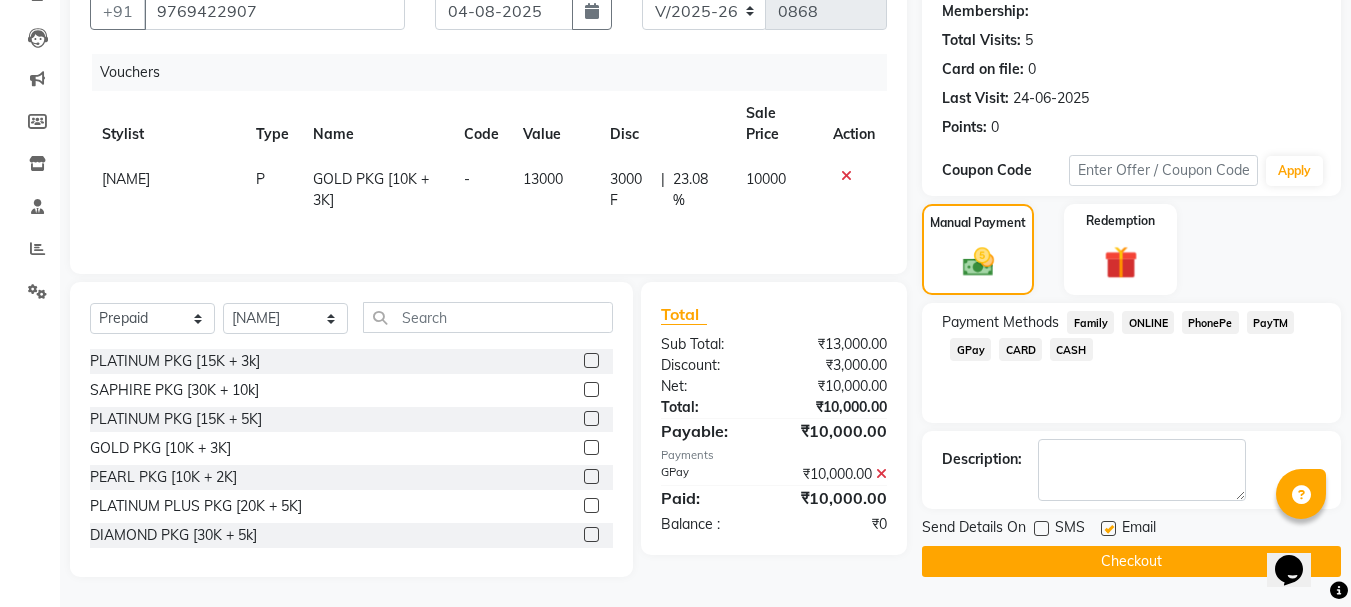 click on "Checkout" 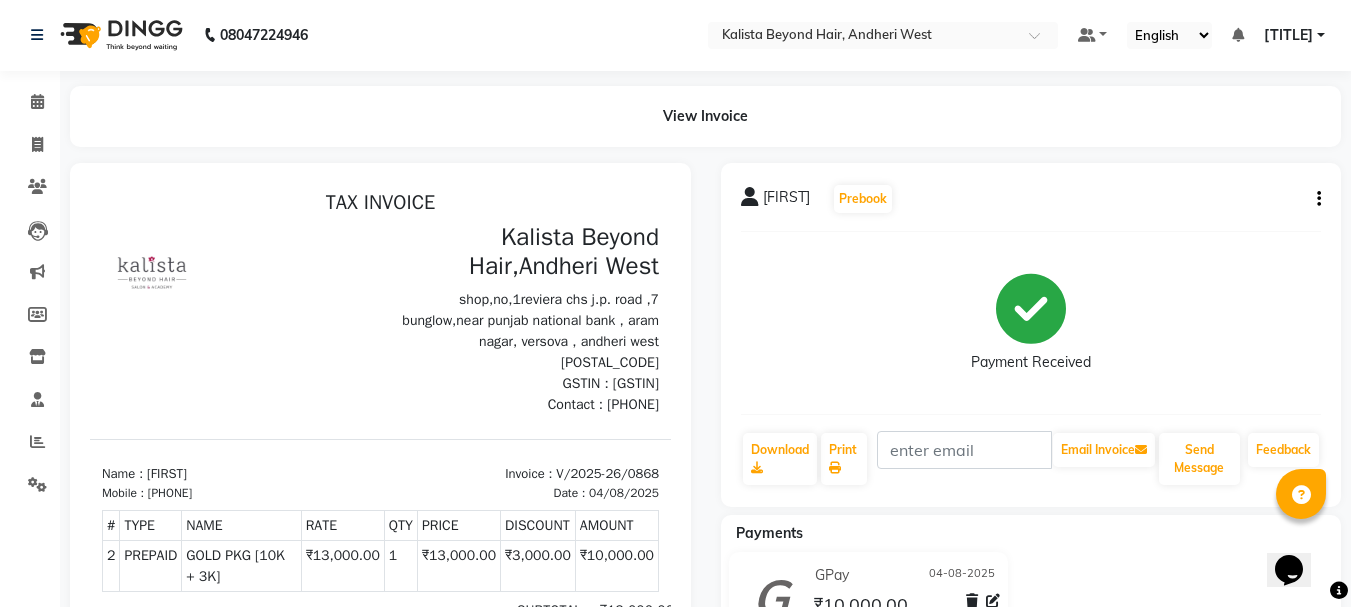 scroll, scrollTop: 0, scrollLeft: 0, axis: both 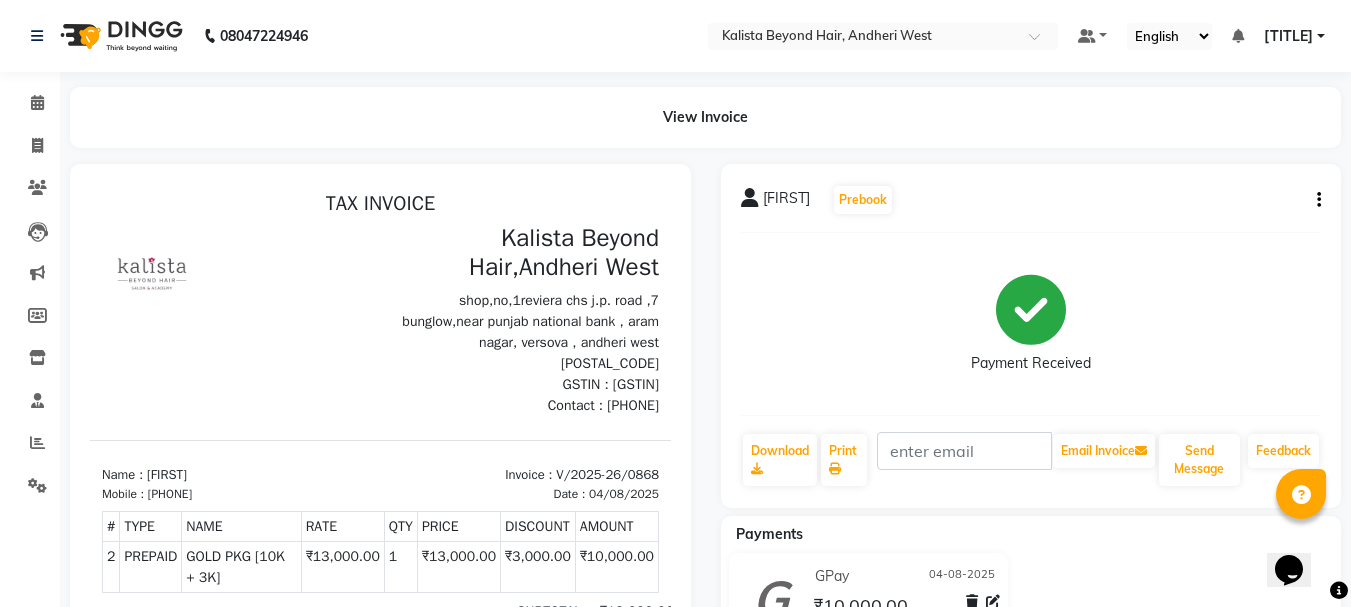 select on "service" 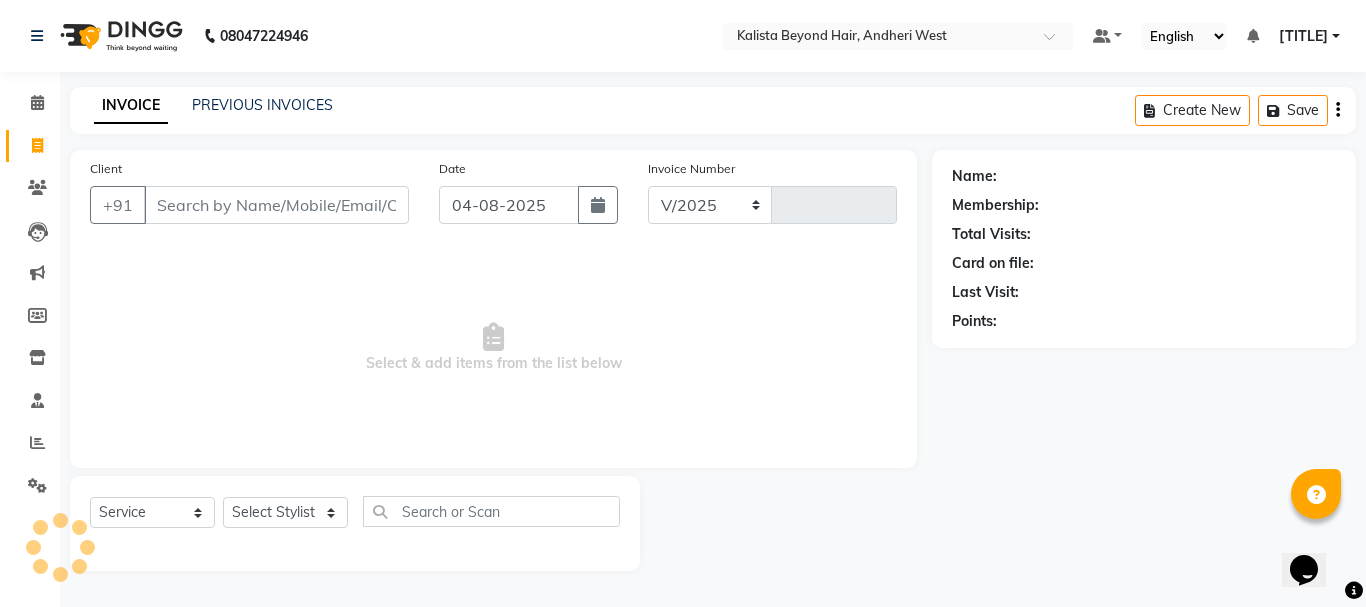 select on "6352" 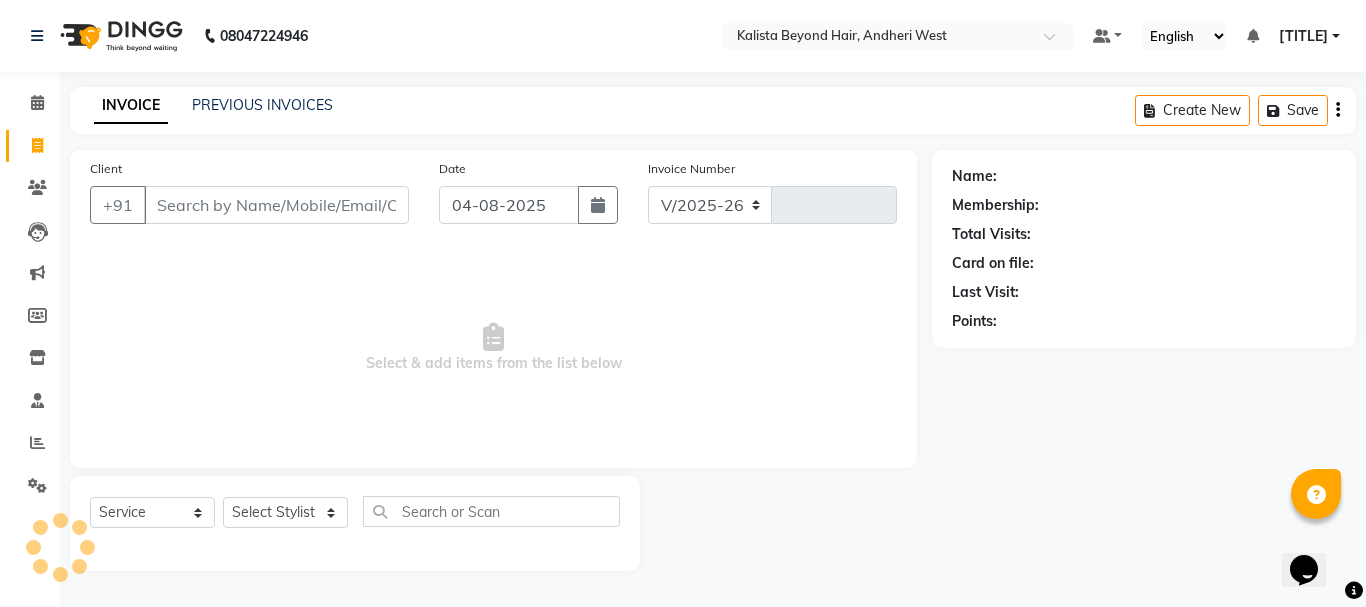 type on "0869" 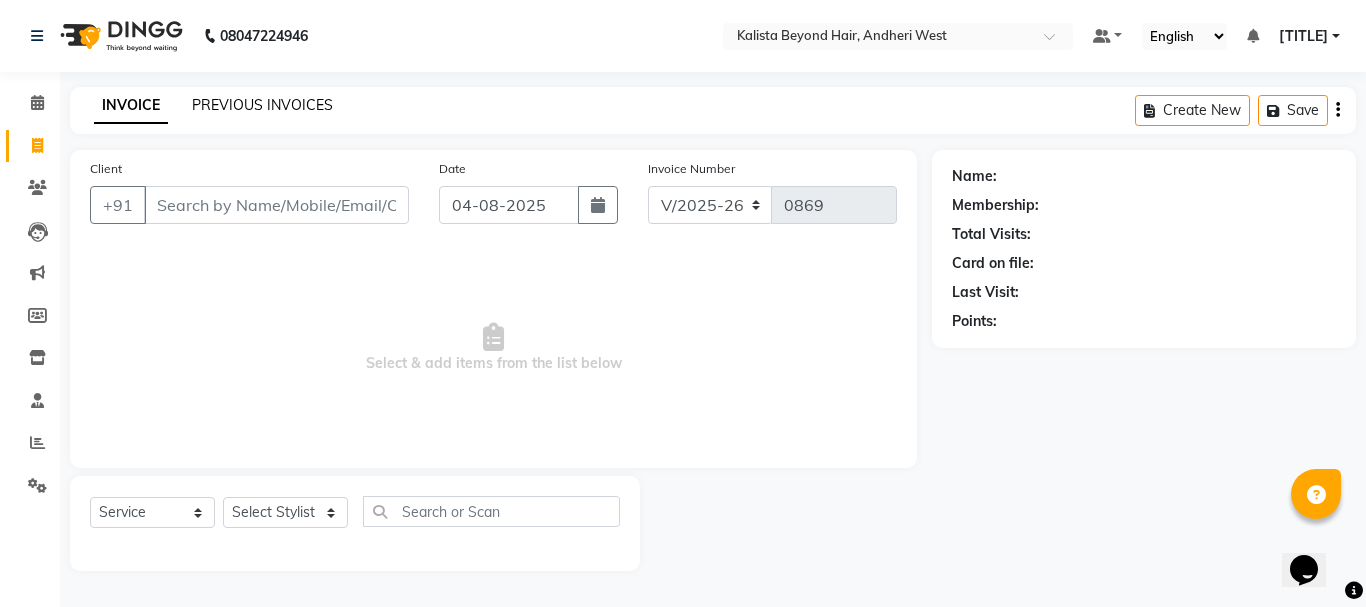 click on "PREVIOUS INVOICES" 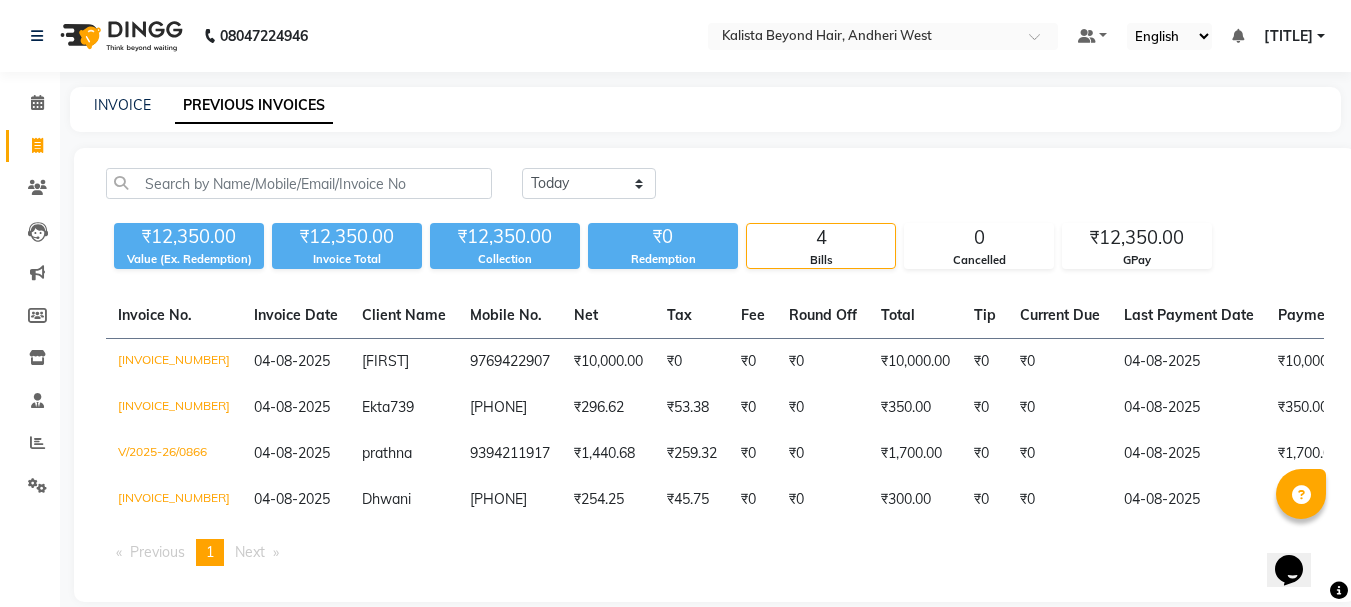 drag, startPoint x: 609, startPoint y: 483, endPoint x: 548, endPoint y: 42, distance: 445.19882 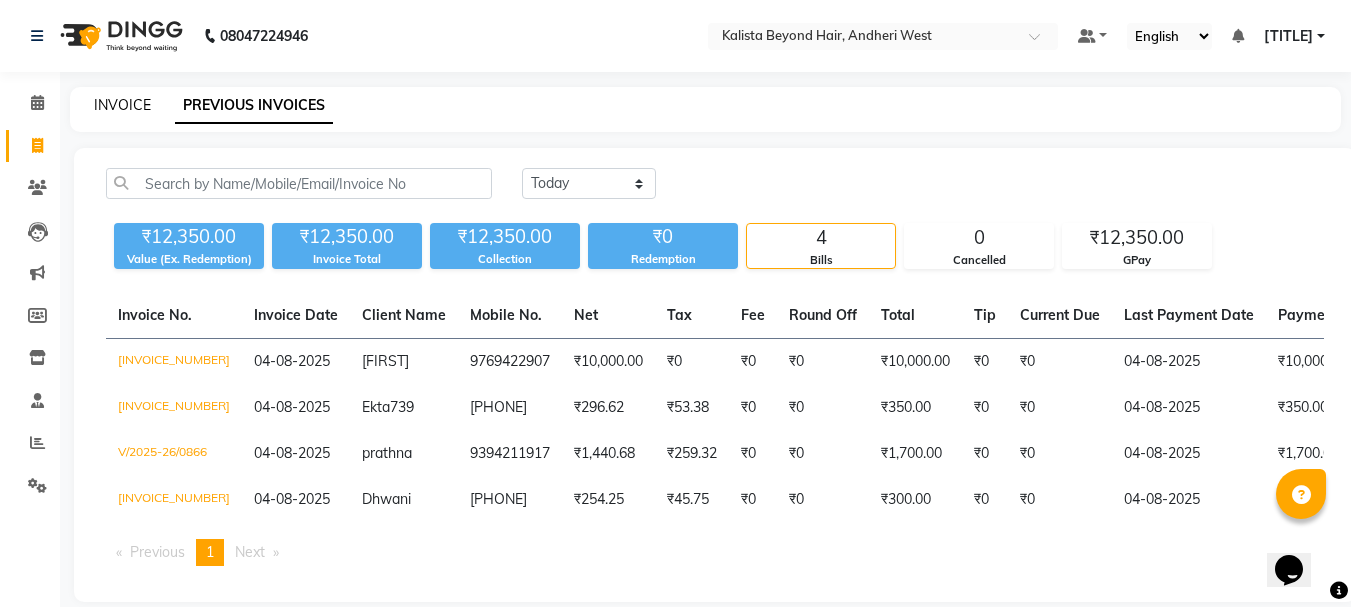 click on "INVOICE" 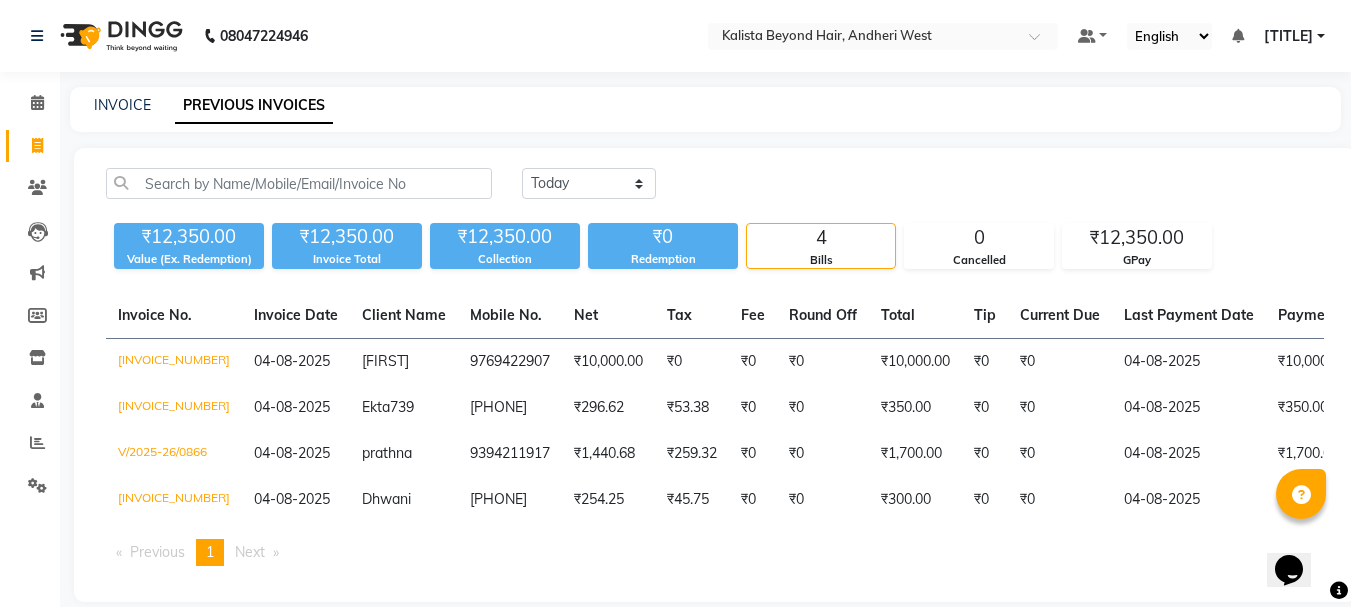 select on "service" 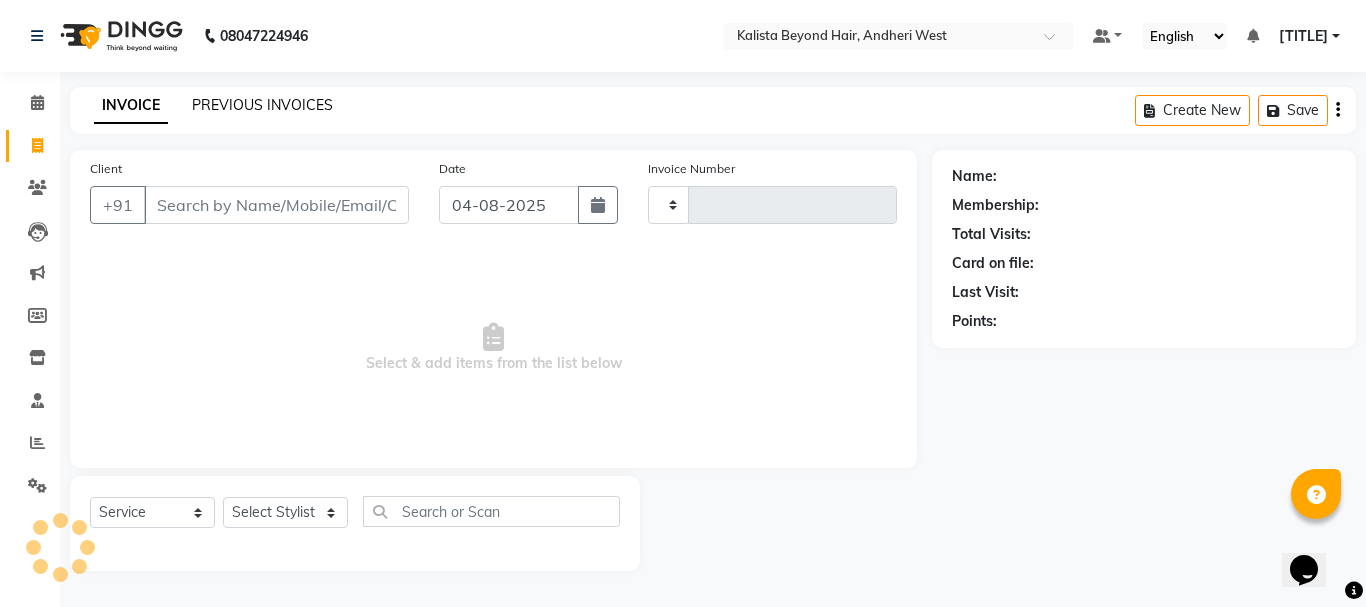 click on "PREVIOUS INVOICES" 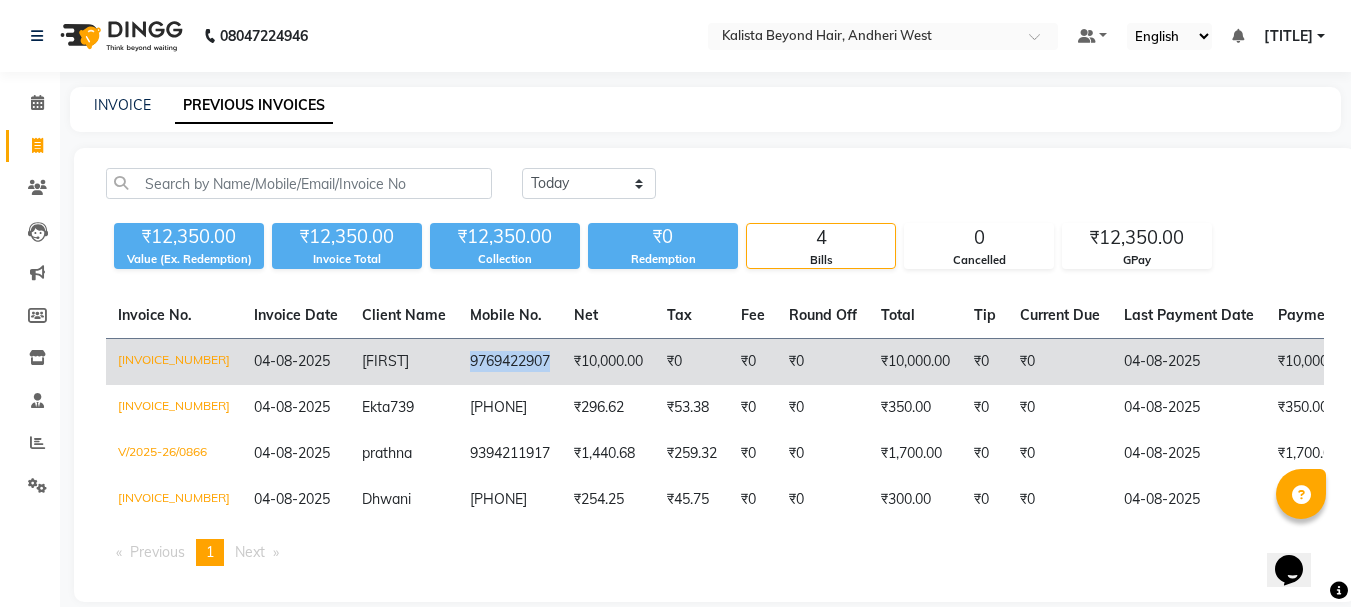 copy on "9769422907" 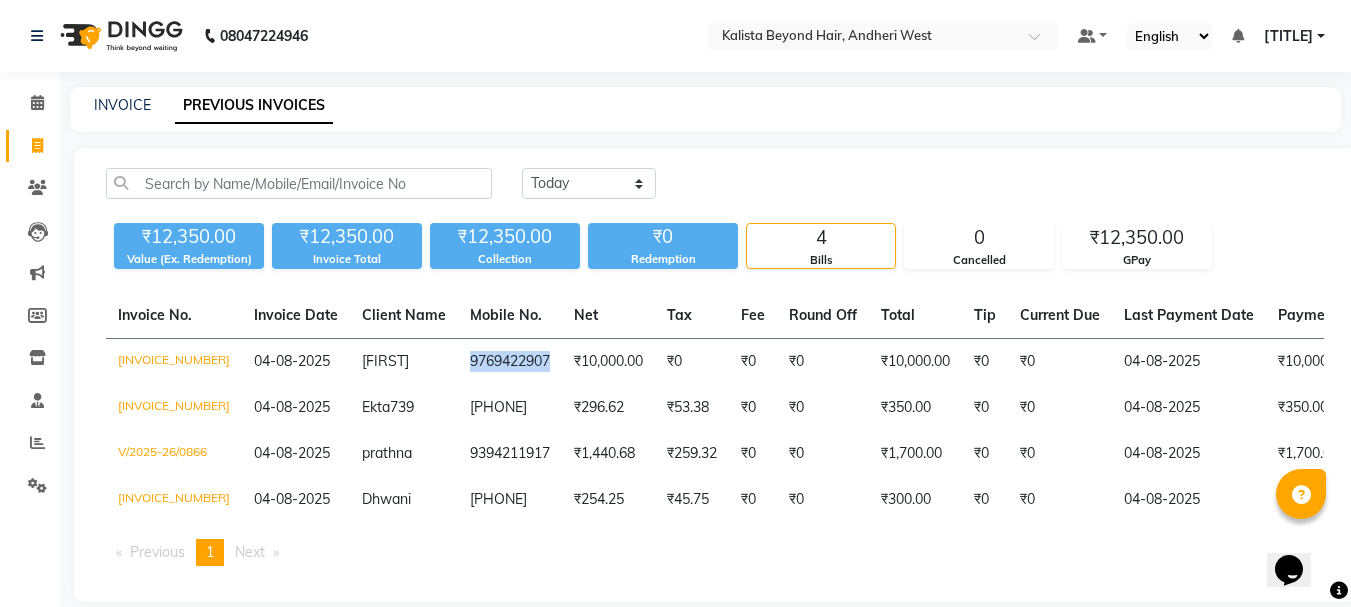 click on "Invoice No. Invoice Date Client Name Mobile No. Net Tax Fee Round Off Total Tip Current Due Last Payment Date Payment Amount Payment Methods Cancel Reason Status [INVOICE_NUMBER] 04-08-2025 [FIRST] [PHONE] [PRICE] [PRICE] [PRICE] [PRICE] [PRICE] [PRICE] [PRICE] 04-08-2025 [PRICE] GPay - PAID [INVOICE_NUMBER] 04-08-2025 [FIRST] [PHONE] [PRICE] [PRICE] [PRICE] [PRICE] [PRICE] [PRICE] [PRICE] 04-08-2025 [PRICE] GPay - PAID [INVOICE_NUMBER] 04-08-2025 [FIRST] [PHONE] [PRICE] [PRICE] [PRICE] [PRICE] [PRICE] [PRICE] [PRICE] 04-08-2025 [PRICE] GPay - PAID [INVOICE_NUMBER] 04-08-2025 [FIRST] [PHONE] [PRICE] [PRICE] [PRICE] [PRICE] [PRICE] [PRICE] [PRICE] 04-08-2025 [PRICE] GPay - PAID" 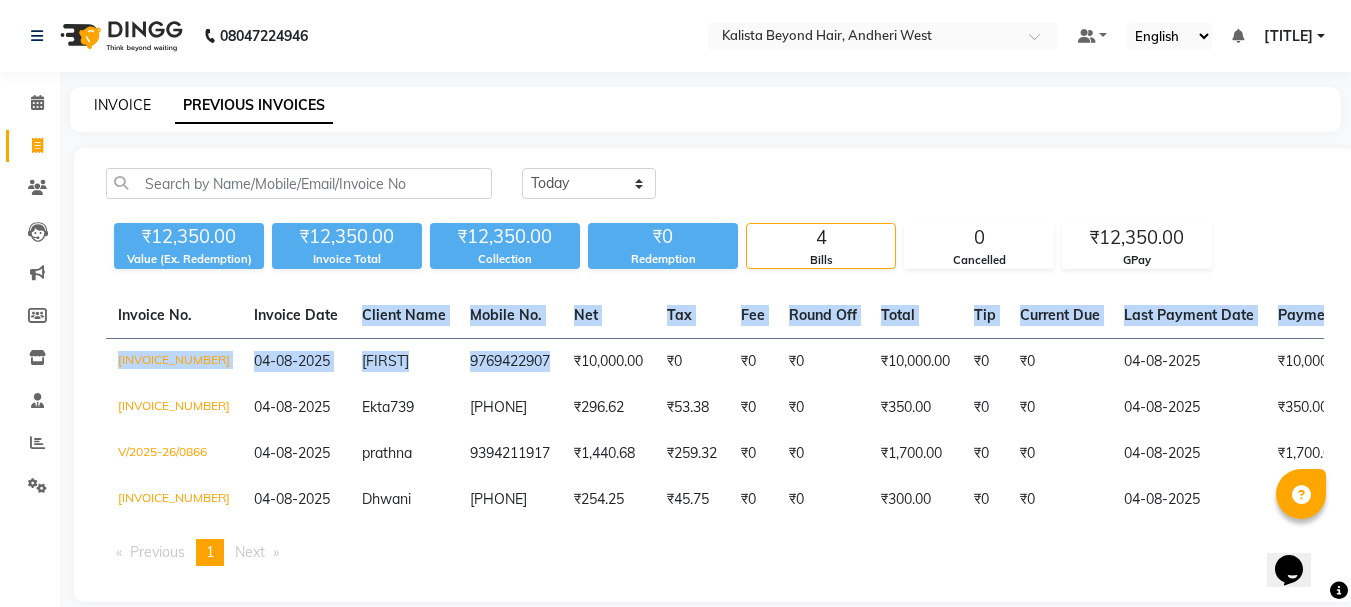 click on "INVOICE" 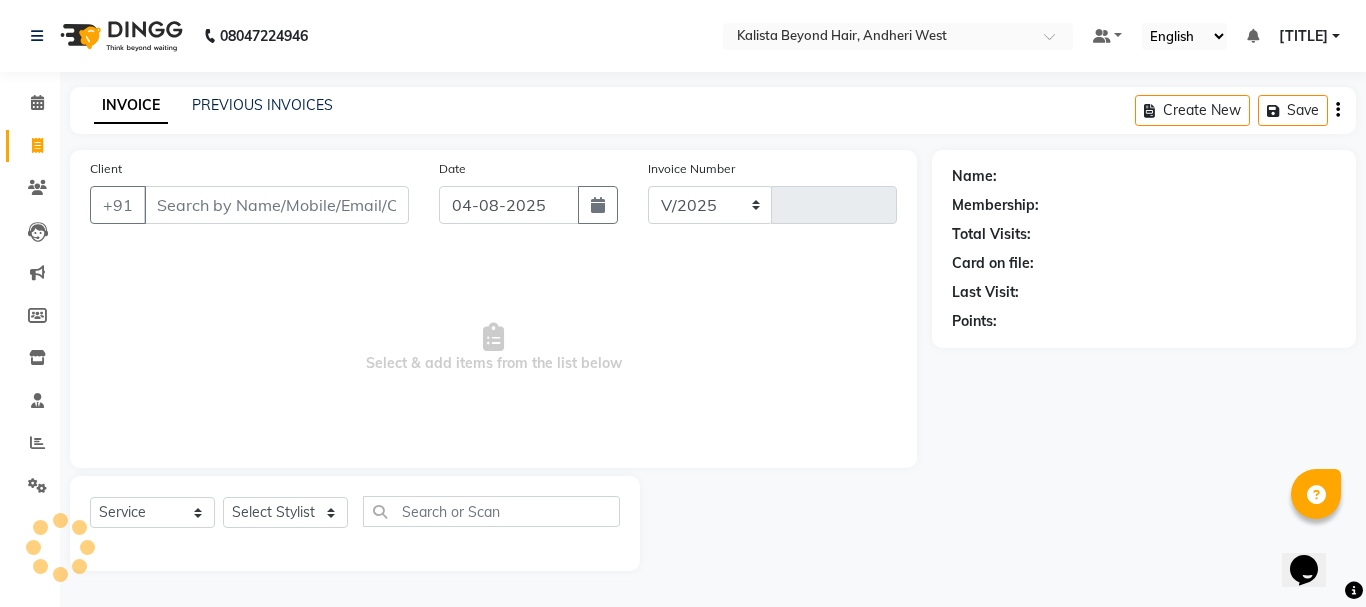 click on "Client" at bounding box center [276, 205] 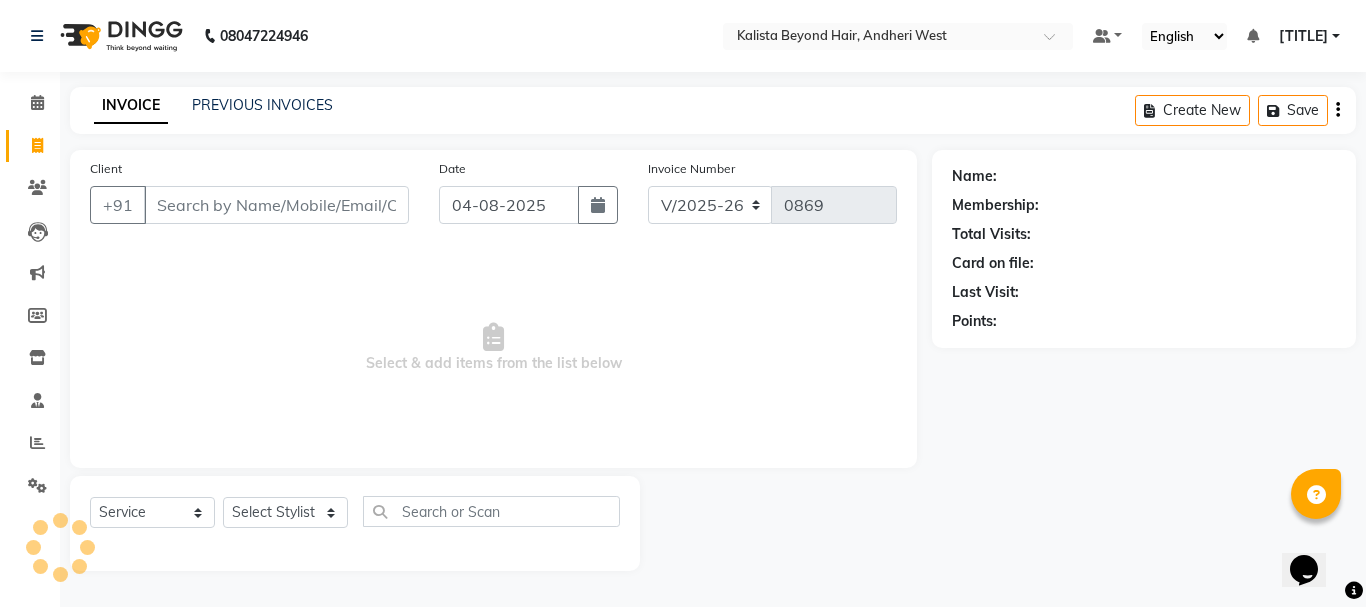 select on "[PHONE]" 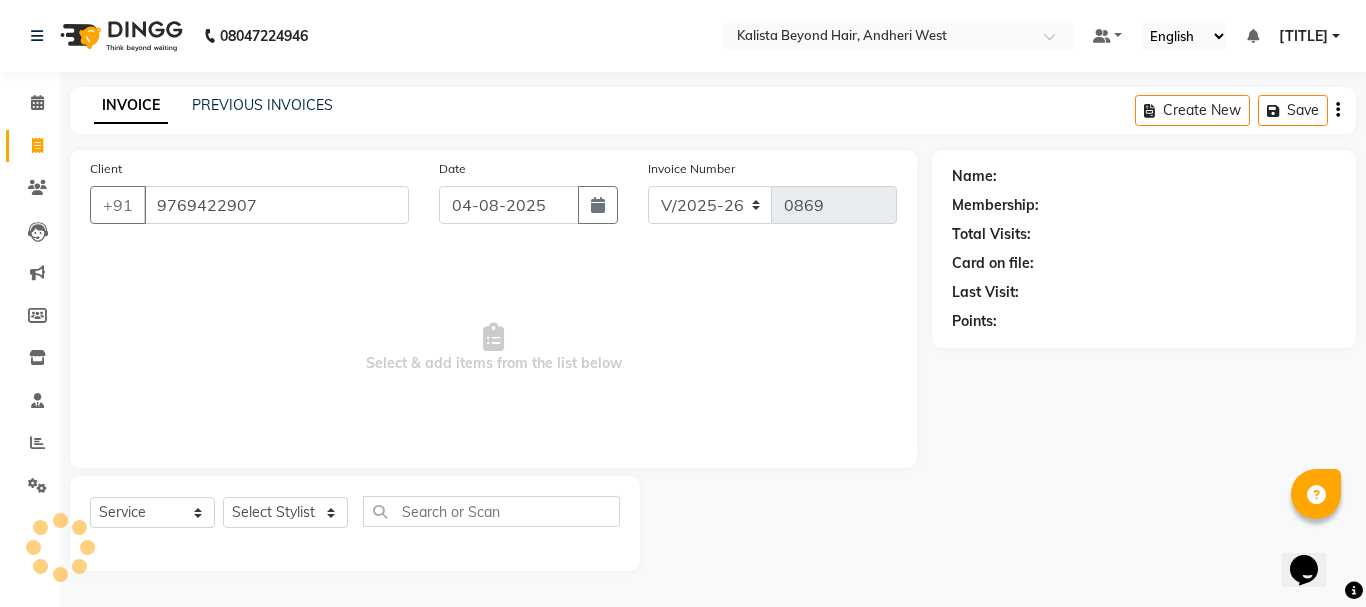 type on "9769422907" 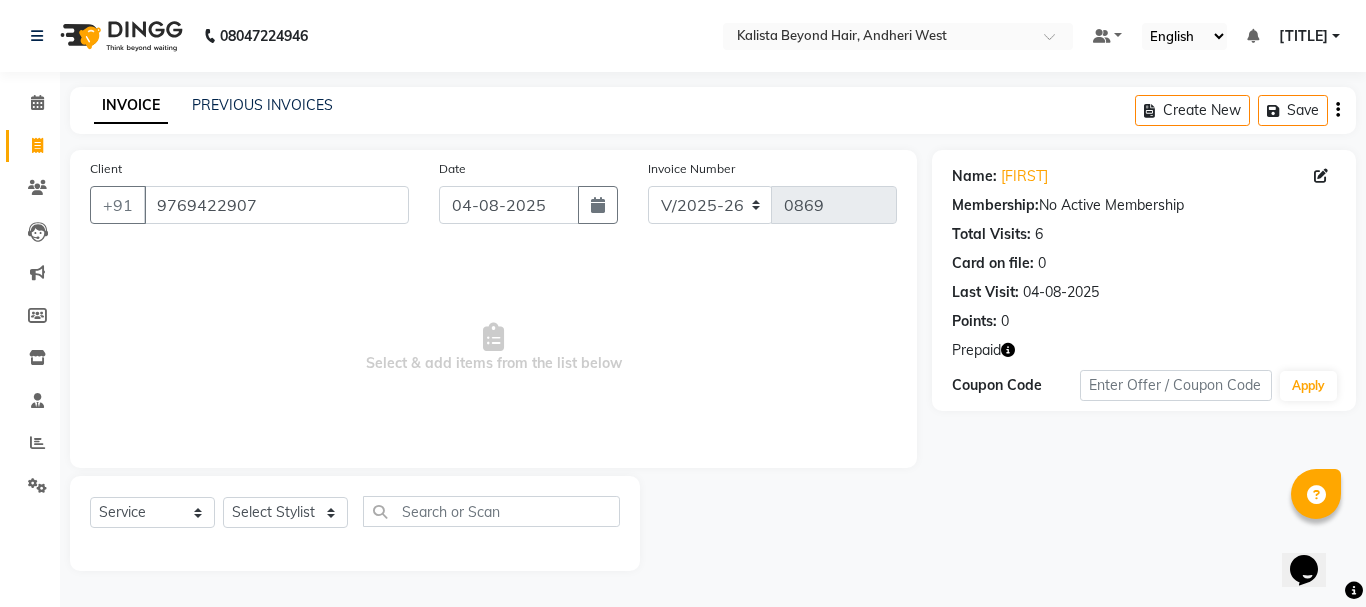 click on "Select  Service  Product  Membership  Package Voucher Prepaid Gift Card  Select Stylist ADMIN [FIRST] [FIRST]  [FIRST] [LAST] [FIRST]    [FIRST] [LAST] [FIRST] [LAST]    [FIRST]    [FIRST]   [FIRST]    [FIRST]    [FIRST]   [FIRST]    [FIRST]    [FIRST]    [FIRST]" 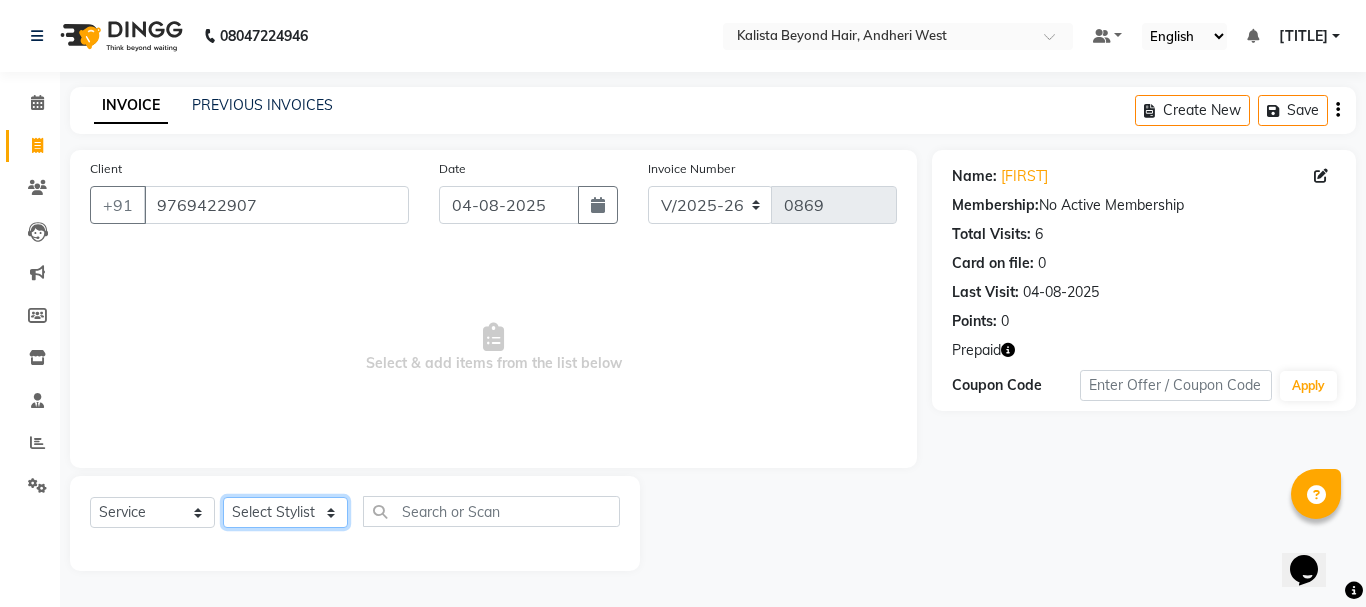click on "Select Stylist [NAME] [NAME] [NAME] [NAME] [NAME] [NAME] [NAME] [NAME] [NAME] [NAME] [NAME] [NAME] [NAME] [NAME] [NAME] [NAME] [NAME] [NAME] [NAME] [NAME] [NAME] [NAME] [NAME] Hair Colour - Root Touch Up 1 Inch x Women Hair - Hair Cut/Fringe Women Hair - Hair Trim Women Hair - Hair Cut ,Wash,Blowdry Finish/Creative Women Hair - Director Hair Cut & Style Women Hair - Only Hair Wash Women Hair - Paddle Dry Hair Wash Straight Blowdry - Medium Hair Straight Blowdry - Long Hair Straight Blowdry - Extra Long Hair Curls Blowdry - Medium Hair Curls Blowdry - Long Hair Curls Blowdry - Extra Long Hair Ironing - Short To Shoulder Hair Ironing - Long Hair Ironing - Extra Long Hair Iron Curls & Tongs - Medium Hair Iron Curls & Tongs - Long Hair Iron Curls & Tongs - Extra Long Hair Iron Curls & Tongs - Up Style Hair Colour - Root Touch Up 1 Inch Hair Colour - Short Hair Hair Colour - Medium Hair Hair Colour - Long Hair Hair Colour - Extra Long Hair Hair Colour - 1 Chunk 1 0 F" 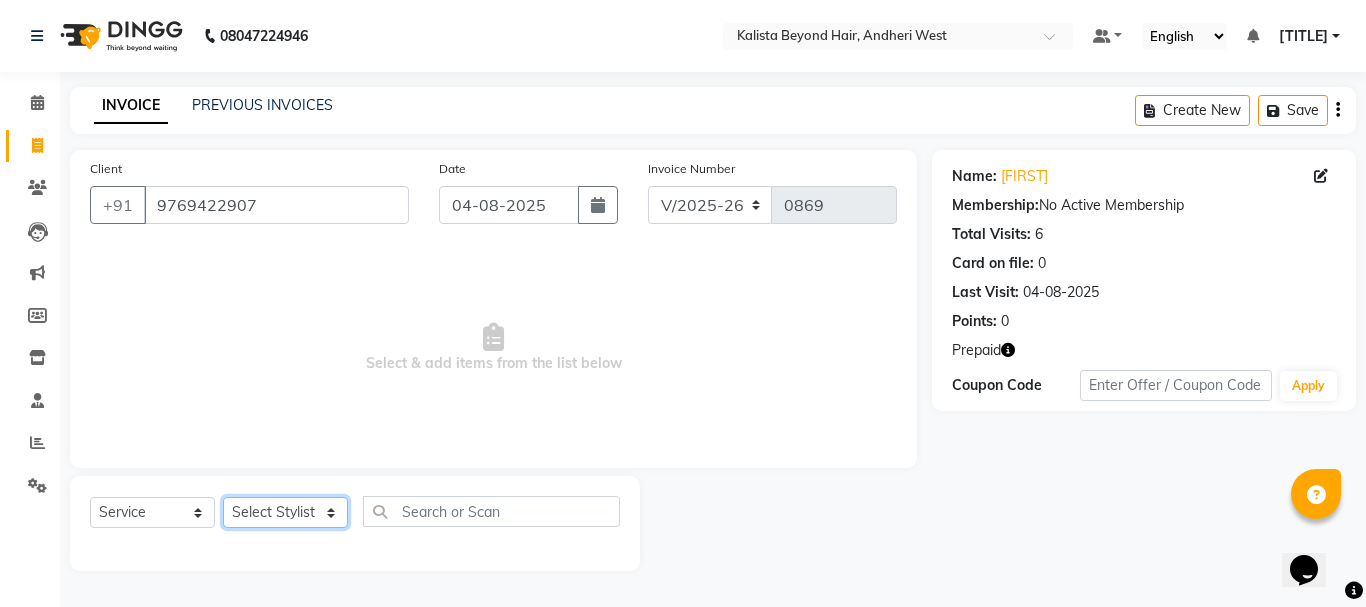 select on "59568" 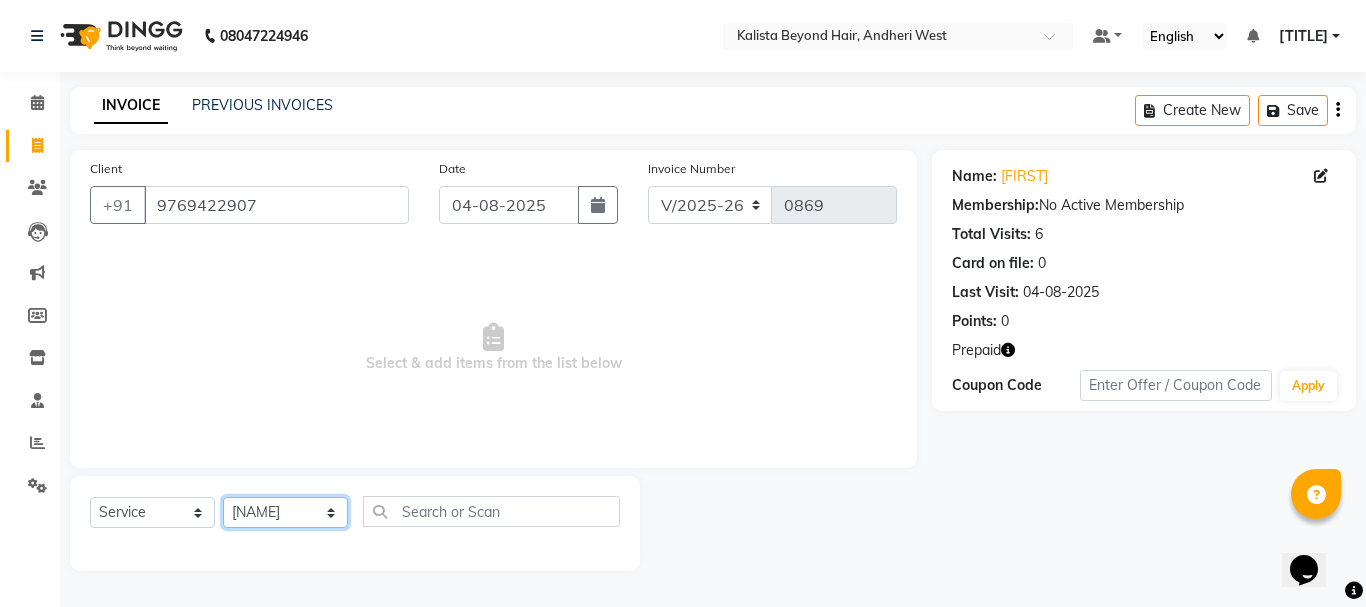 click on "Select Stylist [NAME] [NAME] [NAME] [NAME] [NAME] [NAME] [NAME] [NAME] [NAME] [NAME] [NAME] [NAME] [NAME] [NAME] [NAME] [NAME] [NAME] [NAME] [NAME] [NAME] [NAME] [NAME] [NAME] Hair Colour - Root Touch Up 1 Inch x Women Hair - Hair Cut/Fringe Women Hair - Hair Trim Women Hair - Hair Cut ,Wash,Blowdry Finish/Creative Women Hair - Director Hair Cut & Style Women Hair - Only Hair Wash Women Hair - Paddle Dry Hair Wash Straight Blowdry - Medium Hair Straight Blowdry - Long Hair Straight Blowdry - Extra Long Hair Curls Blowdry - Medium Hair Curls Blowdry - Long Hair Curls Blowdry - Extra Long Hair Ironing - Short To Shoulder Hair Ironing - Long Hair Ironing - Extra Long Hair Iron Curls & Tongs - Medium Hair Iron Curls & Tongs - Long Hair Iron Curls & Tongs - Extra Long Hair Iron Curls & Tongs - Up Style Hair Colour - Root Touch Up 1 Inch Hair Colour - Short Hair Hair Colour - Medium Hair Hair Colour - Long Hair Hair Colour - Extra Long Hair Hair Colour - 1 Chunk 1 0 F" 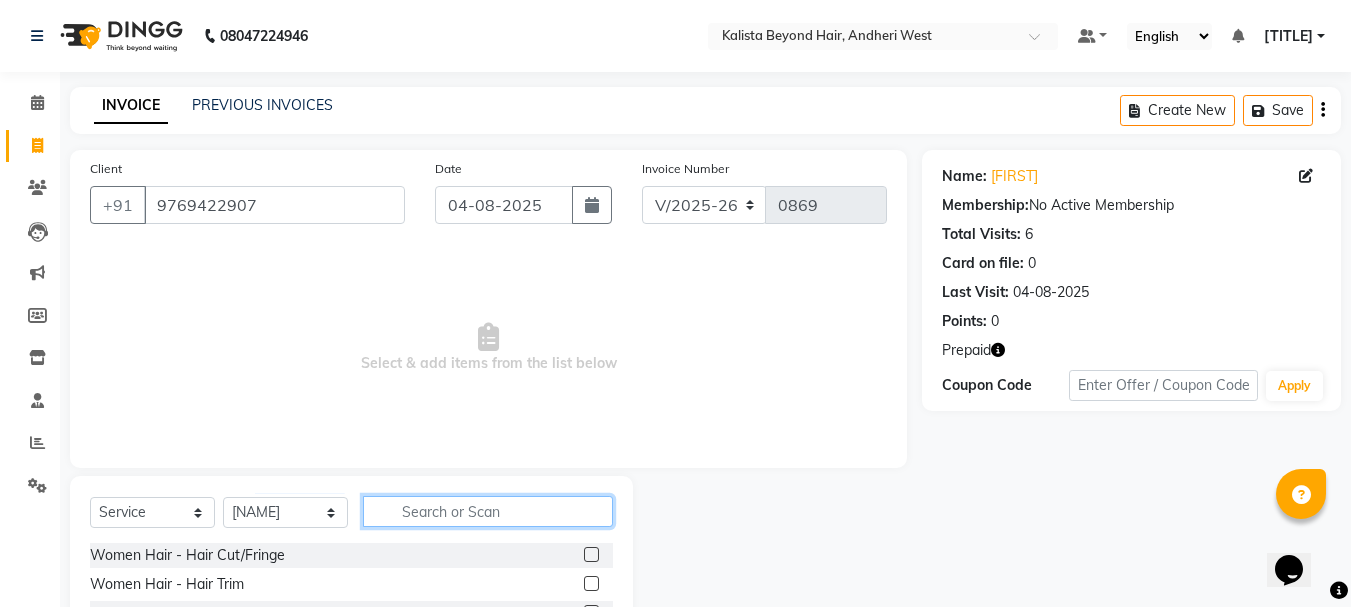click 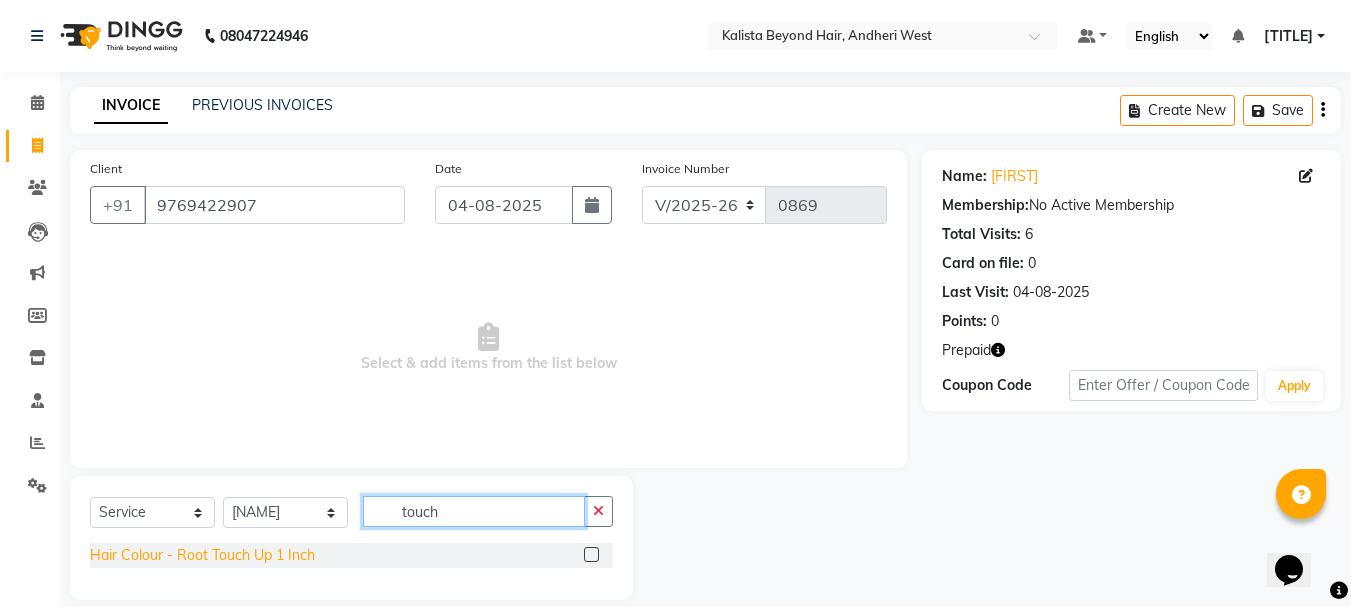 type on "touch" 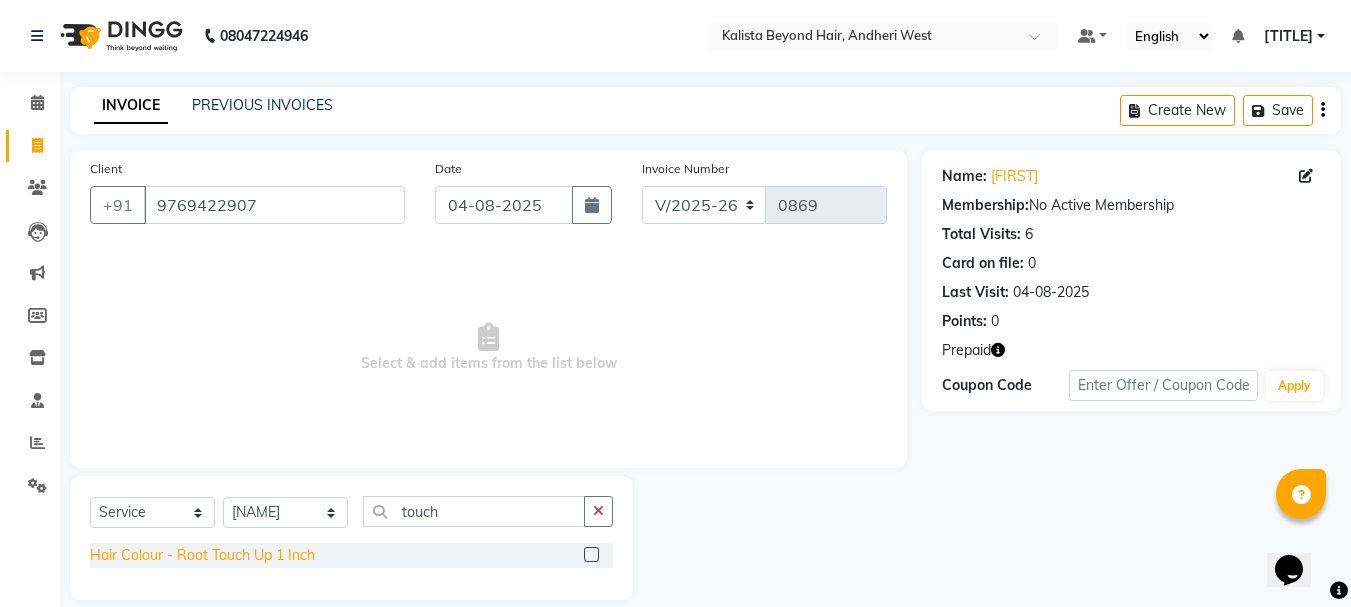 click on "Hair Colour  - Root Touch Up 1 Inch" 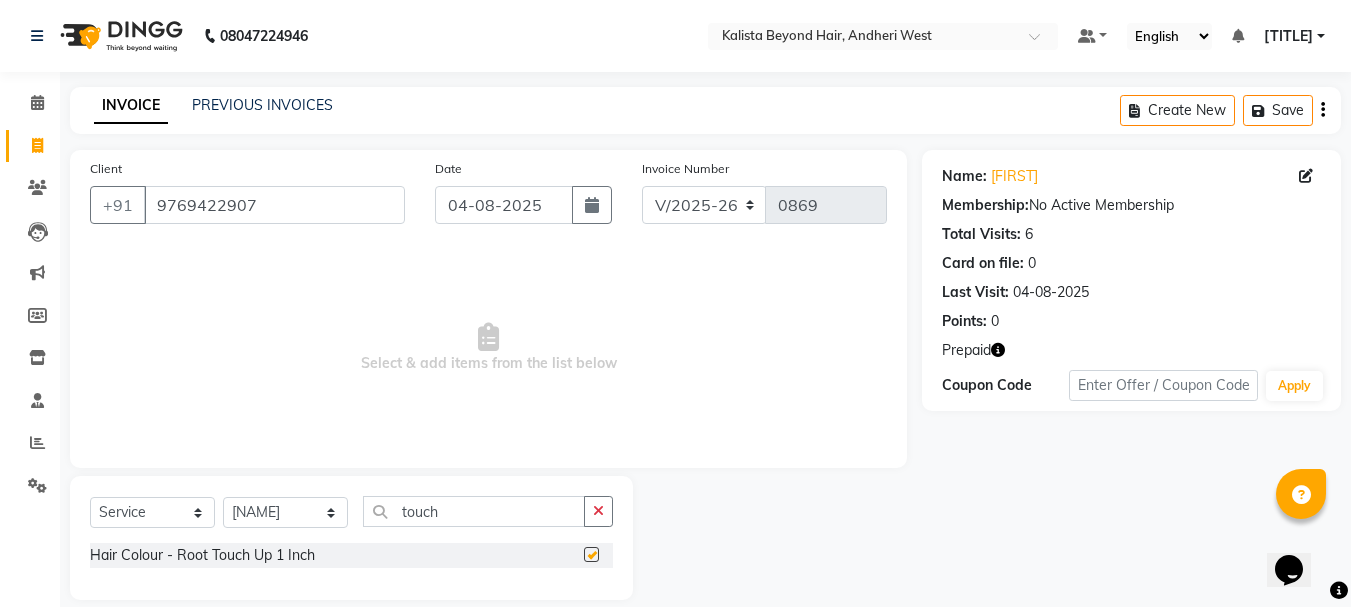 checkbox on "false" 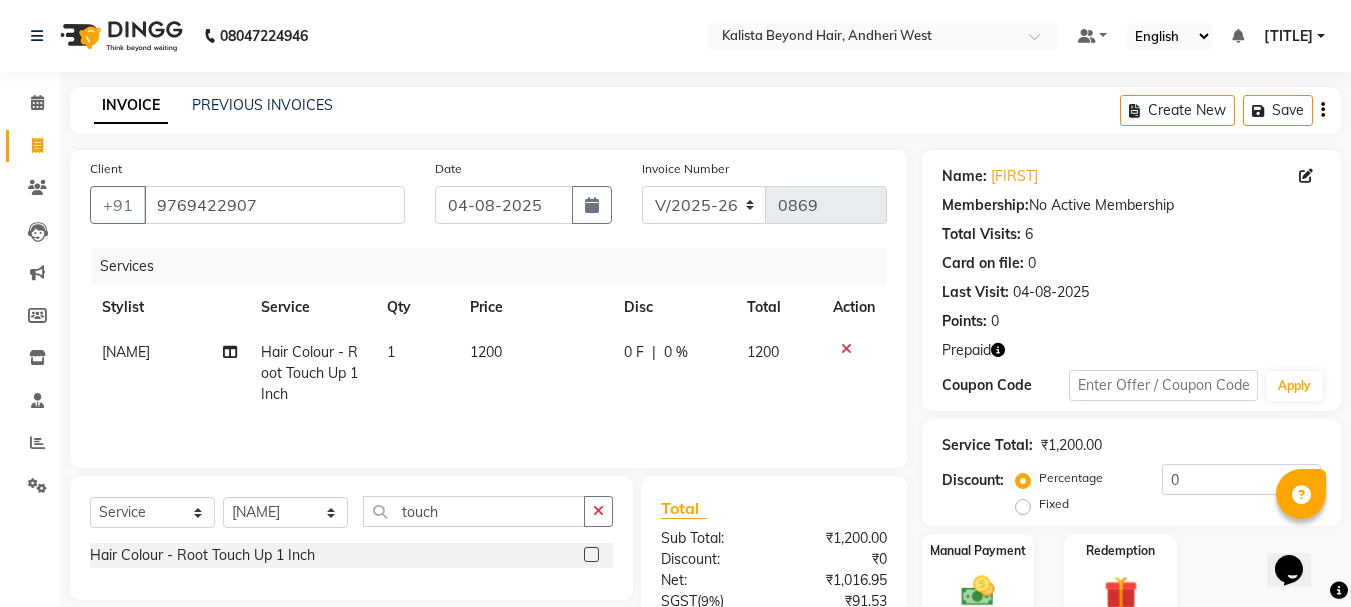 click on "1" 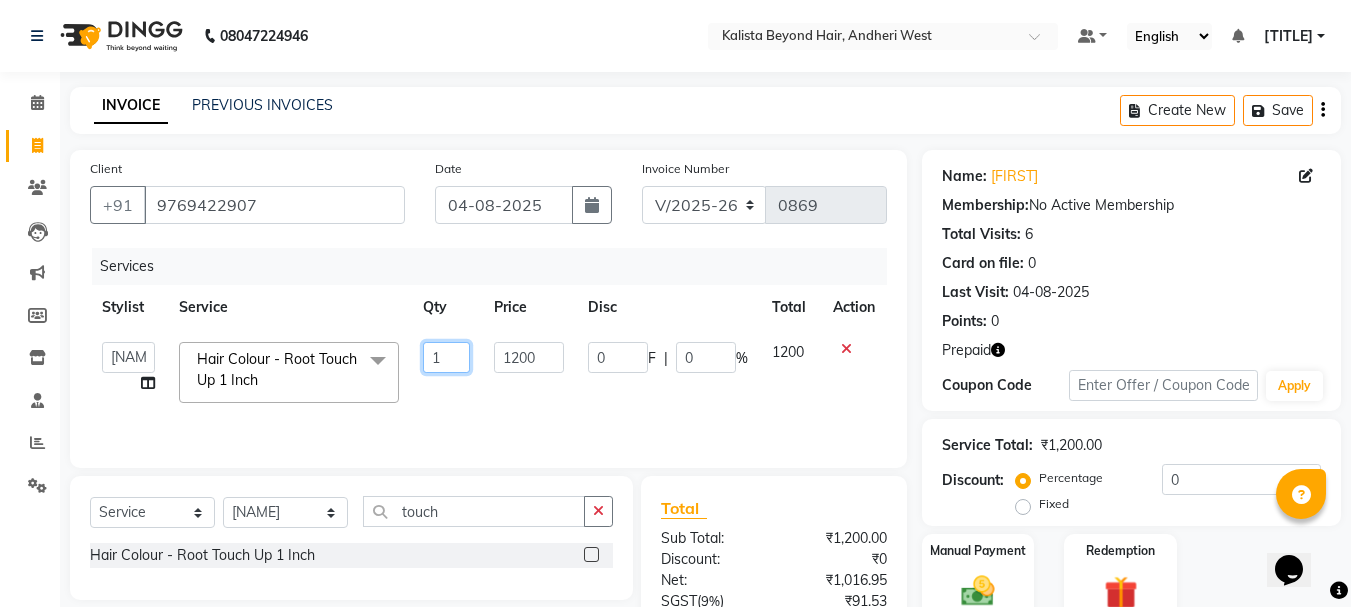 drag, startPoint x: 451, startPoint y: 351, endPoint x: 382, endPoint y: 355, distance: 69.115845 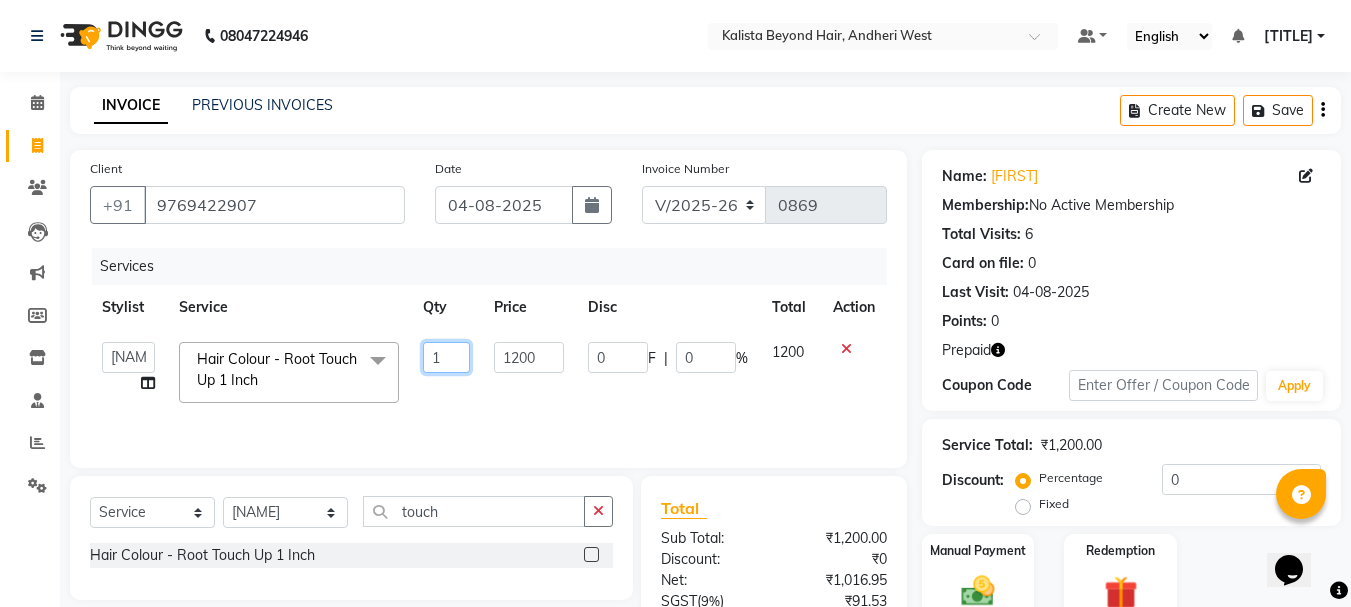 click on "ADMIN [NAME] [NAME] [NAME] [NAME] [NAME] [NAME] [NAME] [NAME] [NAME] [NAME] [NAME] [NAME] [NAME] [NAME] [NAME] [NAME] [NAME] [NAME] [NAME] [NAME] [NAME] [NAME] [NAME] Hair Colour - Root Touch Up 1 Inch x Women Hair - Hair Cut/Fringe Women Hair - Hair Trim Women Hair - Hair Cut ,Wash,Blowdry Finish/Creative Women Hair - Director Hair Cut & Style Women Hair - Only Hair Wash Women Hair - Paddle Dry Hair Wash Straight Blowdry - Medium Hair Straight Blowdry - Long Hair Straight Blowdry - Extra Long Hair Curls Blowdry - Medium Hair Curls Blowdry - Long Hair Curls Blowdry - Extra Long Hair Ironing - Short To Shoulder Hair Ironing - Long Hair Ironing - Extra Long Hair Iron Curls & Tongs - Medium Hair Iron Curls & Tongs - Long Hair Iron Curls & Tongs - Extra Long Hair Iron Curls & Tongs - Up Style Hair Colour - Root Touch Up 1 Inch Hair Colour - Short Hair Hair Colour - Medium Hair Hair Colour - Long Hair Hair Colour - Extra Long Hair Hair Colour - 1 Chunk 1 0 F" 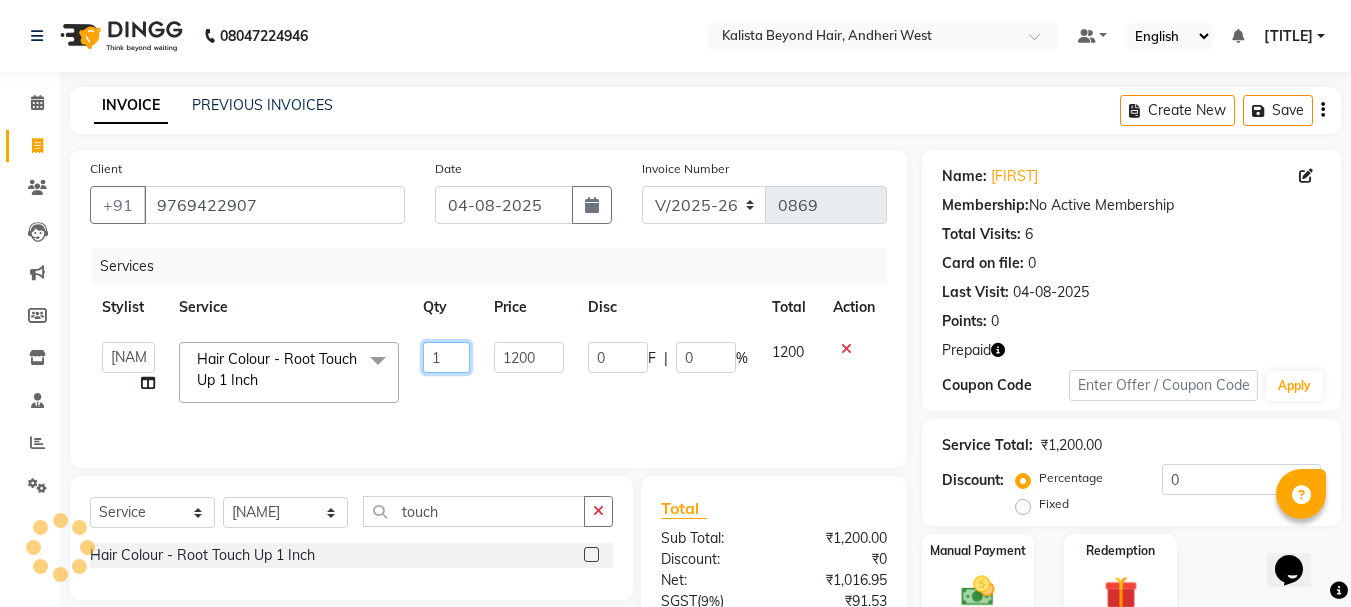 type on "2" 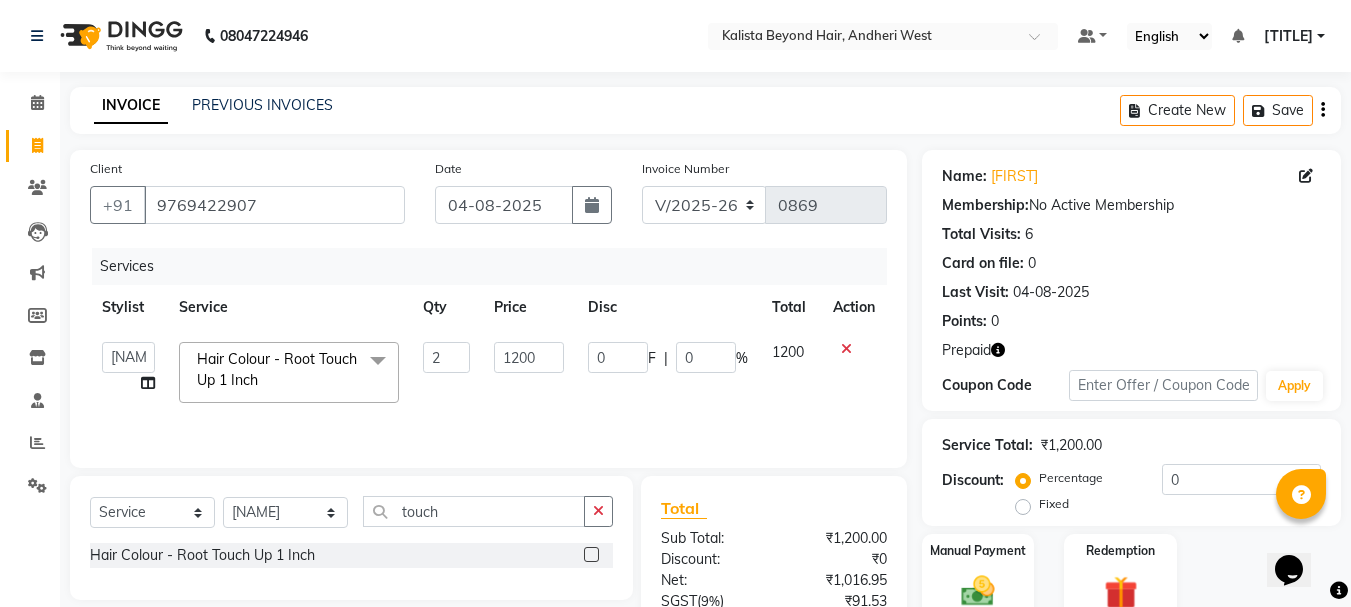 click on "1200" 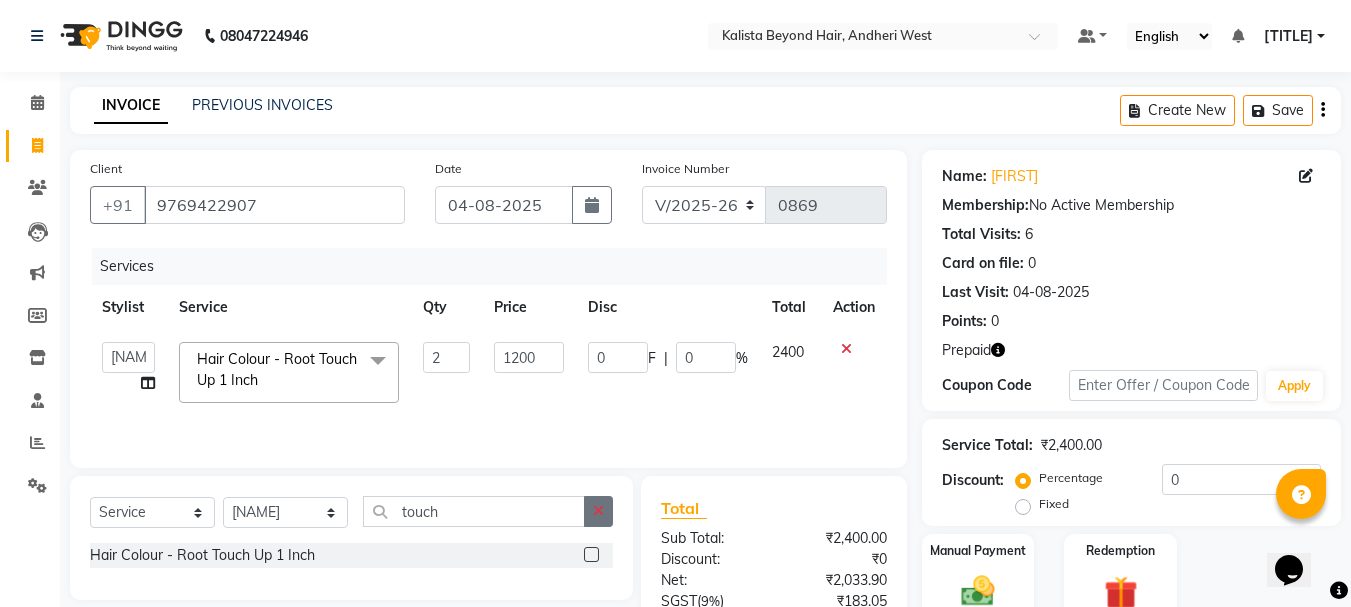 click 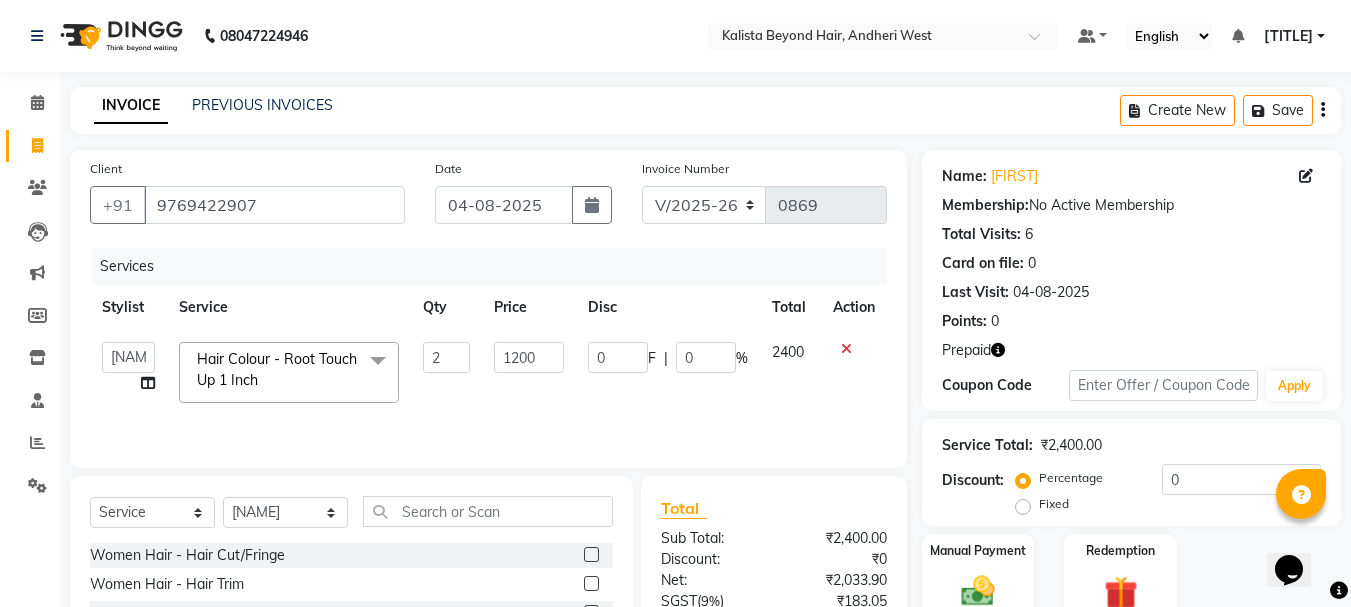 click on "Client +[COUNTRY_CODE] [PHONE] Date [DATE] Invoice Number [INVOICE_NUMBER] Services Stylist Service Qty Price Disc Total Action  ADMIN   [FIRST]   [FIRST]    [FIRST] [LAST]   [FIRST]    [FIRST]   [FIRST] [LAST]   [FIRST] [LAST]    [FIRST]    [FIRST]   [FIRST]    [FIRST]    [FIRST]   [FIRST]    [FIRST]    [FIRST]    [FIRST]  Hair Colour  - Root Touch Up 1 Inch  x Women Hair - Hair Cut/Fringe Women Hair - Hair Trim Women Hair - Hair Cut ,Wash,Blowdry  Finish/Creative Women Hair - Director Hair Cut & Style Women Hair - Only Hair Wash Women Hair - Paddle Dry Hair Wash Straight Blowdry - Medium Hair Straight Blowdry - Long Hair Straight Blowdry - Extra Long Hair Curls Blowdry - Medium Hair Curls Blowdry - Long Hair Curls Blowdry - Extra Long Hair Ironing - Short To Shoulder Hair Ironing - Long Hair Ironing - Extra Long Hair Iron Curls & Tongs - Medium Hair Iron Curls & Tongs - Long Hair Iron Curls & Tongs - Extra Long Hair Iron Curls & Tongs - Up Style Hair Colour  - Root Touch Up 1 Inch 2 1200 0" 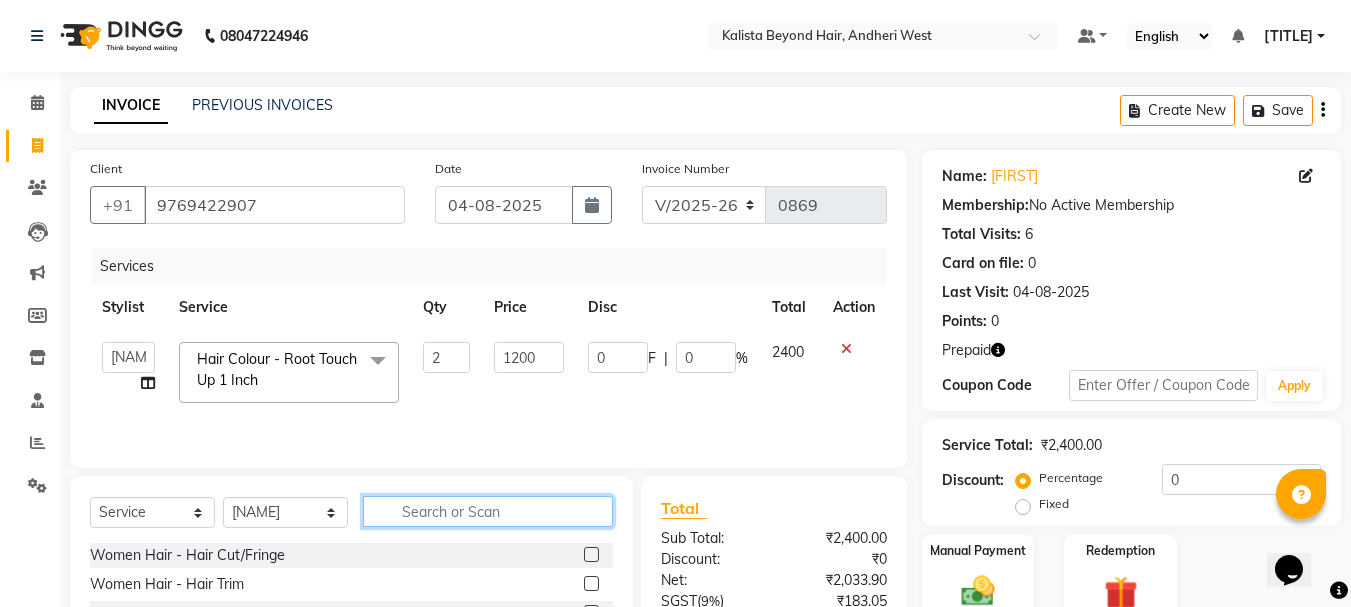 click 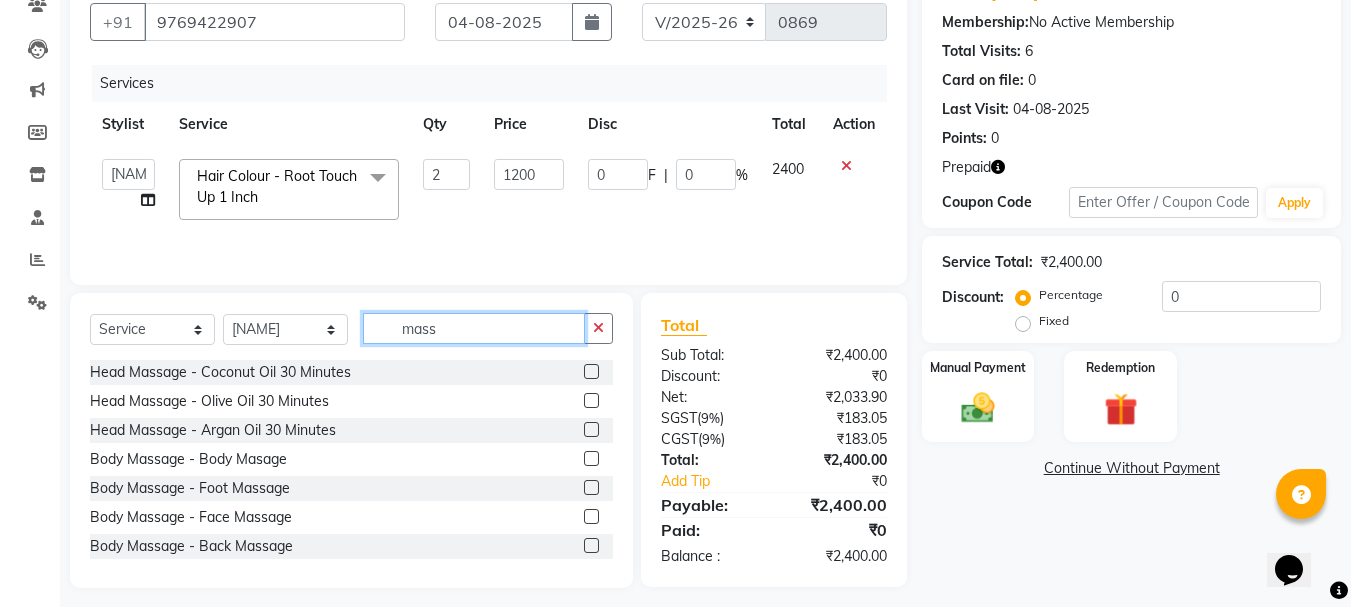 scroll, scrollTop: 194, scrollLeft: 0, axis: vertical 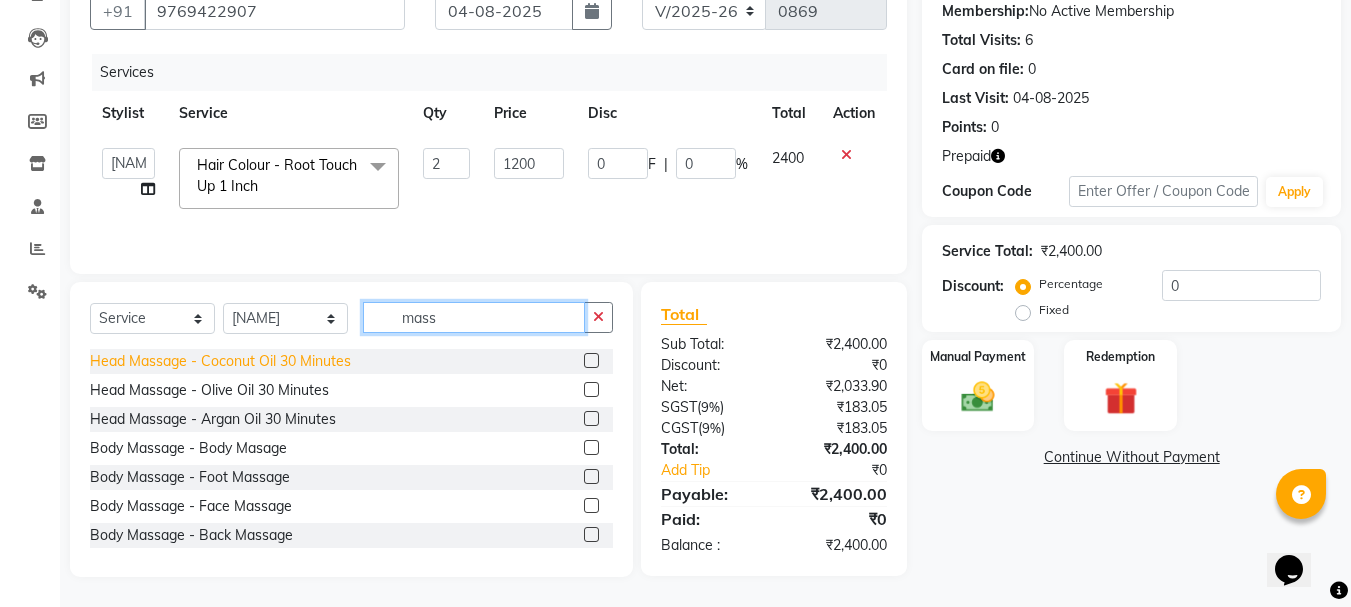 type on "mass" 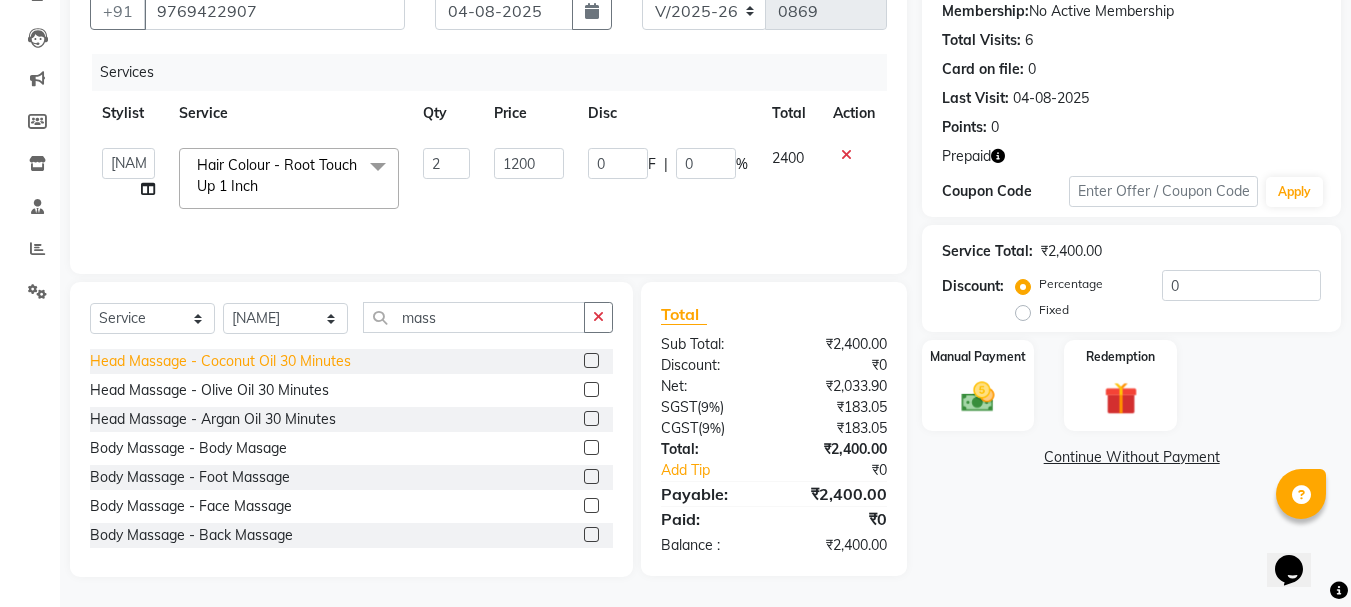click on "Head Massage - Coconut Oil 30 Minutes" 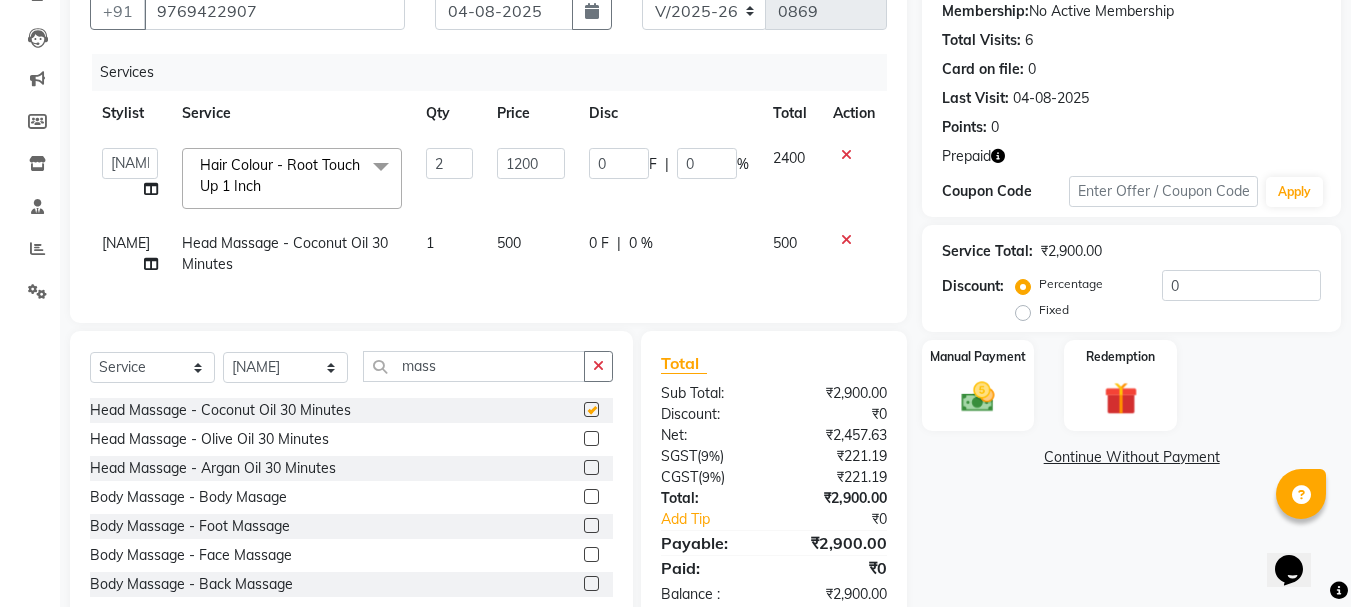 checkbox on "false" 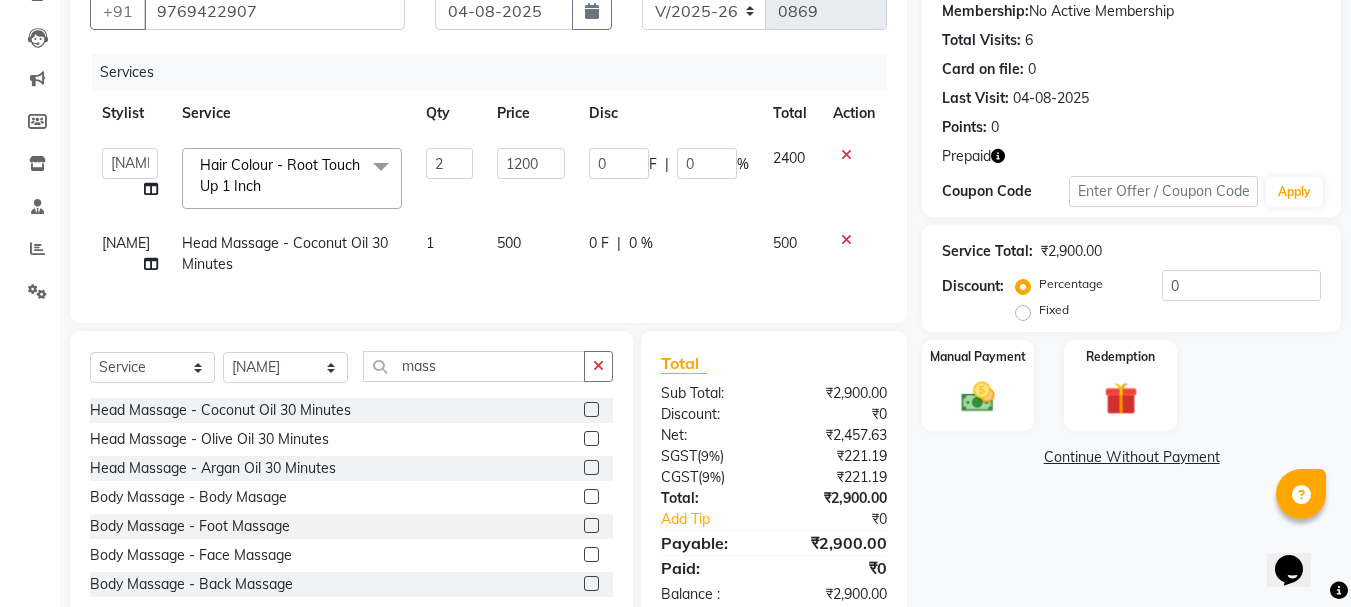 click on "500" 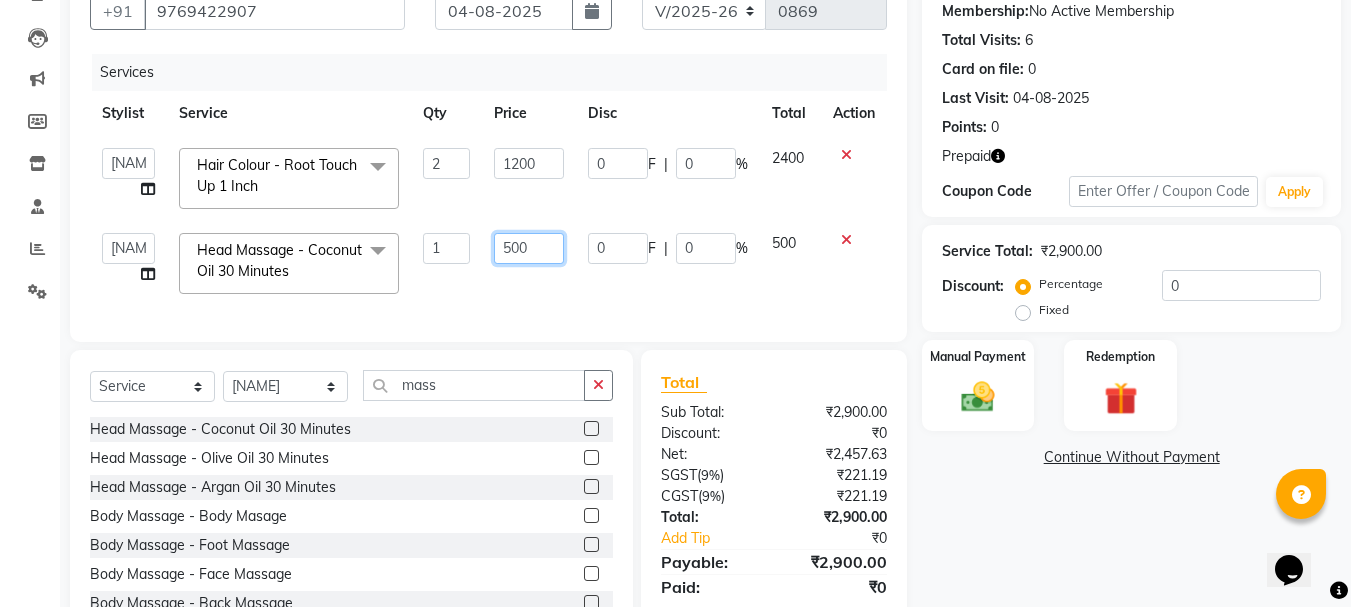 drag, startPoint x: 554, startPoint y: 252, endPoint x: 367, endPoint y: 285, distance: 189.88943 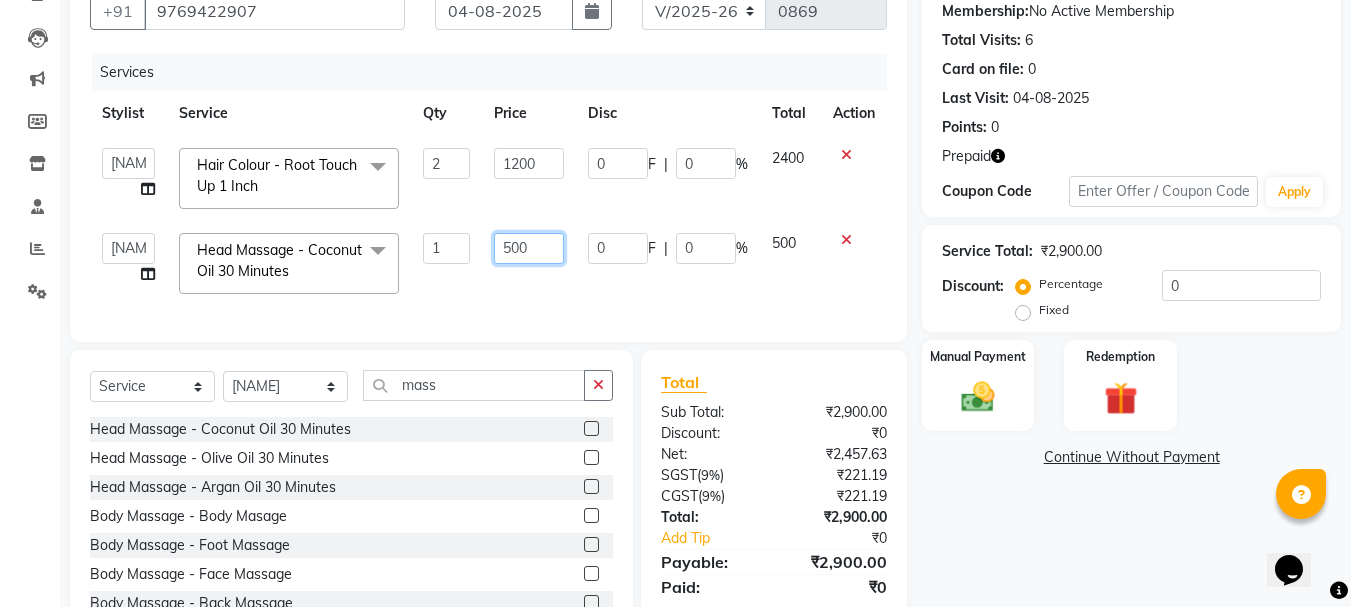click on "ADMIN   [FIRST]   [FIRST]    [FIRST] [LAST]   [FIRST]    [FIRST]   [FIRST] [LAST]   [FIRST] [LAST]    [FIRST]    [FIRST]   [FIRST]    [FIRST]    [FIRST]   [FIRST]    [FIRST]    [FIRST]    [FIRST]  [TITLE] - [DURATION]  x Women Hair - Hair Cut/Fringe Women Hair - Hair Trim Women Hair - Hair Cut ,Wash,Blowdry  Finish/Creative Women Hair - Director Hair Cut & Style Women Hair - Only Hair Wash Women Hair - Paddle Dry Hair Wash Straight Blowdry - Medium Hair Straight Blowdry - Long Hair Straight Blowdry - Extra Long Hair Curls Blowdry - Medium Hair Curls Blowdry - Long Hair Curls Blowdry - Extra Long Hair Ironing - Short To Shoulder Hair Ironing - Long Hair Ironing - Extra Long Hair Iron Curls & Tongs - Medium Hair Iron Curls & Tongs - Long Hair Iron Curls & Tongs - Extra Long Hair Iron Curls & Tongs - Up Style Hair Colour  - Root Touch Up 1 Inch Hair Colour  - Short Hair Hair Colour  - Medium Hair Hair Colour  - Long Hair Hair Colour  - Extra Long Hair Hair Colour  - 1 Chunk 1 0" 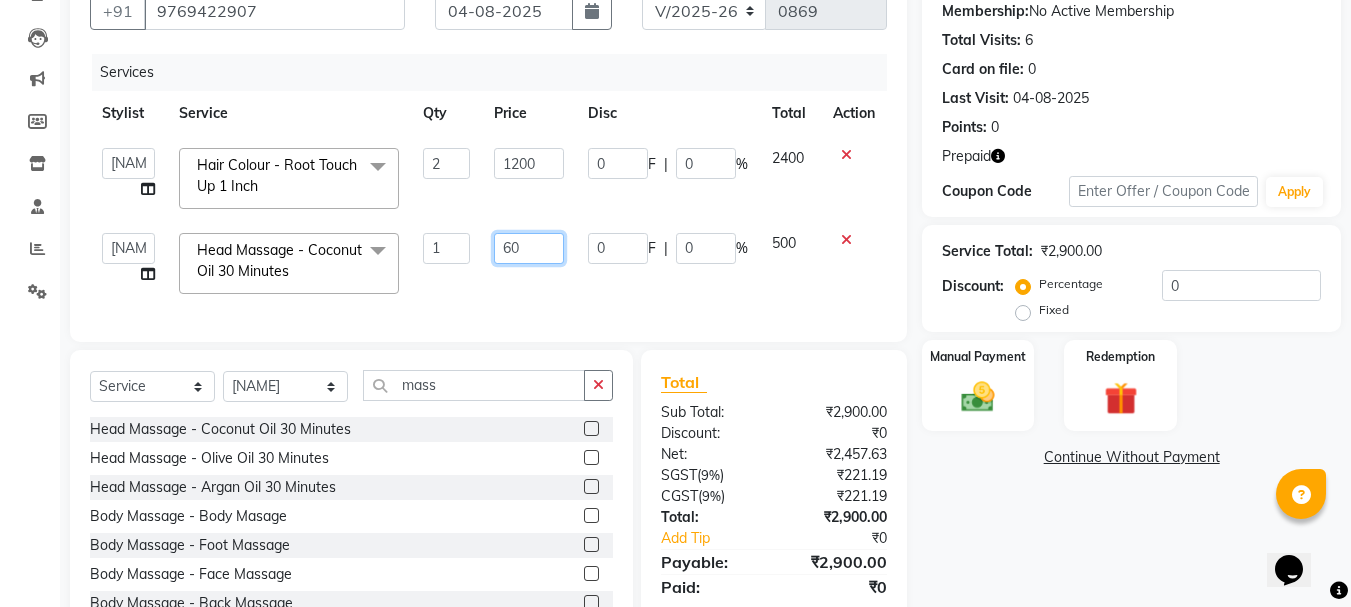 type on "600" 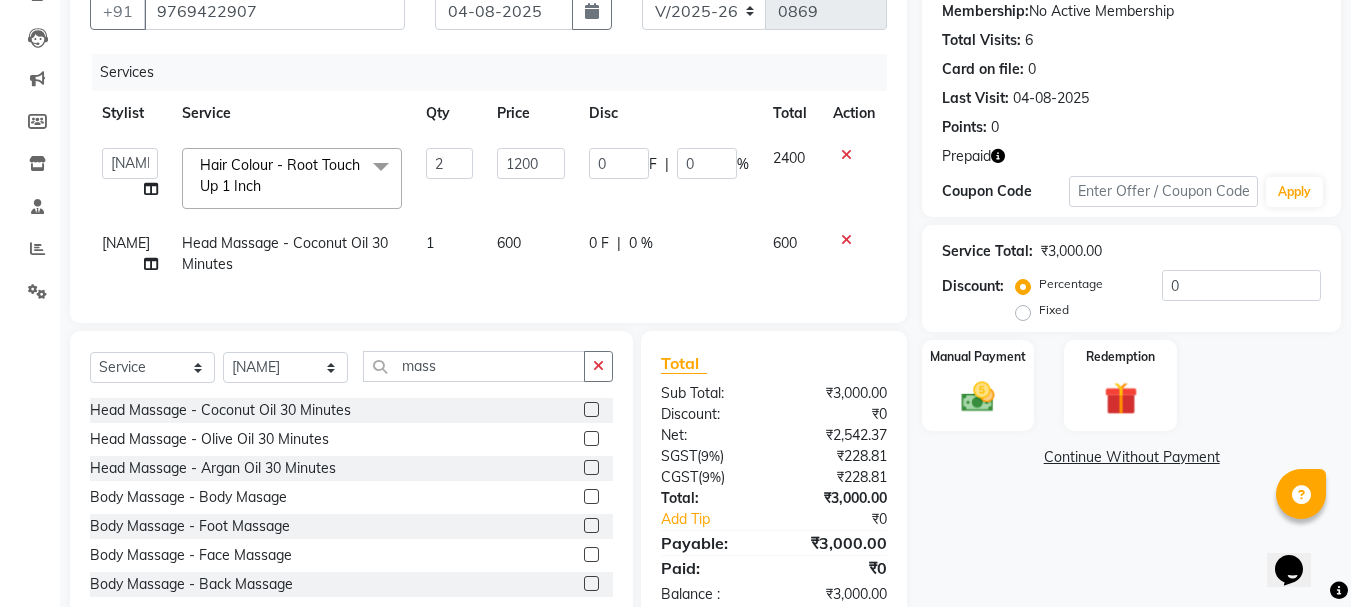 click on "Services Stylist Service Qty Price Disc Total Action  ADMIN   [FIRST]   [FIRST]    [FIRST] [LAST]   [FIRST]    [FIRST]   [FIRST] [LAST]   [FIRST] [LAST]    [FIRST]    [FIRST]   [FIRST]    [FIRST]    [FIRST]   [FIRST]    [FIRST]    [FIRST]    [FIRST]  Hair Colour  - Root Touch Up 1 Inch  x Women Hair - Hair Cut/Fringe Women Hair - Hair Trim Women Hair - Hair Cut ,Wash,Blowdry  Finish/Creative Women Hair - Director Hair Cut & Style Women Hair - Only Hair Wash Women Hair - Paddle Dry Hair Wash Straight Blowdry - Medium Hair Straight Blowdry - Long Hair Straight Blowdry - Extra Long Hair Curls Blowdry - Medium Hair Curls Blowdry - Long Hair Curls Blowdry - Extra Long Hair Ironing - Short To Shoulder Hair Ironing - Long Hair Ironing - Extra Long Hair Iron Curls & Tongs - Medium Hair Iron Curls & Tongs - Long Hair Iron Curls & Tongs - Extra Long Hair Iron Curls & Tongs - Up Style Hair Colour  - Root Touch Up 1 Inch Hair Colour  - Short Hair Hair Colour  - Medium Hair 2 1200" 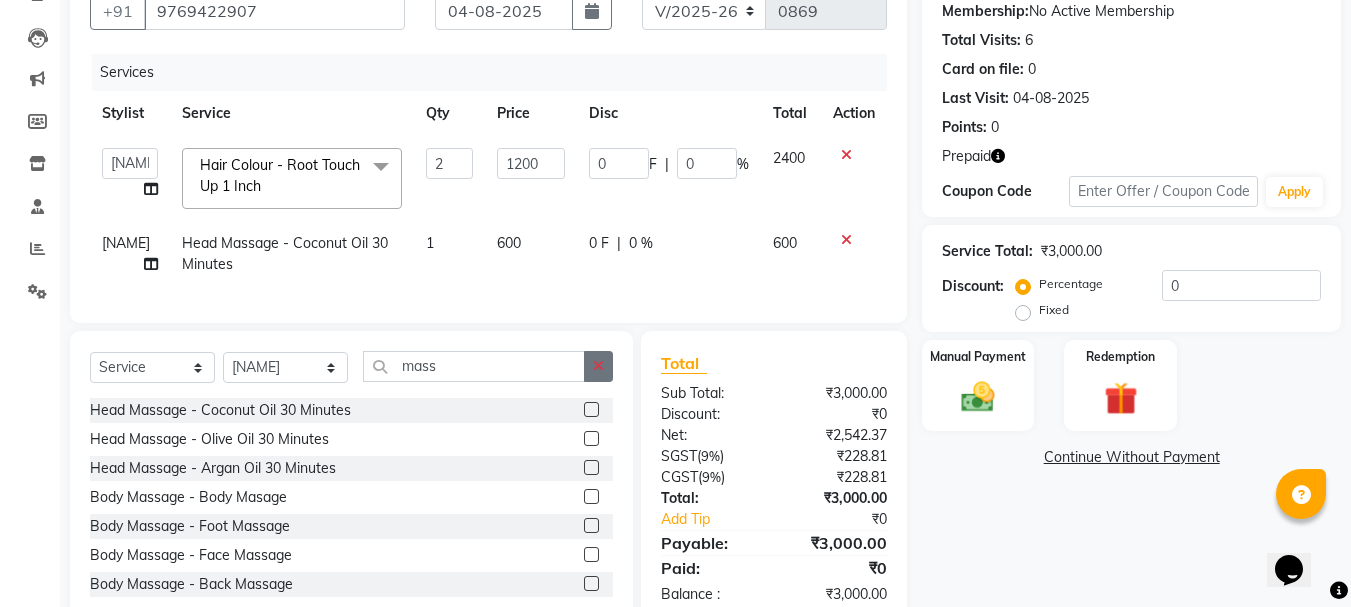 click 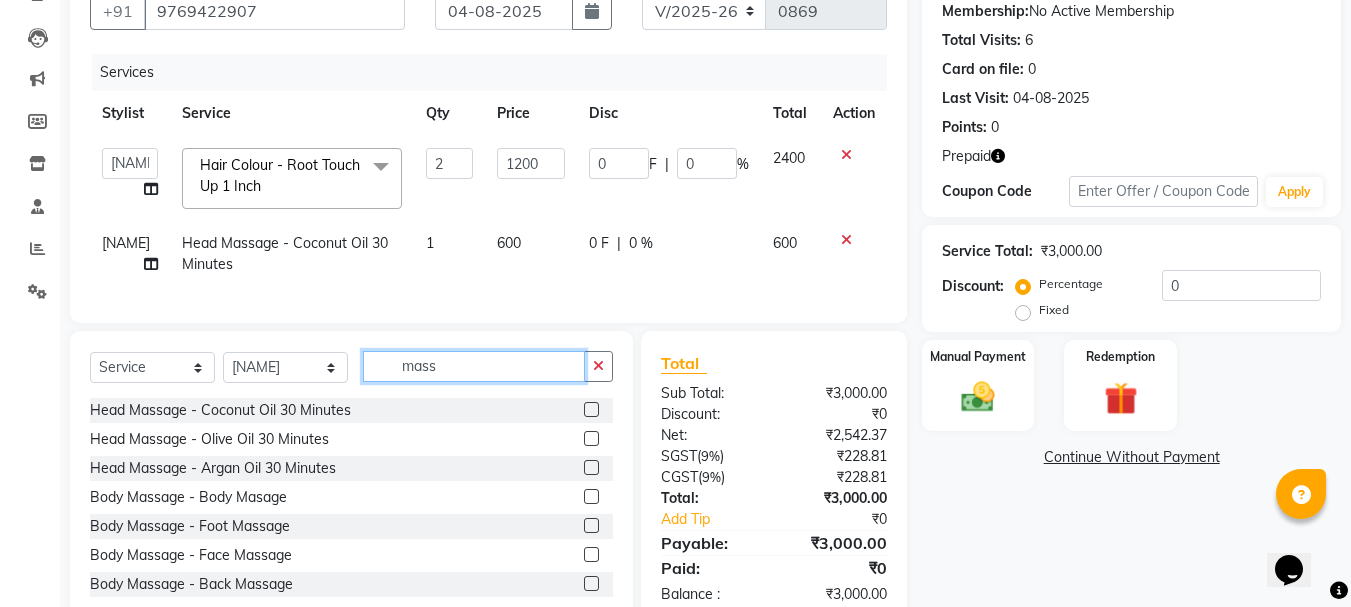 type 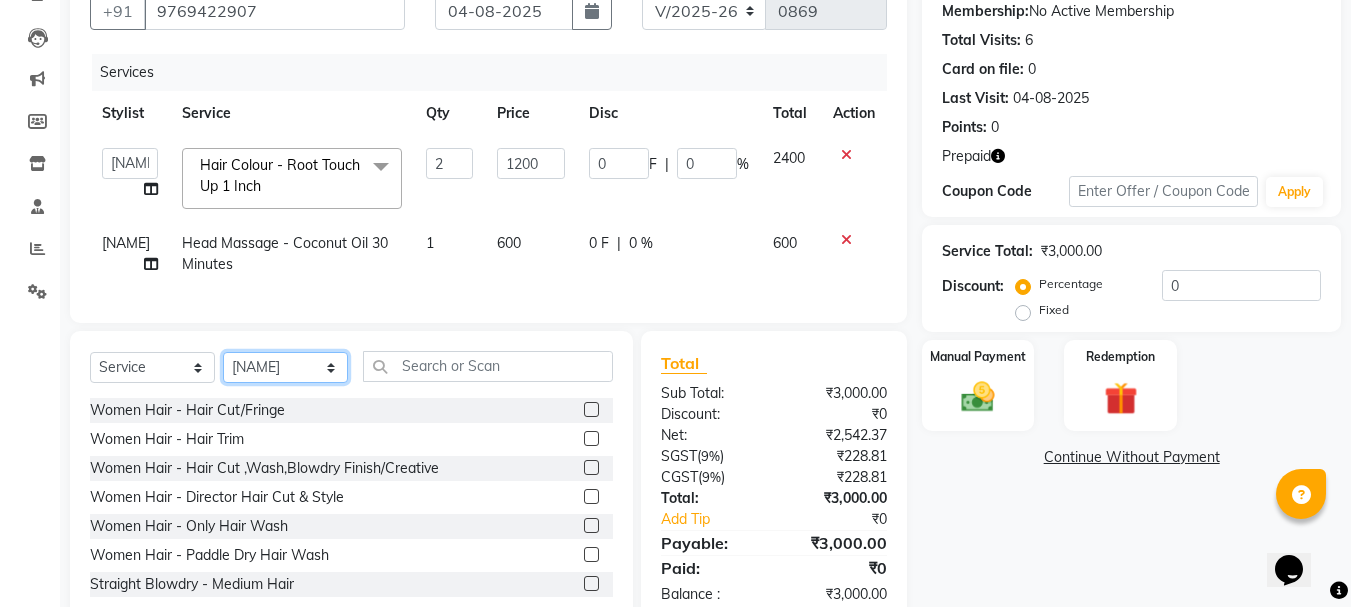 click on "Select Stylist [NAME] [NAME] [NAME] [NAME] [NAME] [NAME] [NAME] [NAME] [NAME] [NAME] [NAME] [NAME] [NAME] [NAME] [NAME] [NAME] [NAME] [NAME] [NAME] [NAME] [NAME] [NAME] [NAME] Hair Colour - Root Touch Up 1 Inch x Women Hair - Hair Cut/Fringe Women Hair - Hair Trim Women Hair - Hair Cut ,Wash,Blowdry Finish/Creative Women Hair - Director Hair Cut & Style Women Hair - Only Hair Wash Women Hair - Paddle Dry Hair Wash Straight Blowdry - Medium Hair Straight Blowdry - Long Hair Straight Blowdry - Extra Long Hair Curls Blowdry - Medium Hair Curls Blowdry - Long Hair Curls Blowdry - Extra Long Hair Ironing - Short To Shoulder Hair Ironing - Long Hair Ironing - Extra Long Hair Iron Curls & Tongs - Medium Hair Iron Curls & Tongs - Long Hair Iron Curls & Tongs - Extra Long Hair Iron Curls & Tongs - Up Style Hair Colour - Root Touch Up 1 Inch Hair Colour - Short Hair Hair Colour - Medium Hair Hair Colour - Long Hair Hair Colour - Extra Long Hair Hair Colour - 1 Chunk 1 0 F" 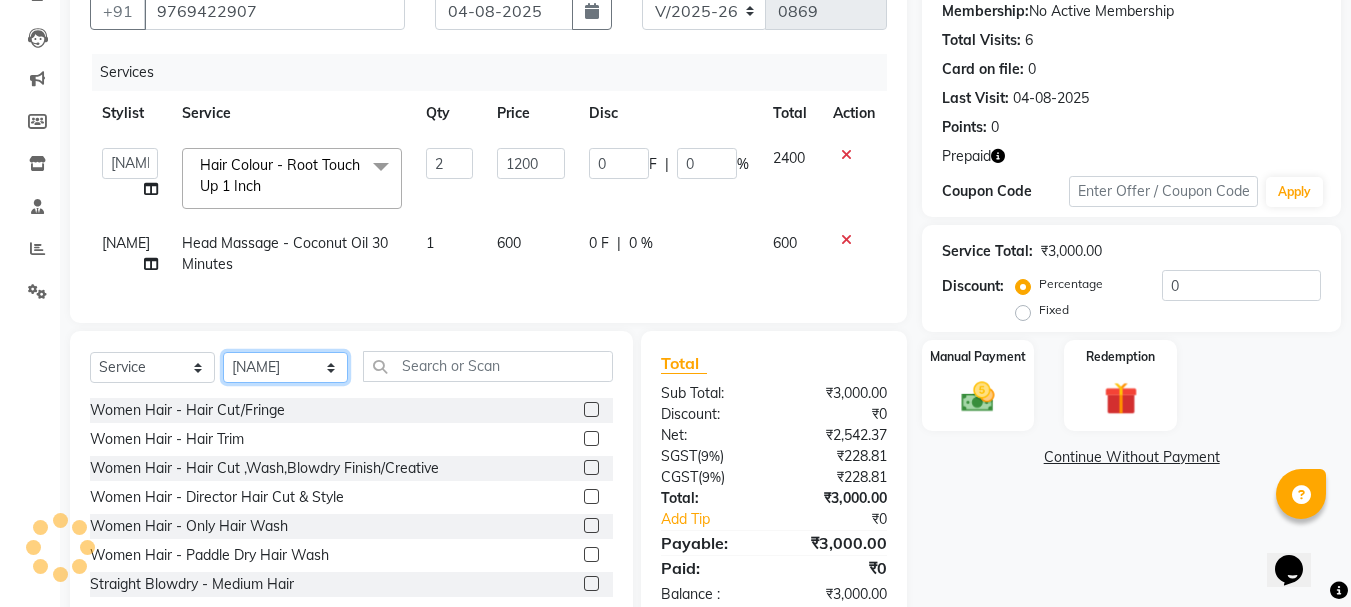select on "[PHONE]" 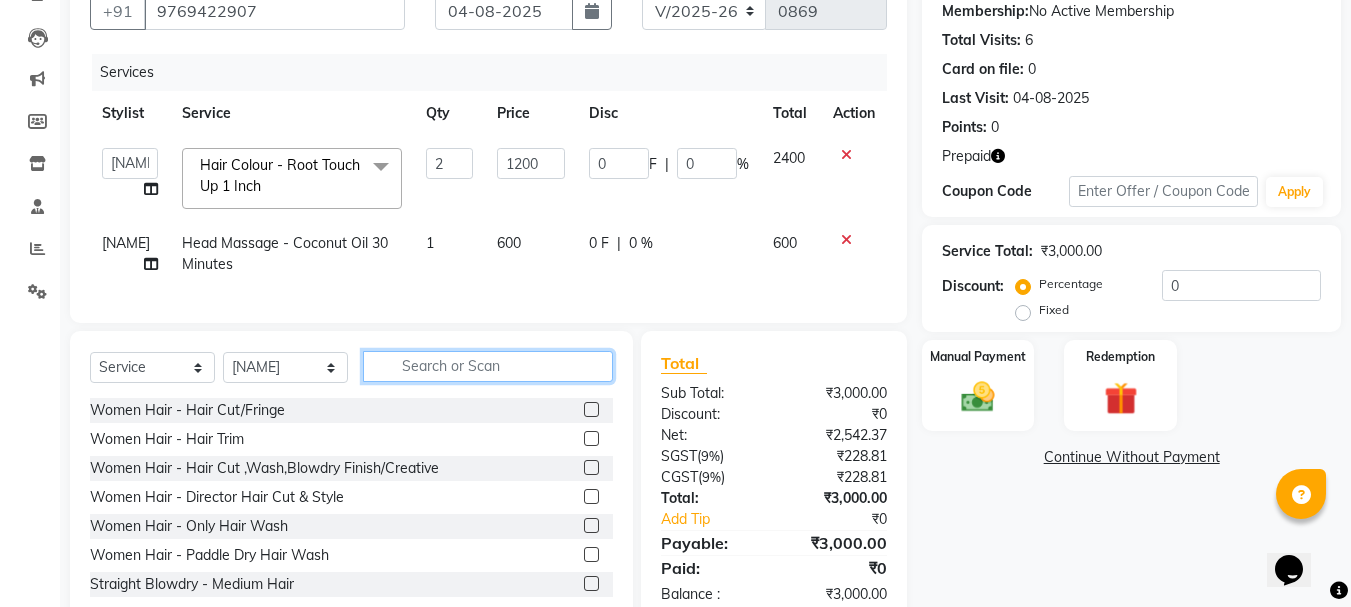 click 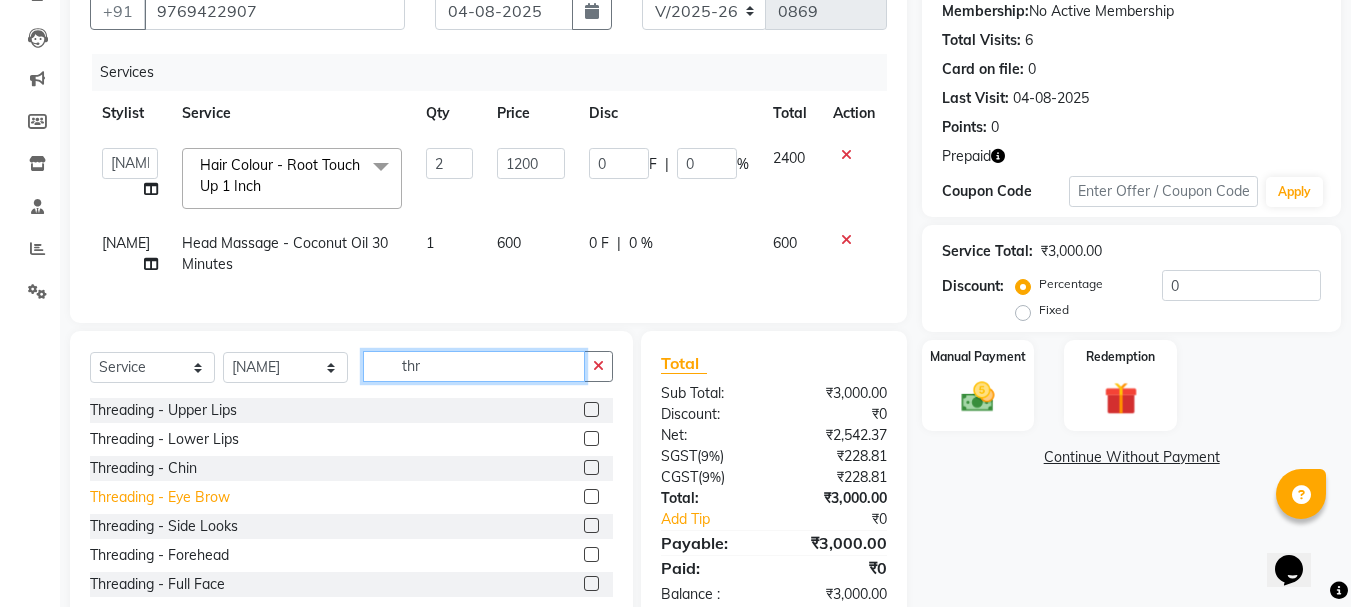 type on "thr" 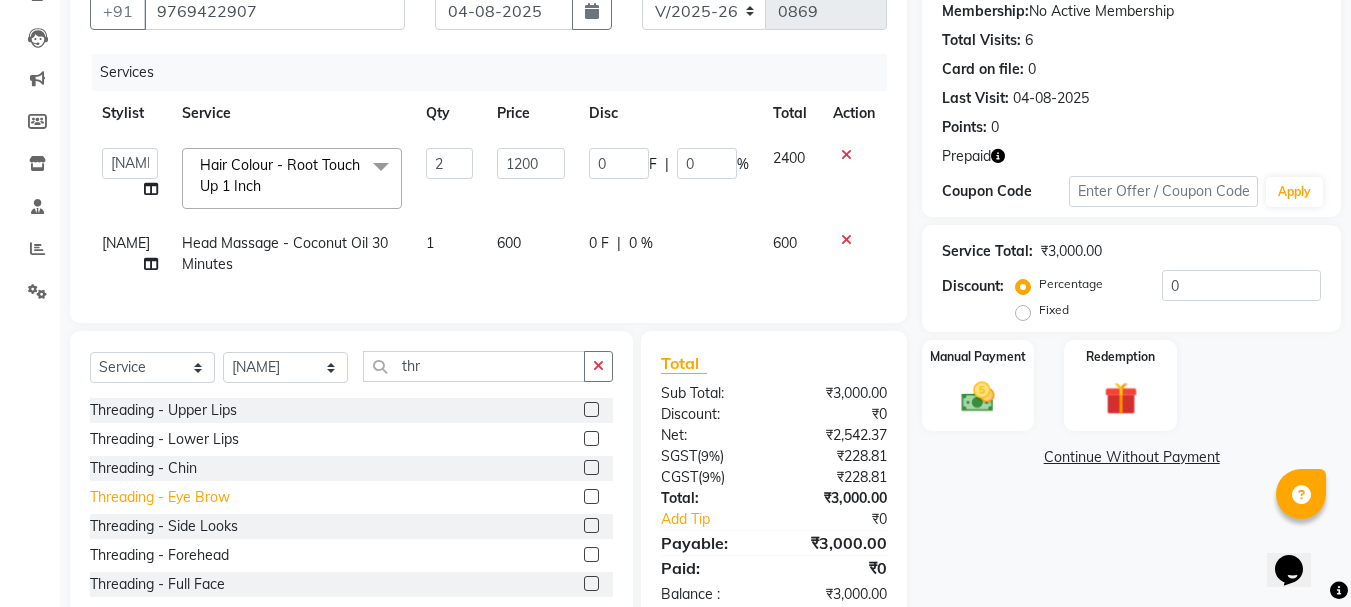 click on "Threading  - Eye Brow" 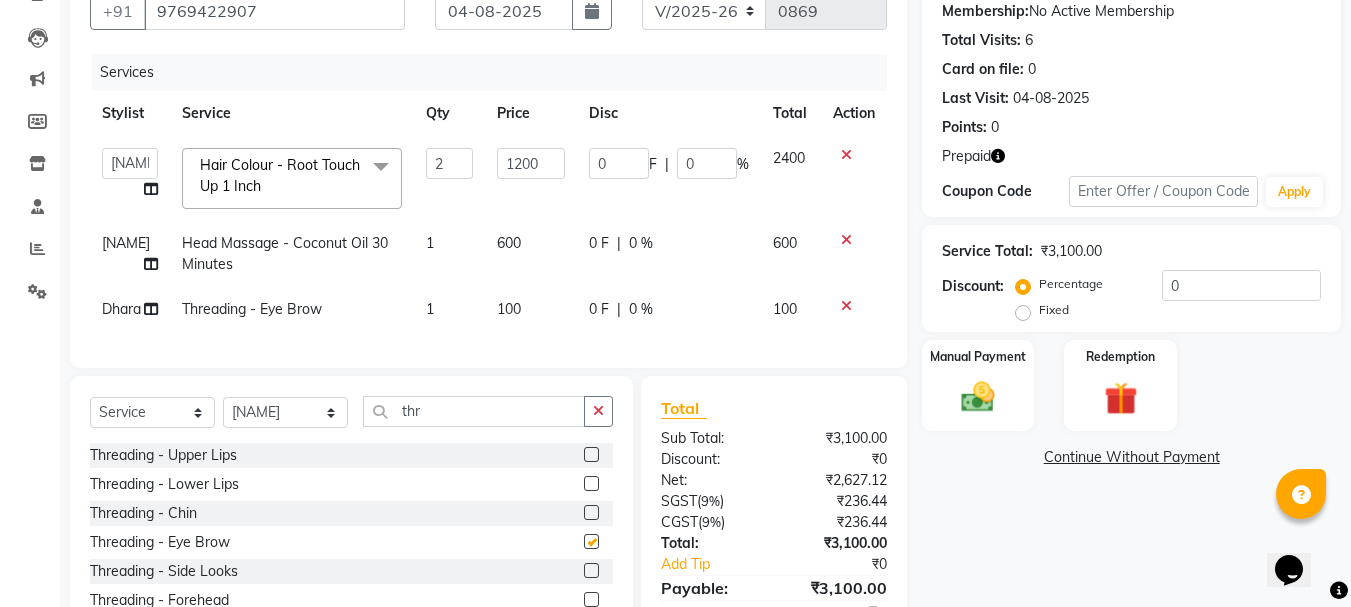checkbox on "false" 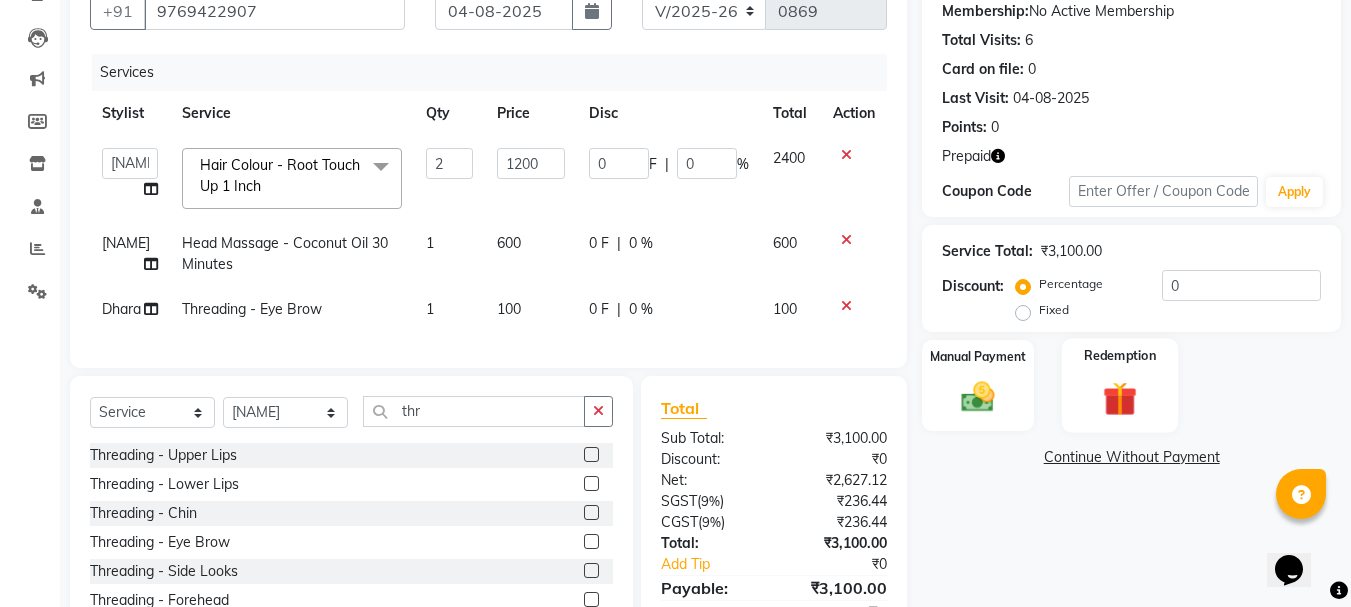 click 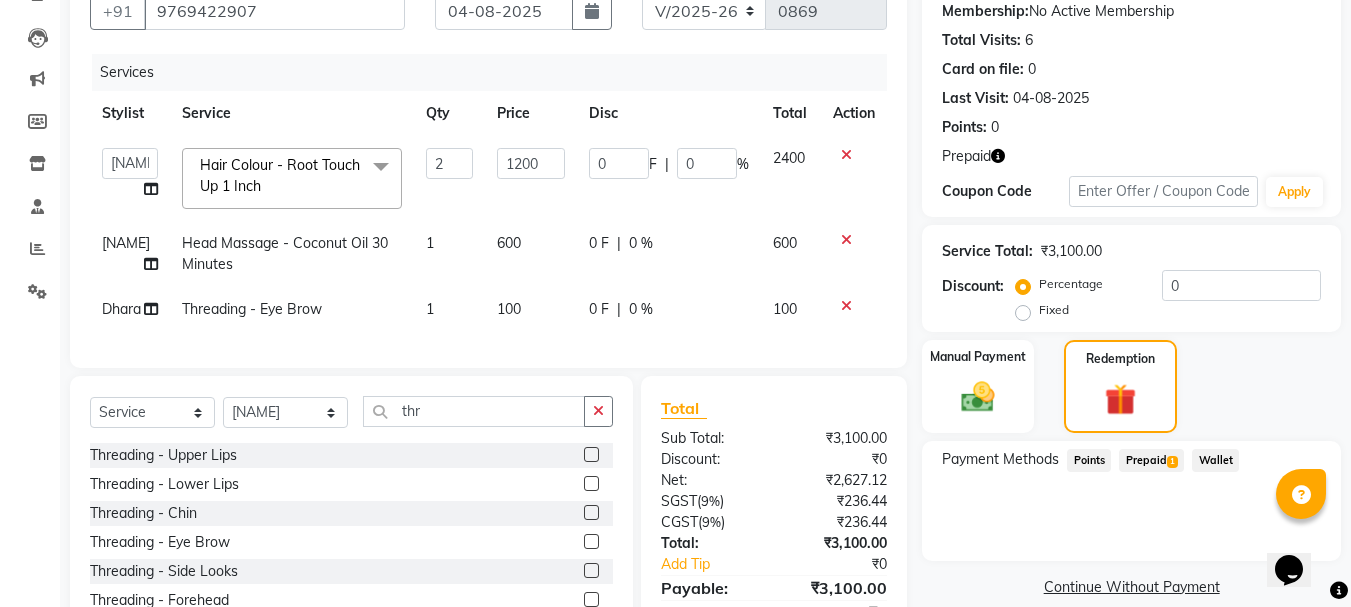 click on "Prepaid  1" 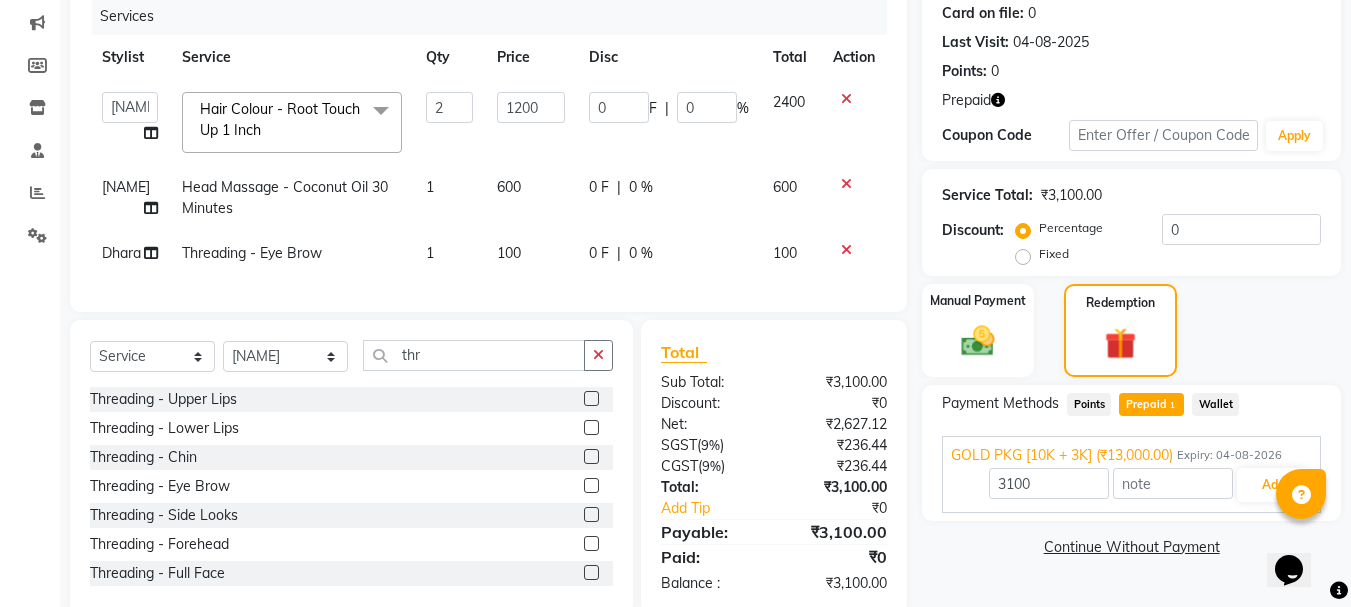 scroll, scrollTop: 303, scrollLeft: 0, axis: vertical 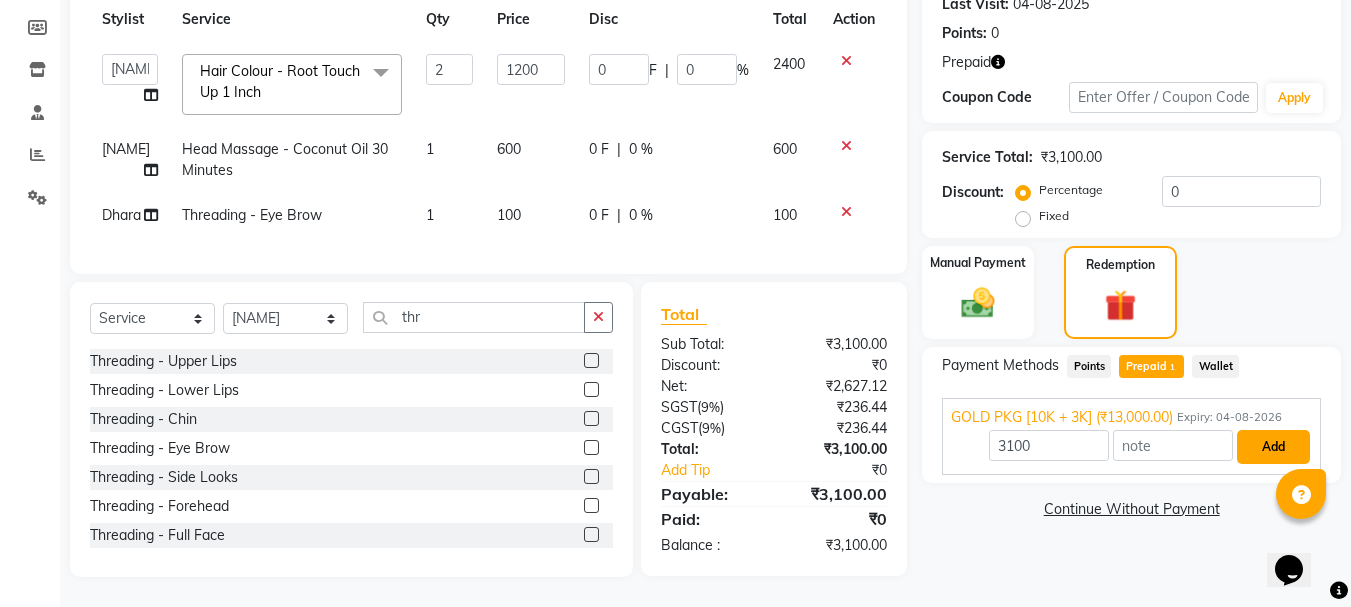 click on "Add" at bounding box center [1273, 447] 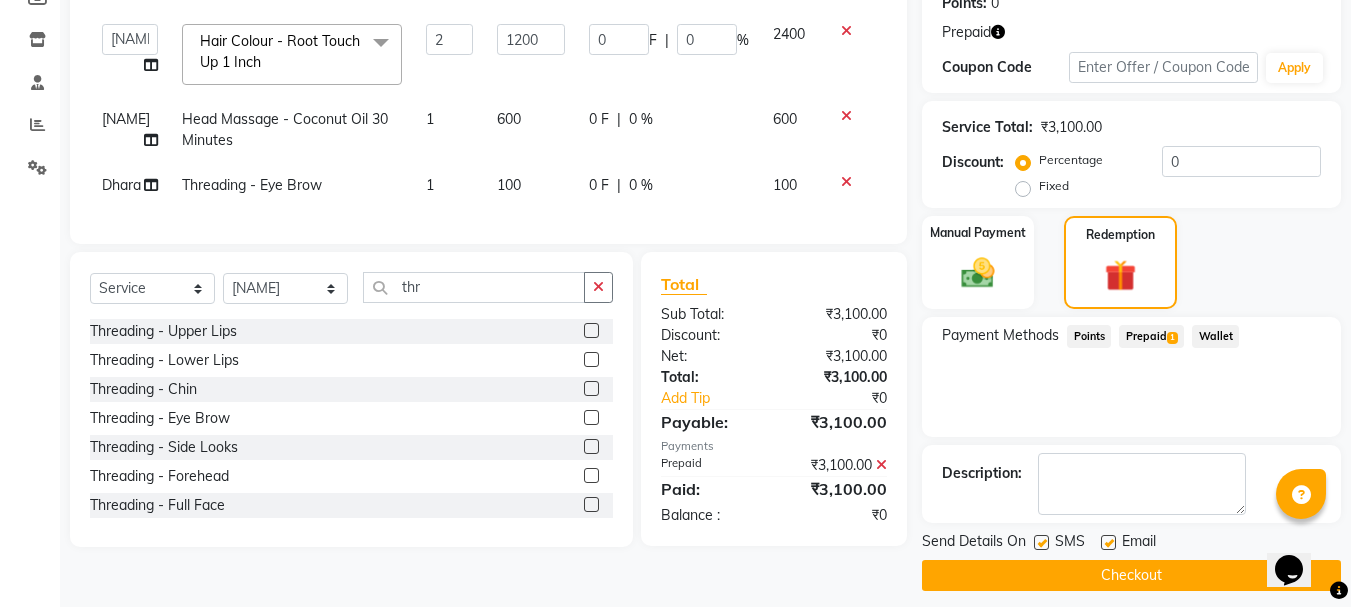 scroll, scrollTop: 332, scrollLeft: 0, axis: vertical 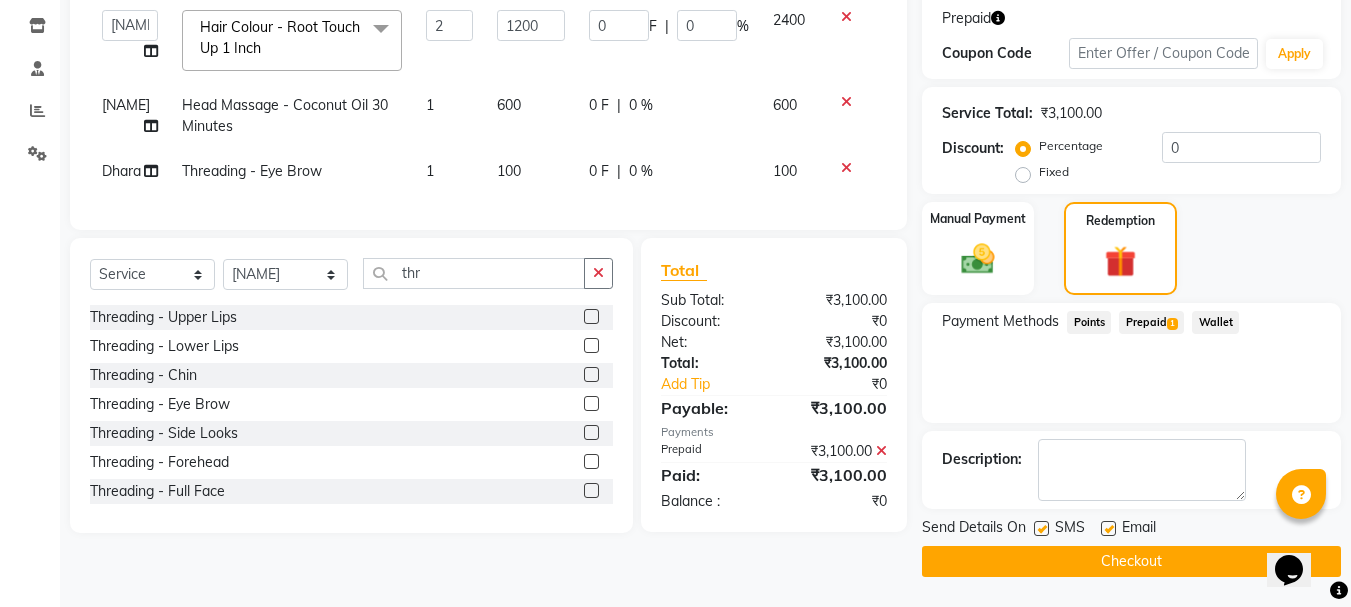 drag, startPoint x: 1039, startPoint y: 555, endPoint x: 1039, endPoint y: 566, distance: 11 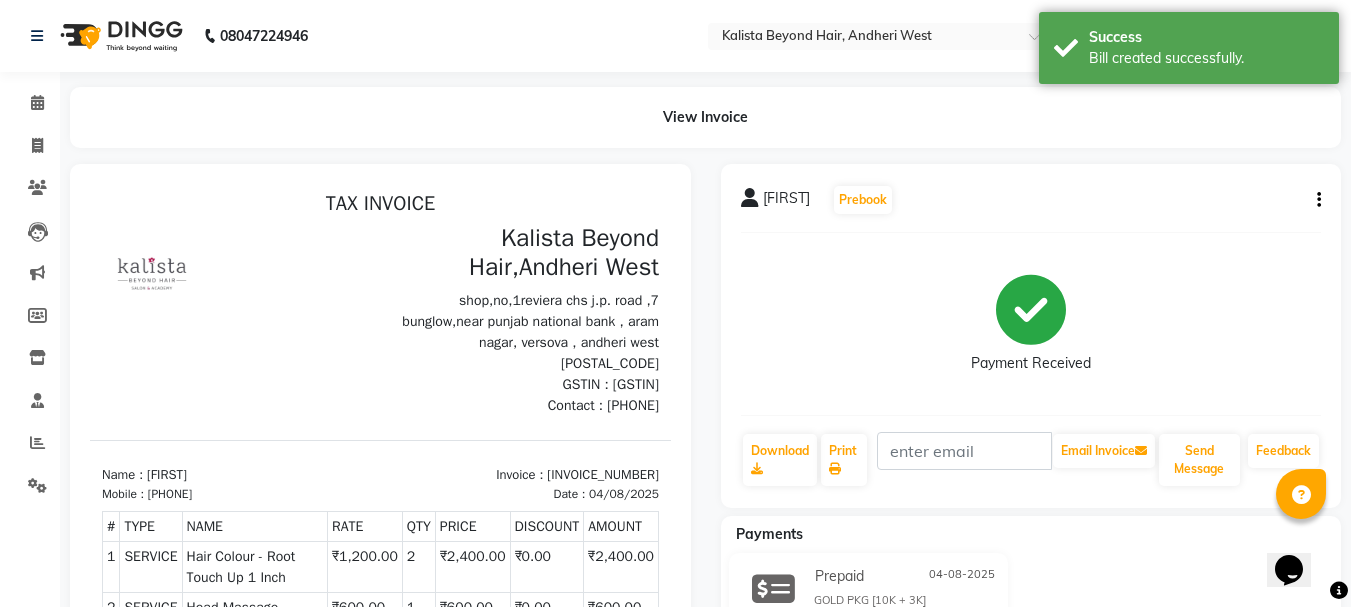 scroll, scrollTop: 0, scrollLeft: 0, axis: both 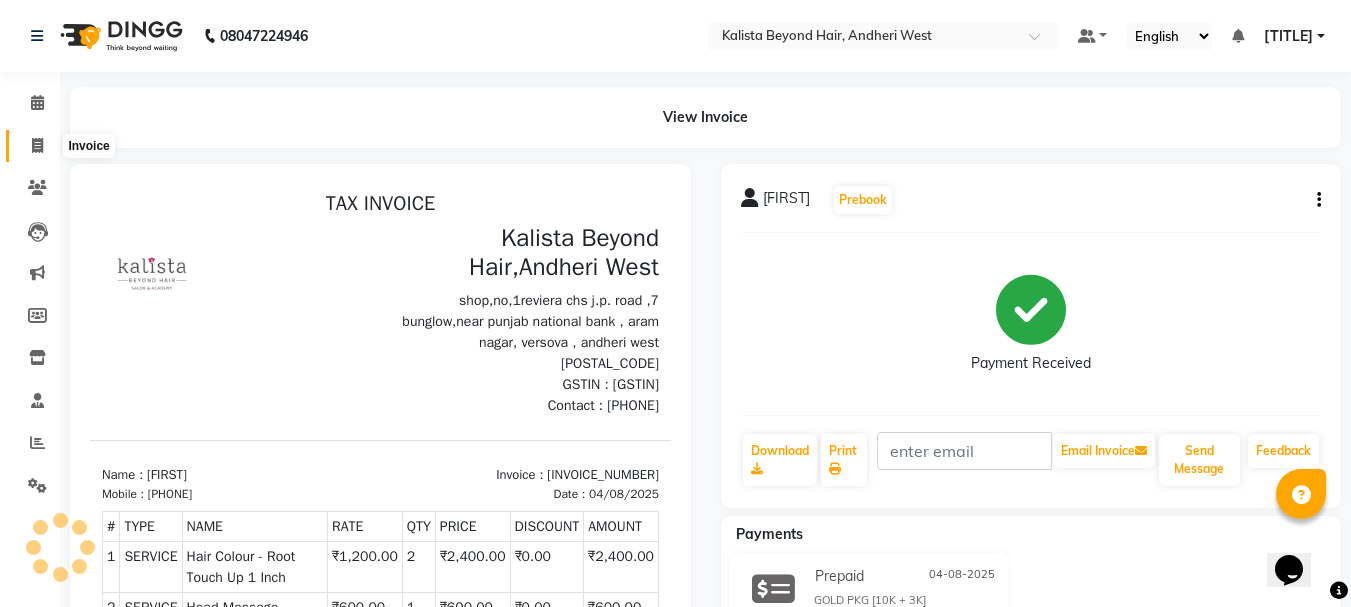 click 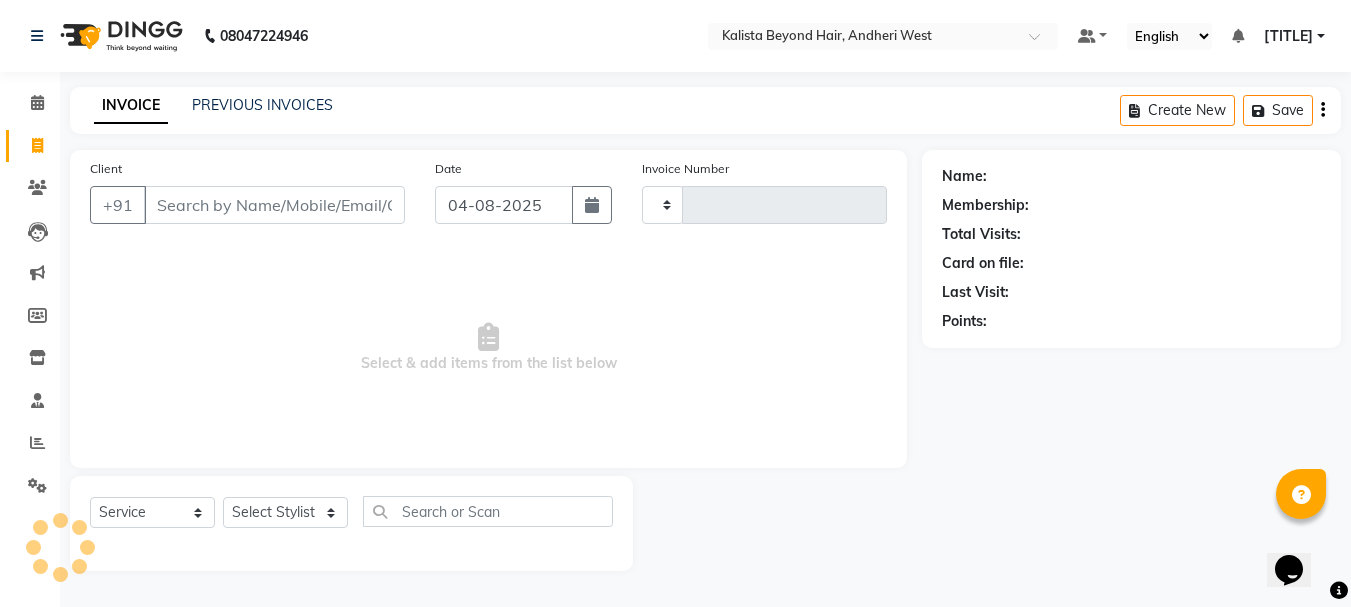 click on "PREVIOUS INVOICES" 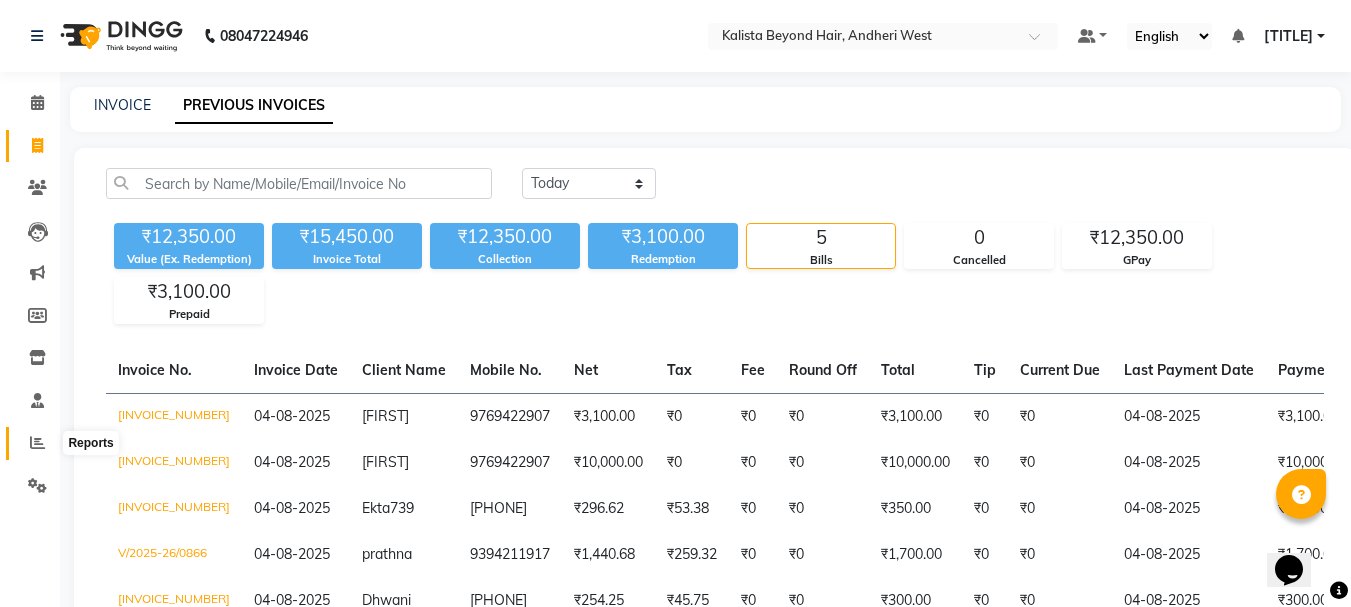 click 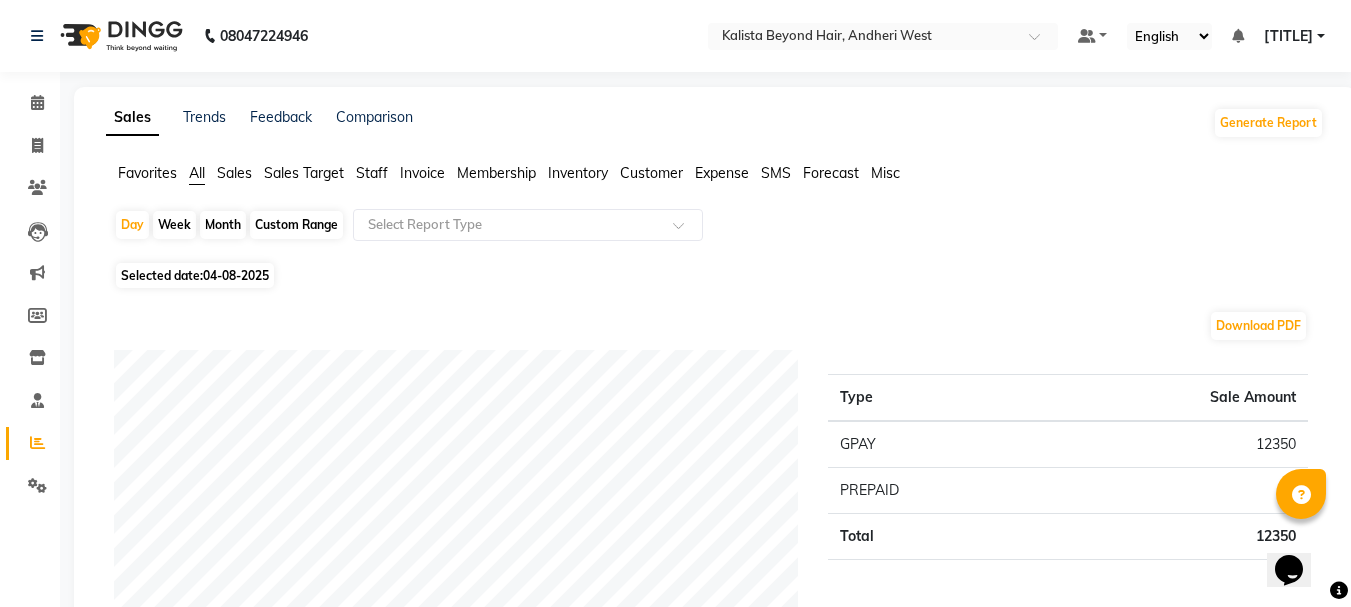 click on "Custom Range" 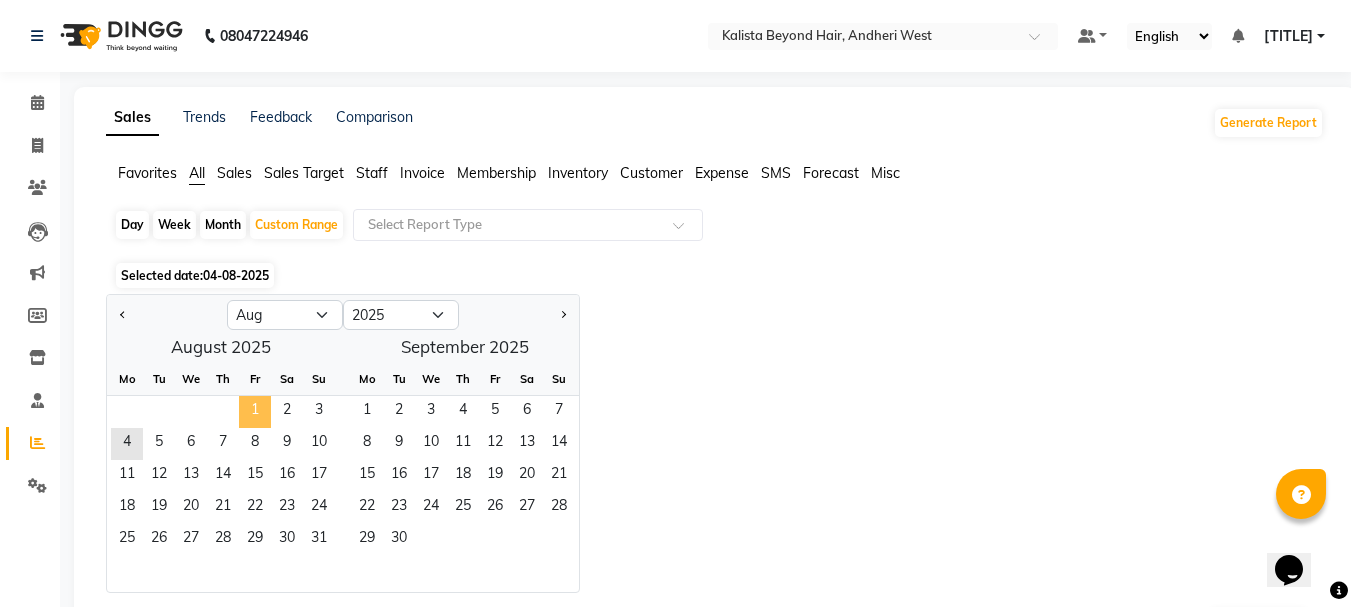 click on "1" 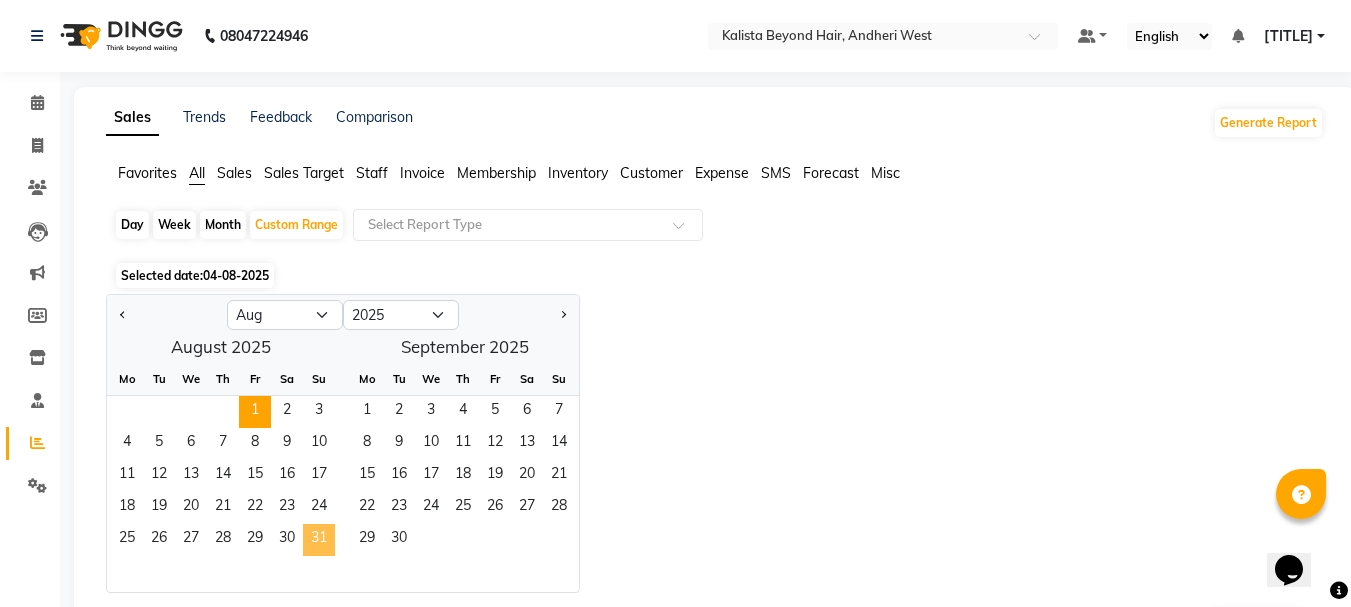 click on "31" 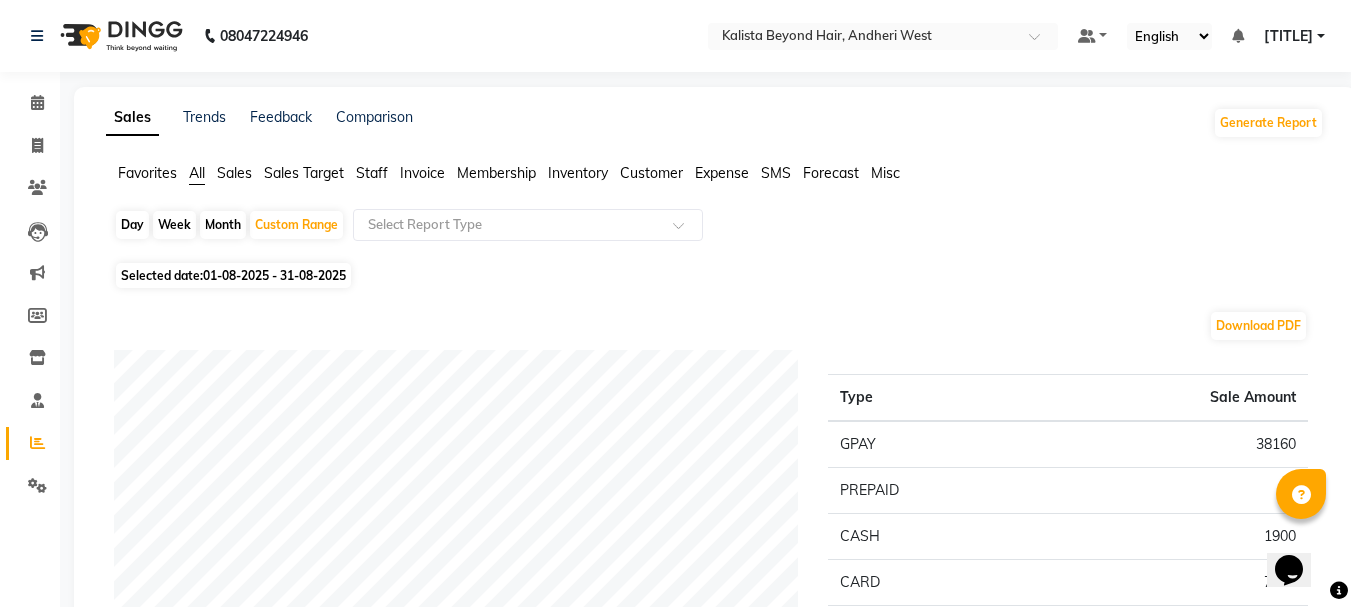click on "Staff" 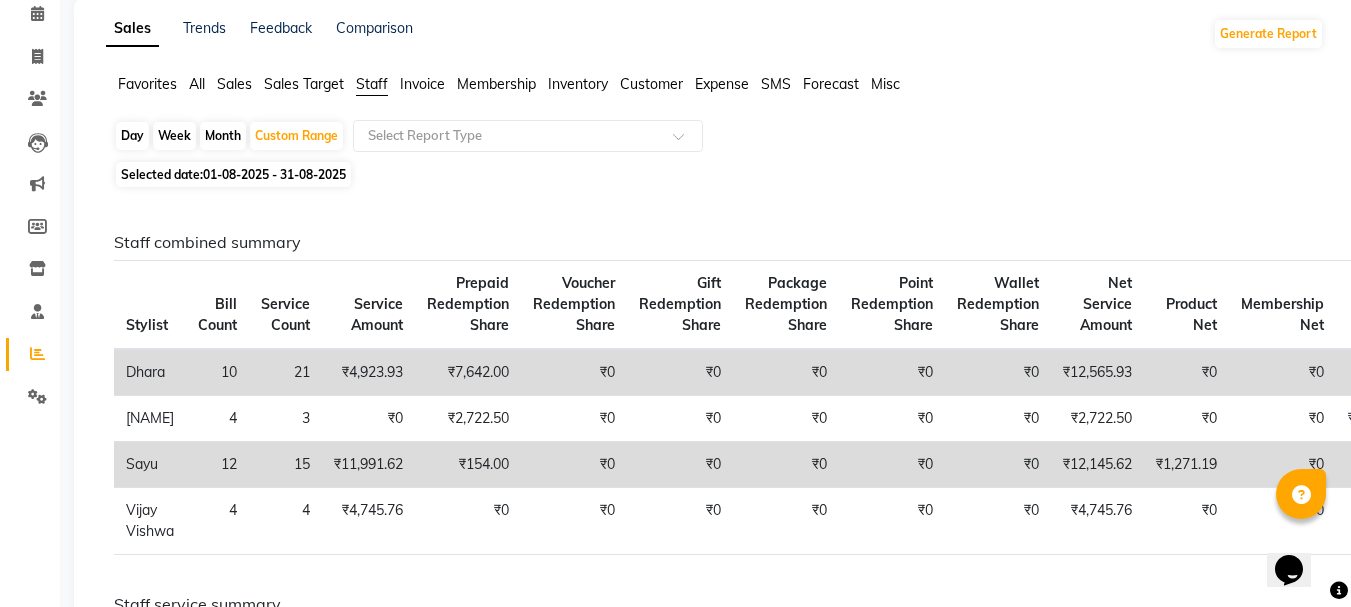 scroll, scrollTop: 0, scrollLeft: 0, axis: both 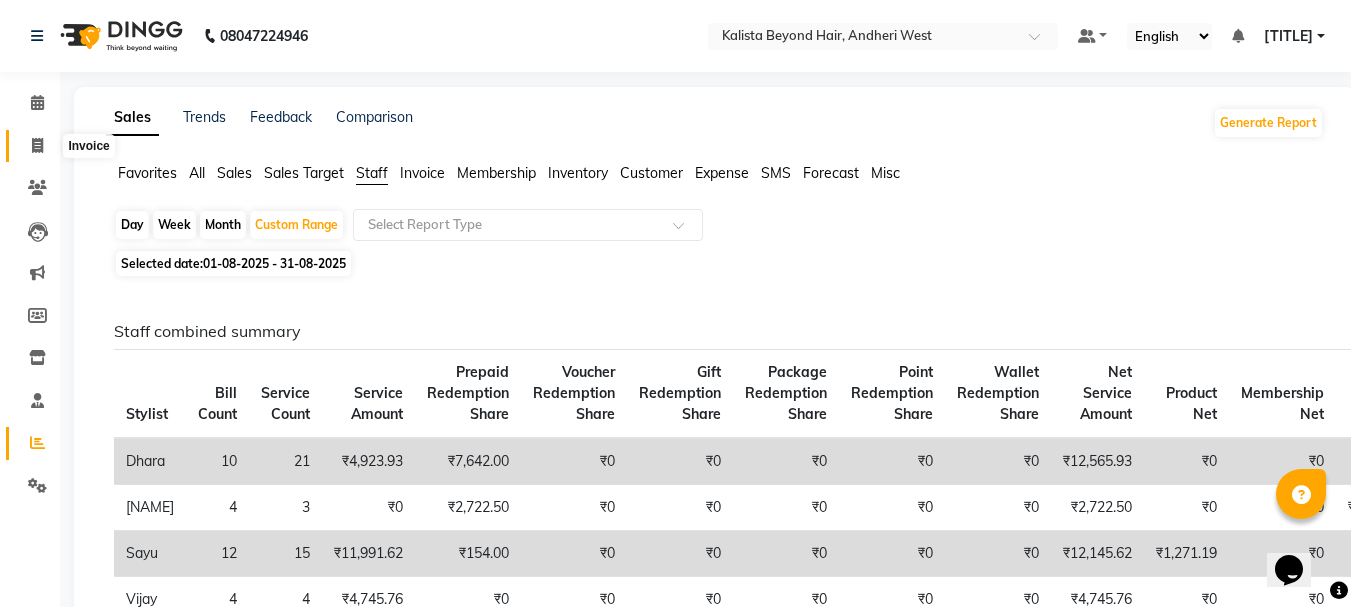 click 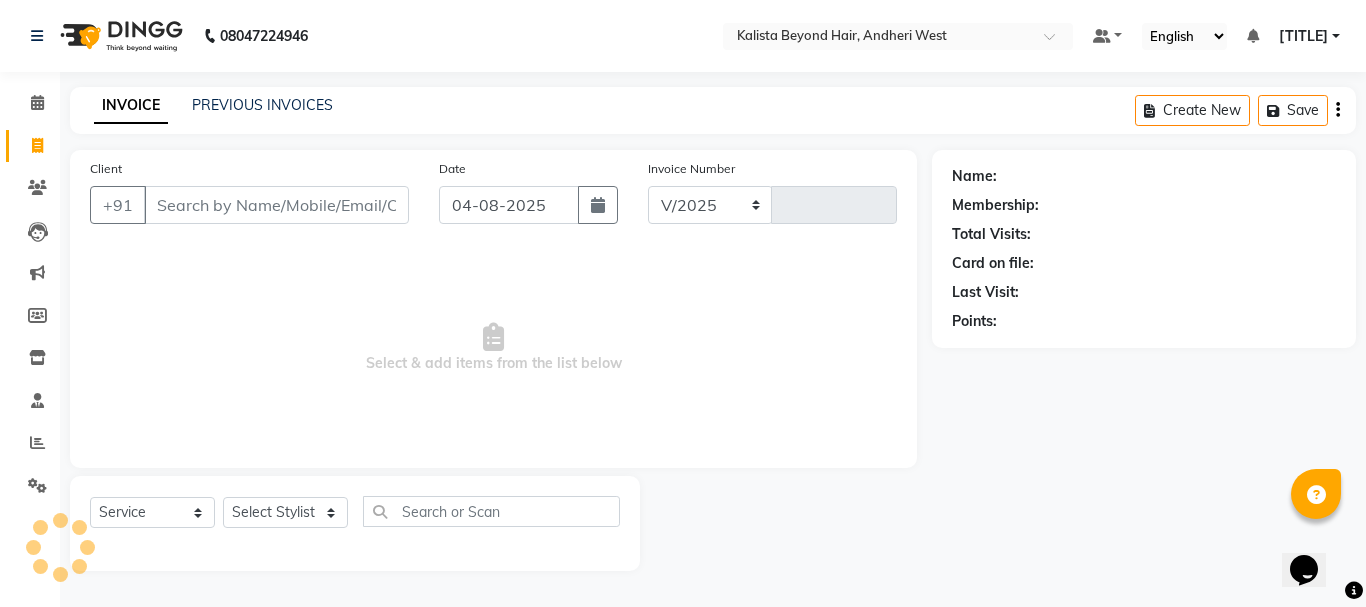 select on "6352" 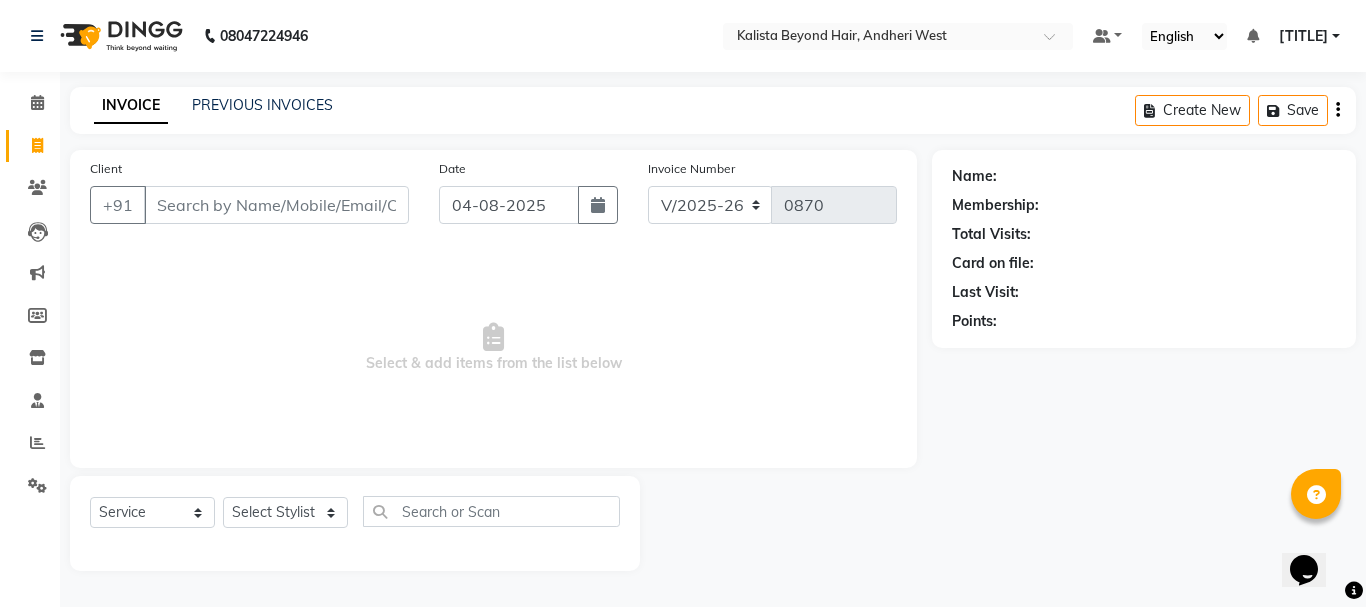 select on "[PHONE]" 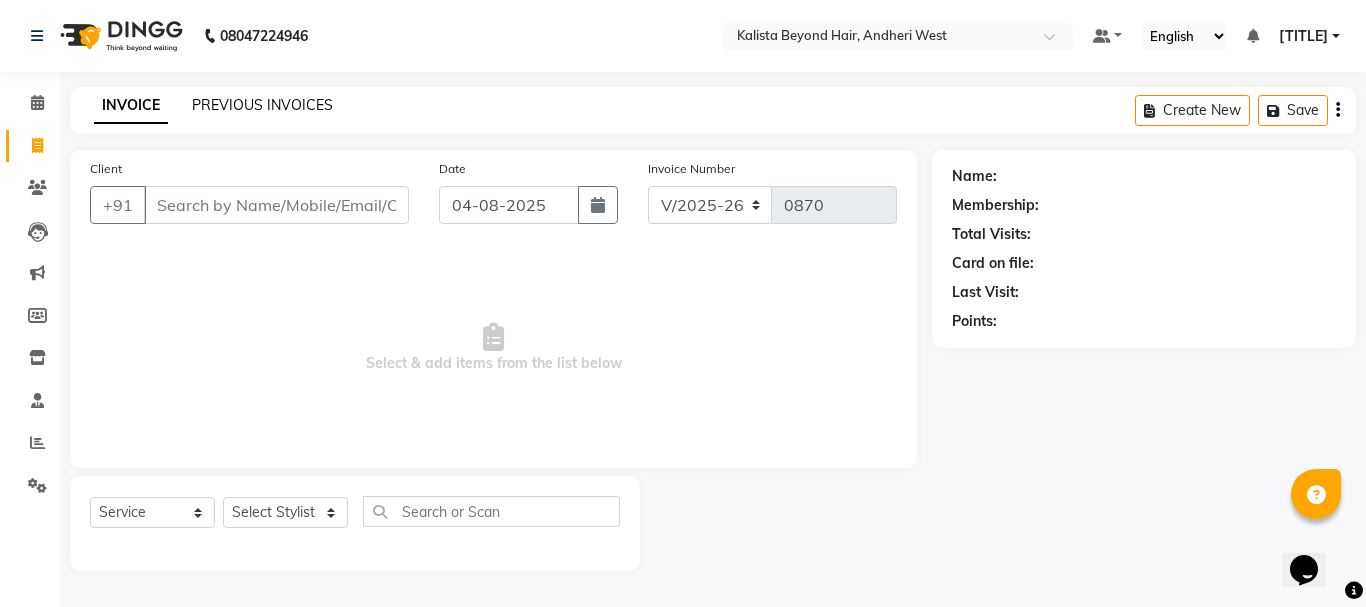 click on "PREVIOUS INVOICES" 